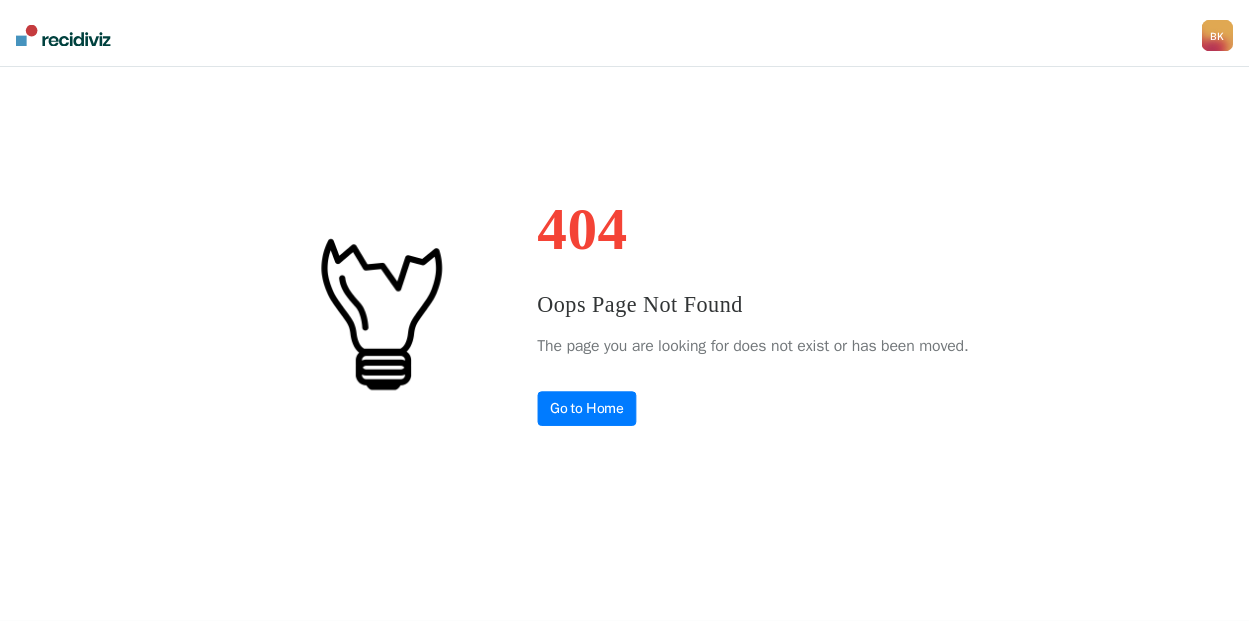 scroll, scrollTop: 0, scrollLeft: 0, axis: both 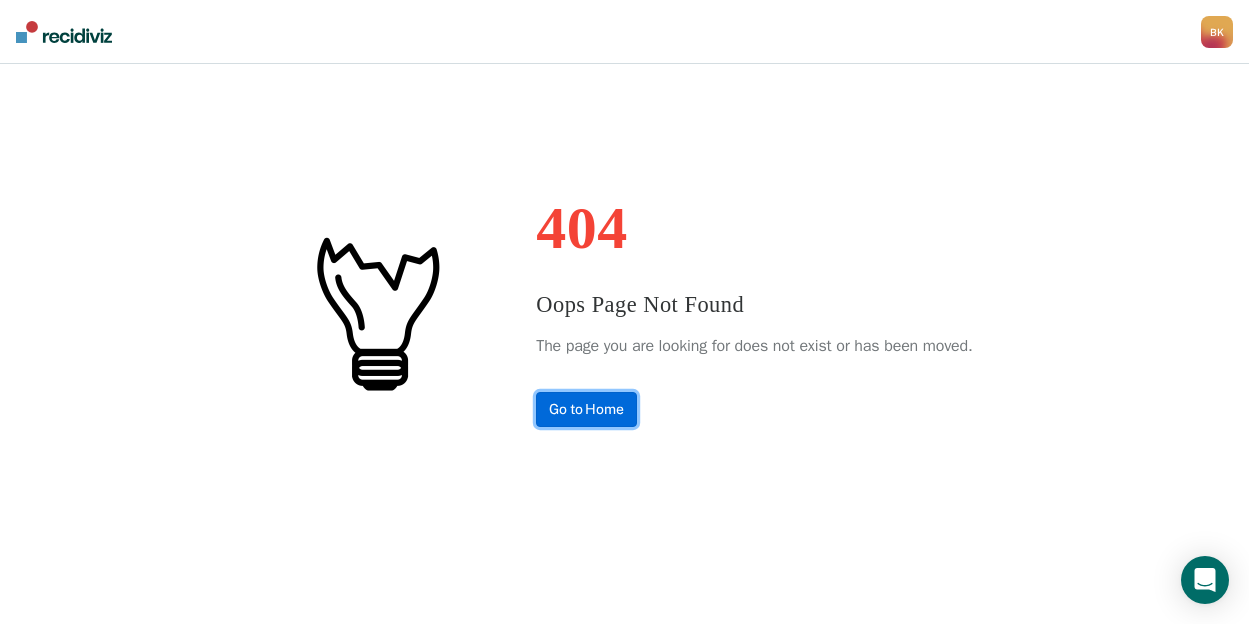 click on "Go to Home" at bounding box center [586, 409] 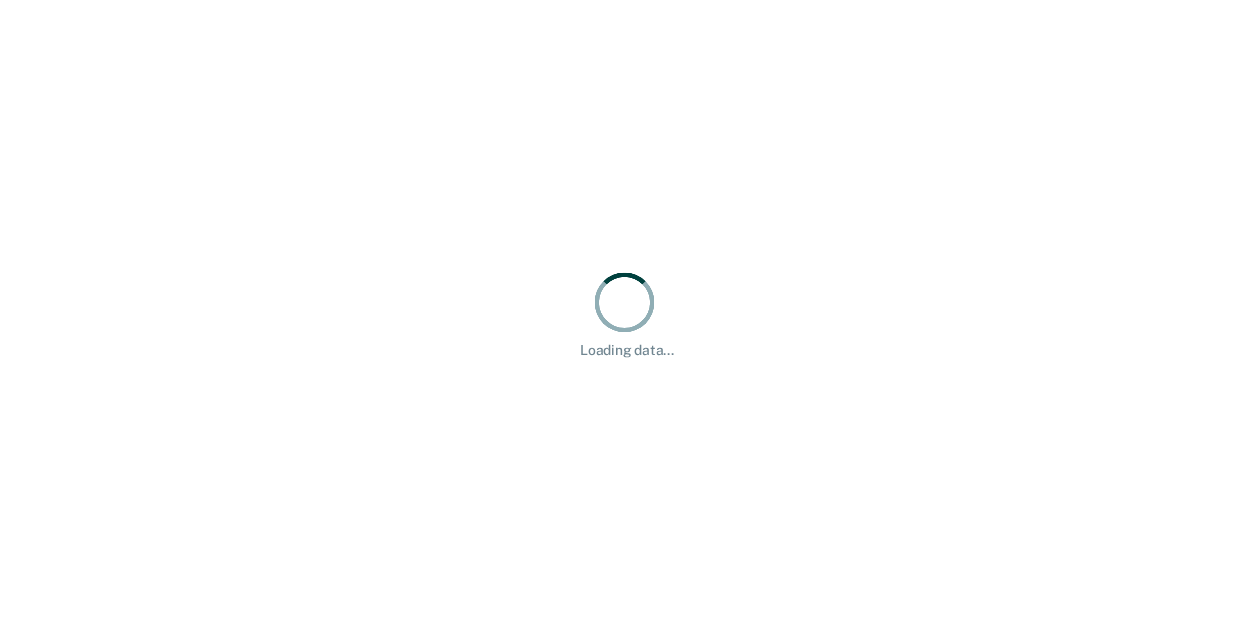 scroll, scrollTop: 0, scrollLeft: 0, axis: both 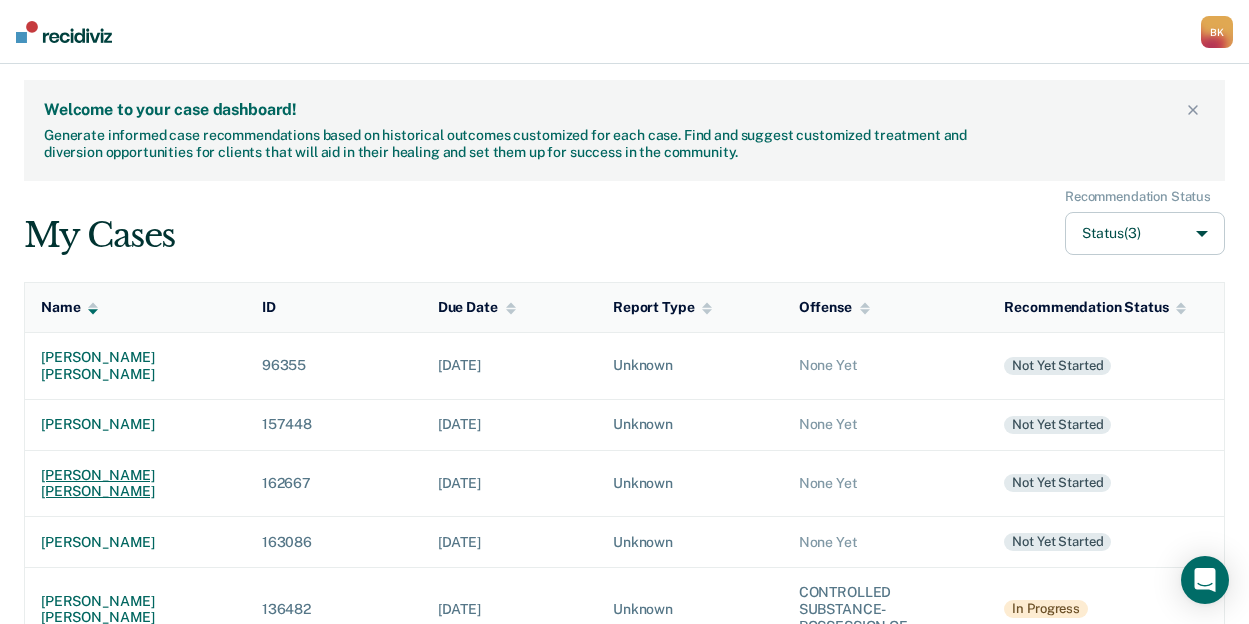 click on "[PERSON_NAME] [PERSON_NAME]" at bounding box center (135, 483) 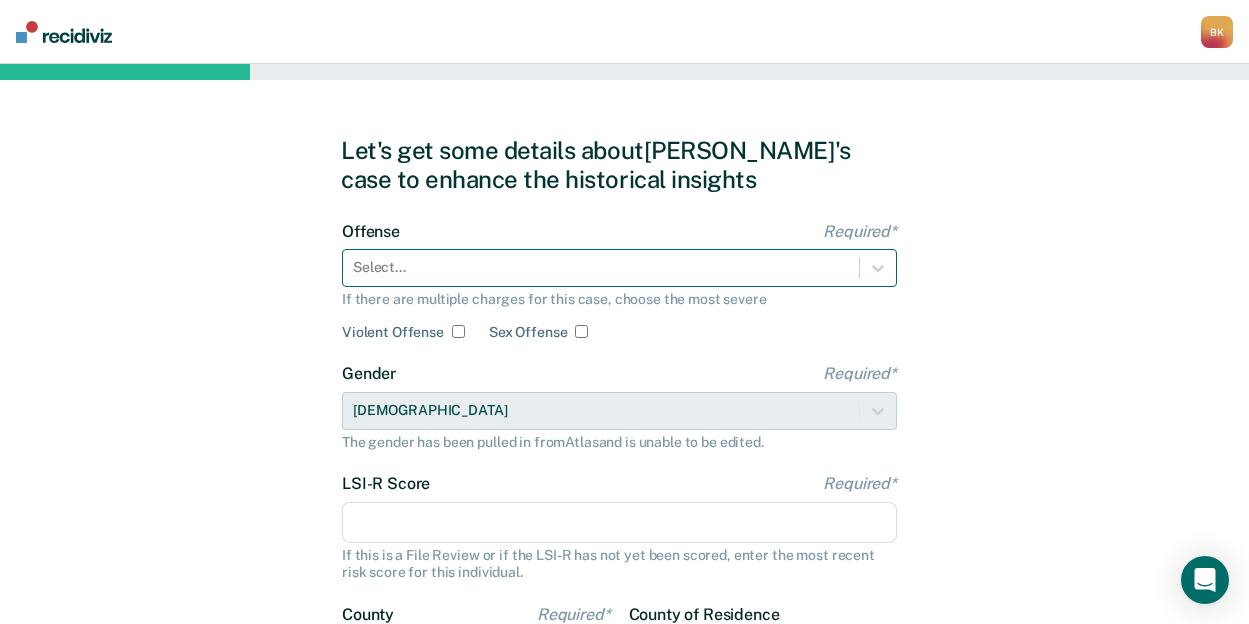 click at bounding box center (601, 267) 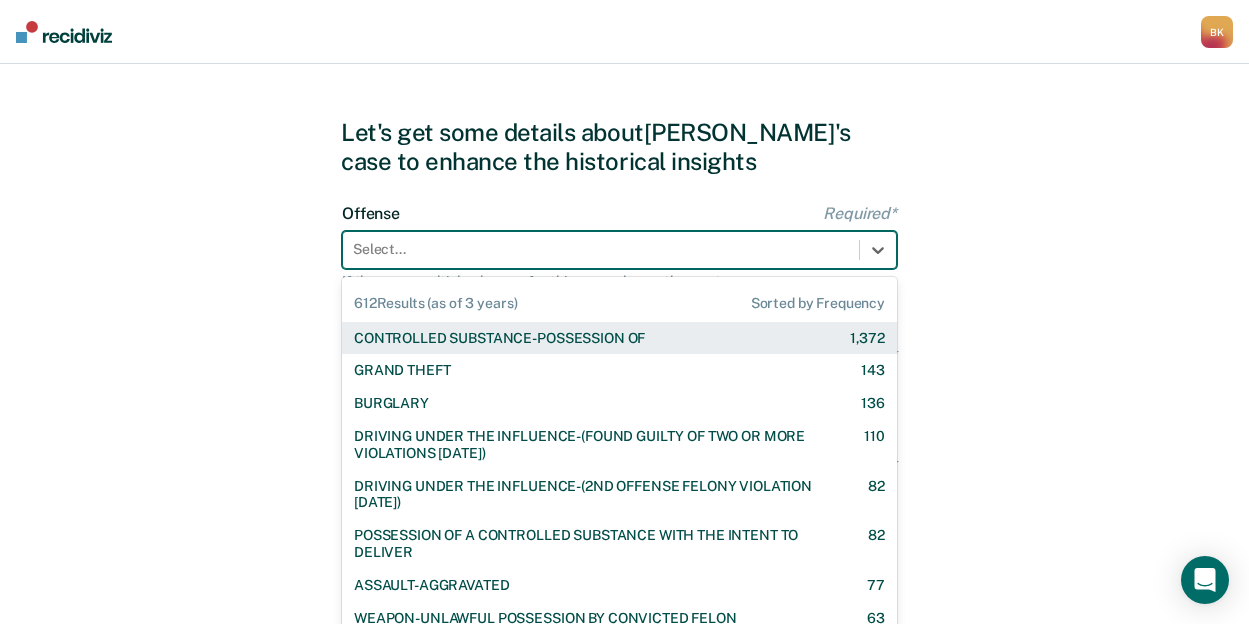 scroll, scrollTop: 20, scrollLeft: 0, axis: vertical 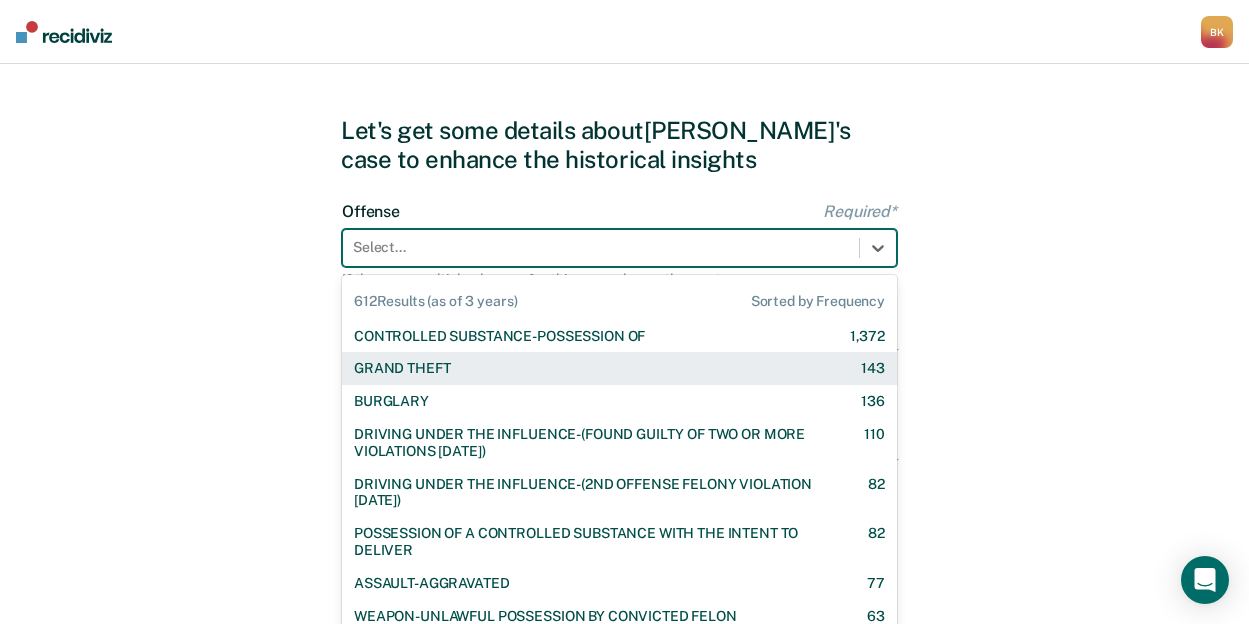 click on "GRAND THEFT 143" at bounding box center [619, 368] 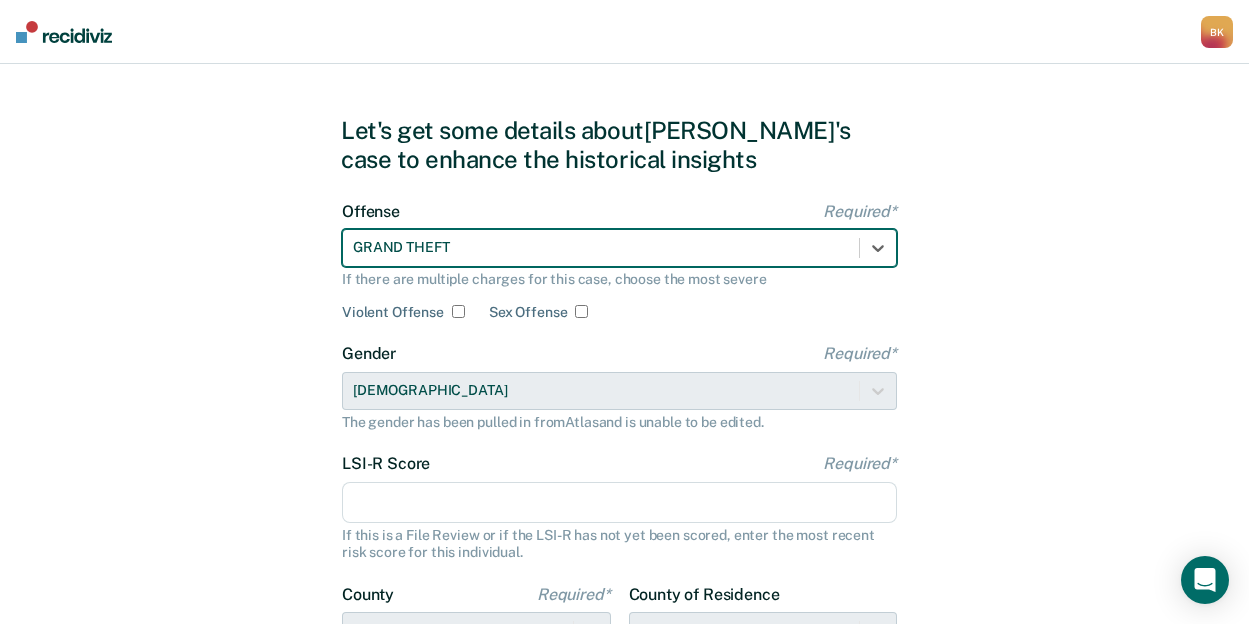 scroll, scrollTop: 120, scrollLeft: 0, axis: vertical 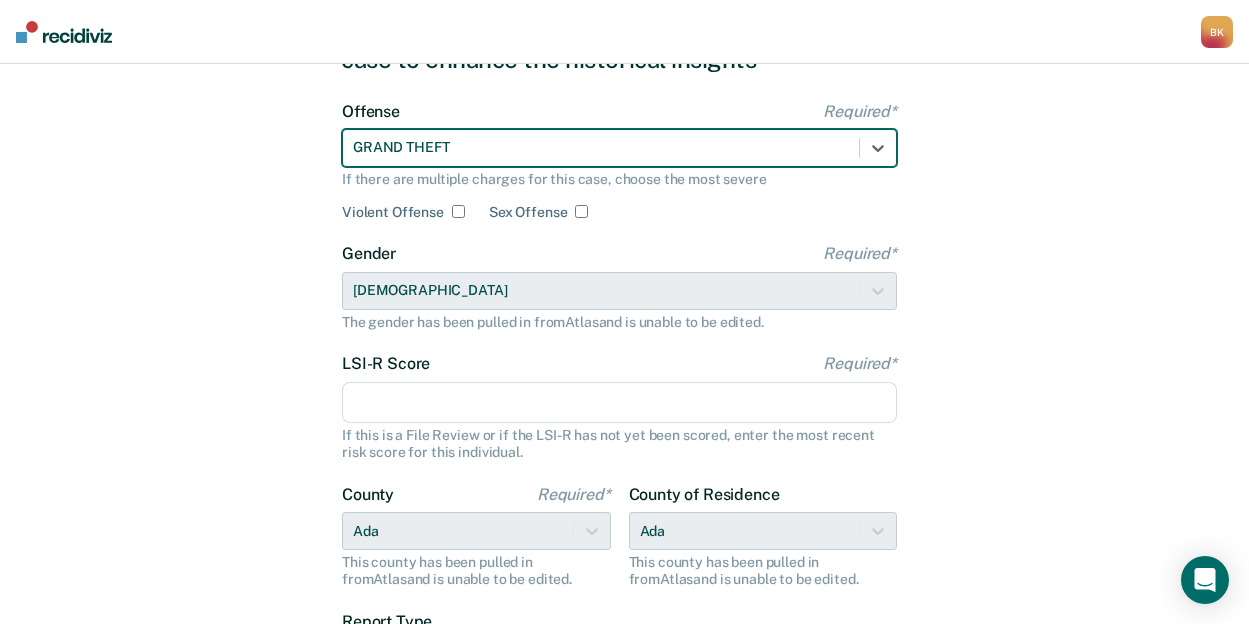 click on "LSI-R Score  Required*" at bounding box center [619, 403] 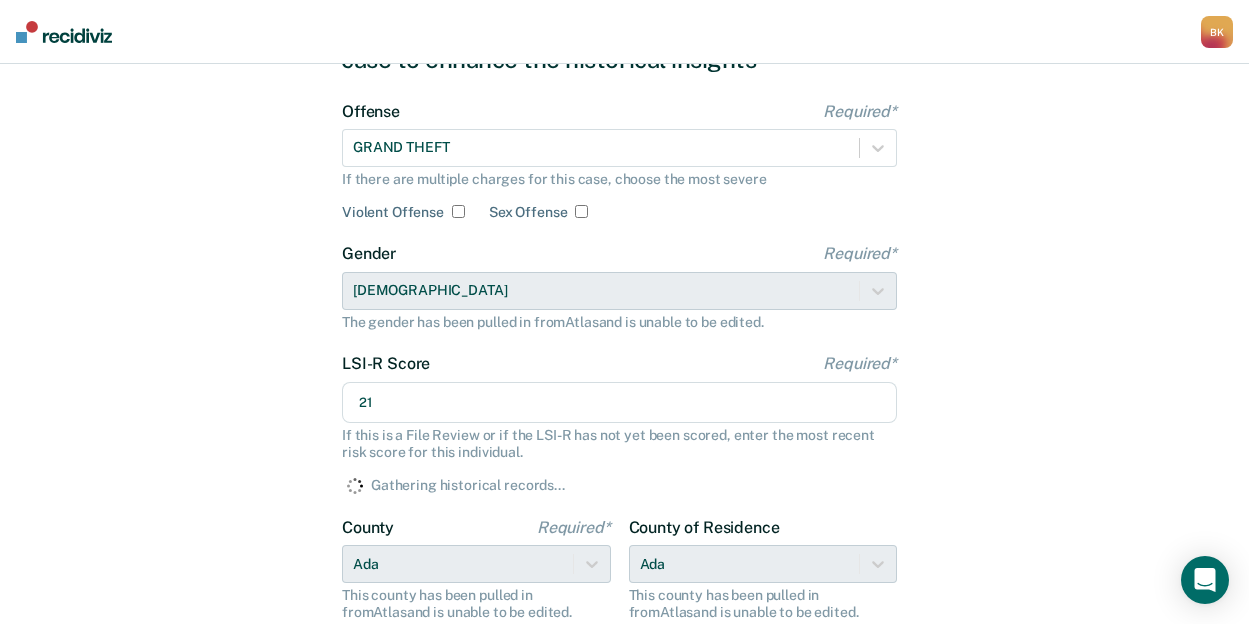 type on "21" 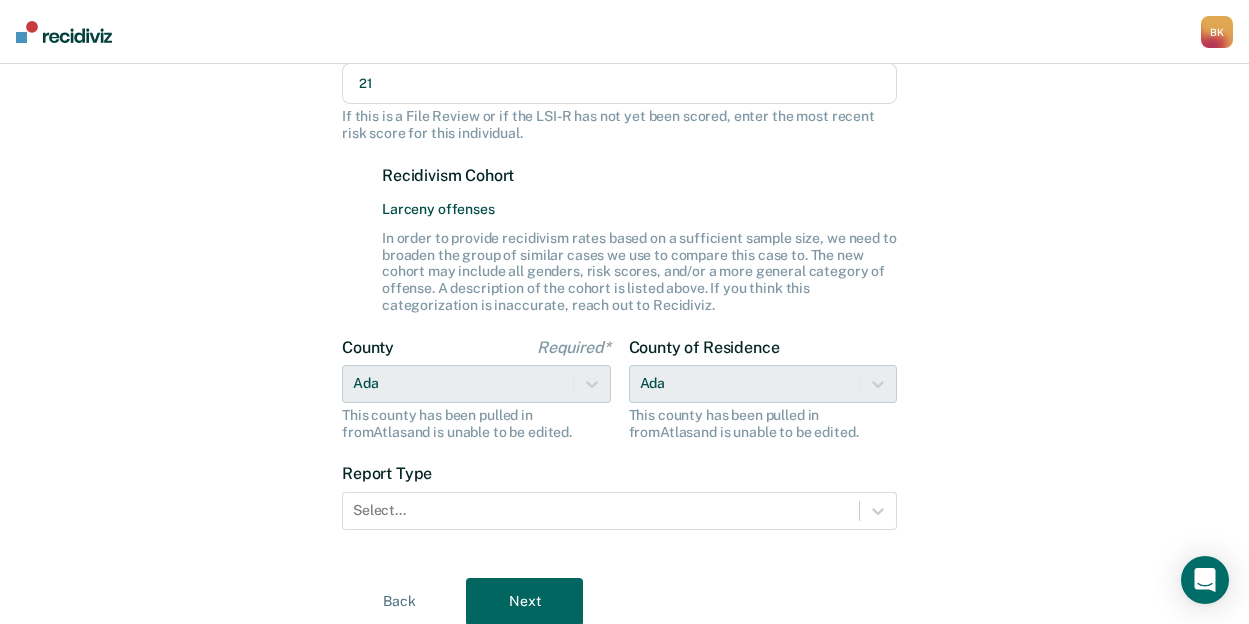 scroll, scrollTop: 474, scrollLeft: 0, axis: vertical 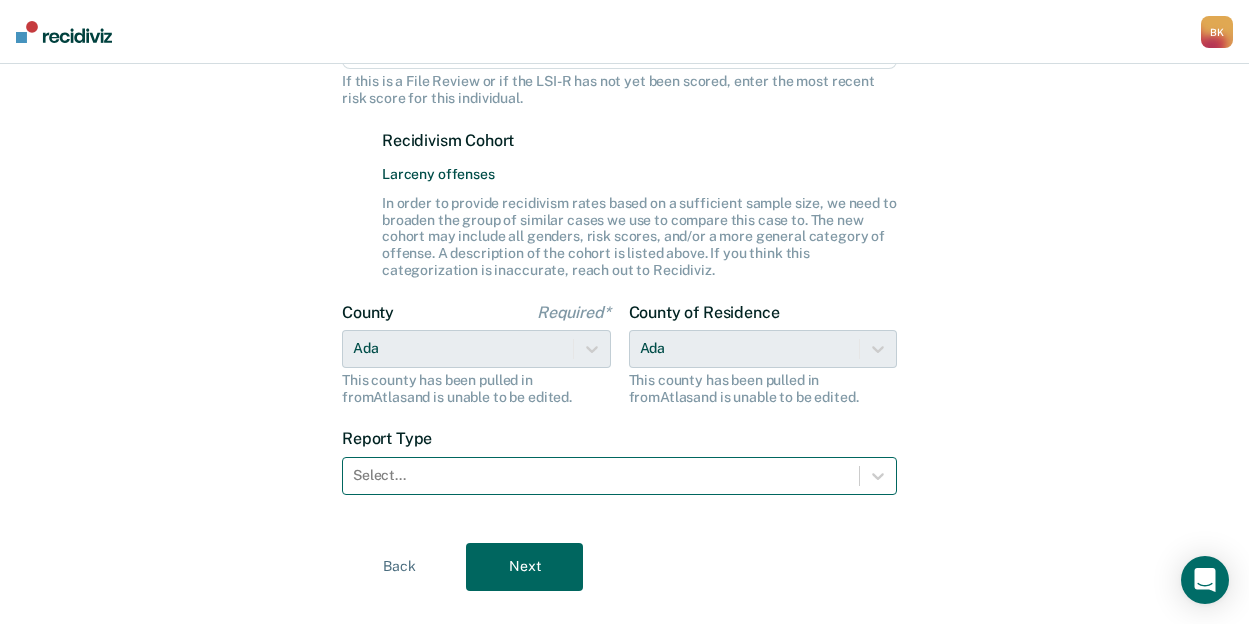 click at bounding box center (601, 475) 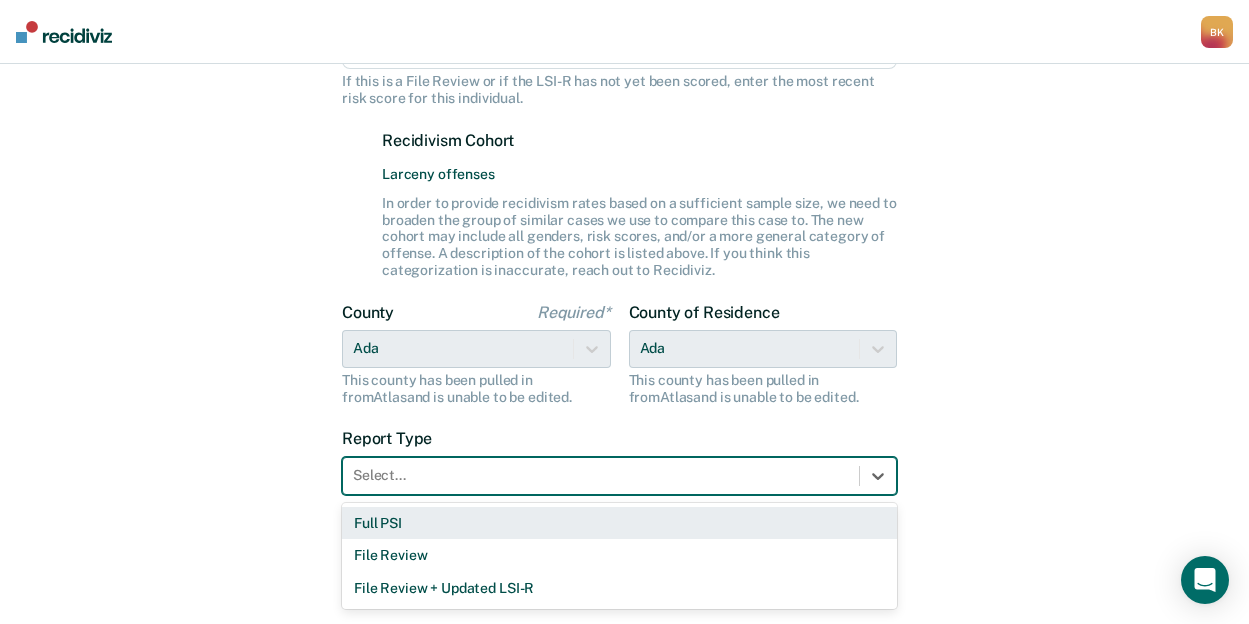 click on "Full PSI" at bounding box center (619, 523) 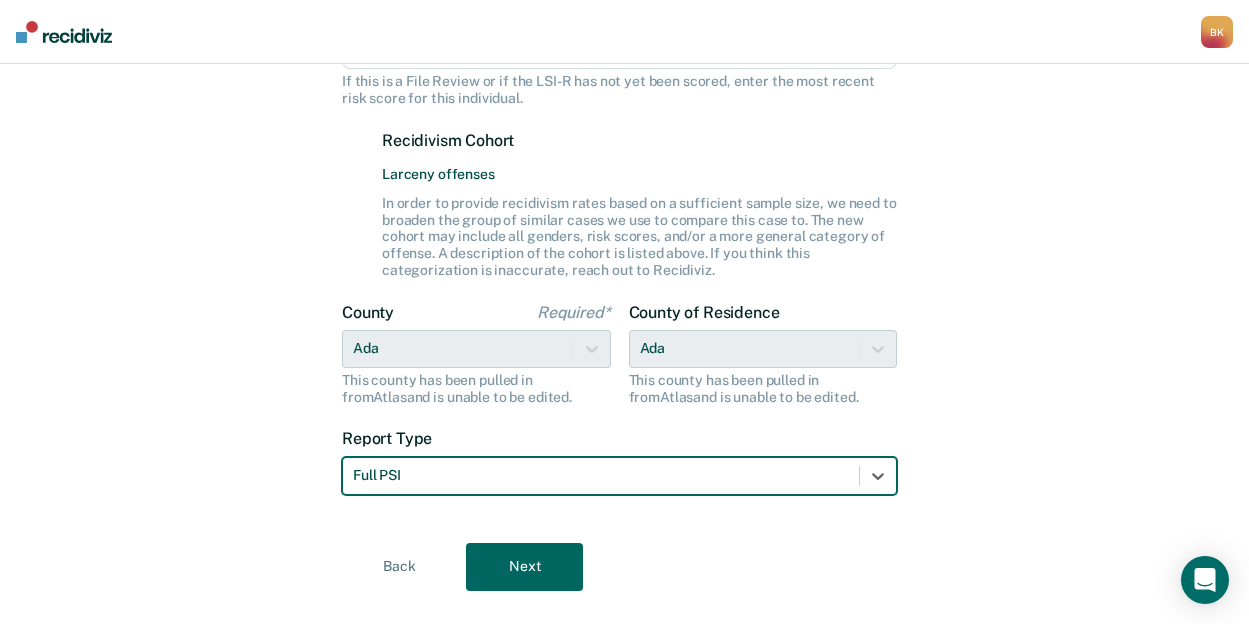 click on "Next" at bounding box center [524, 567] 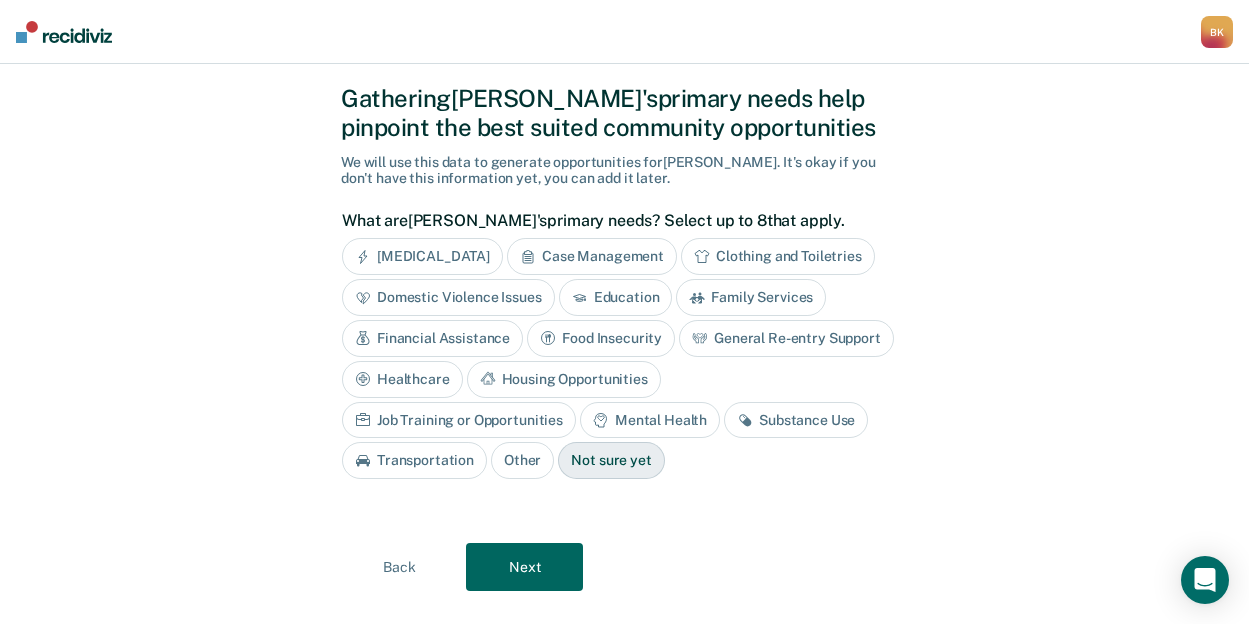 click on "Education" at bounding box center (616, 297) 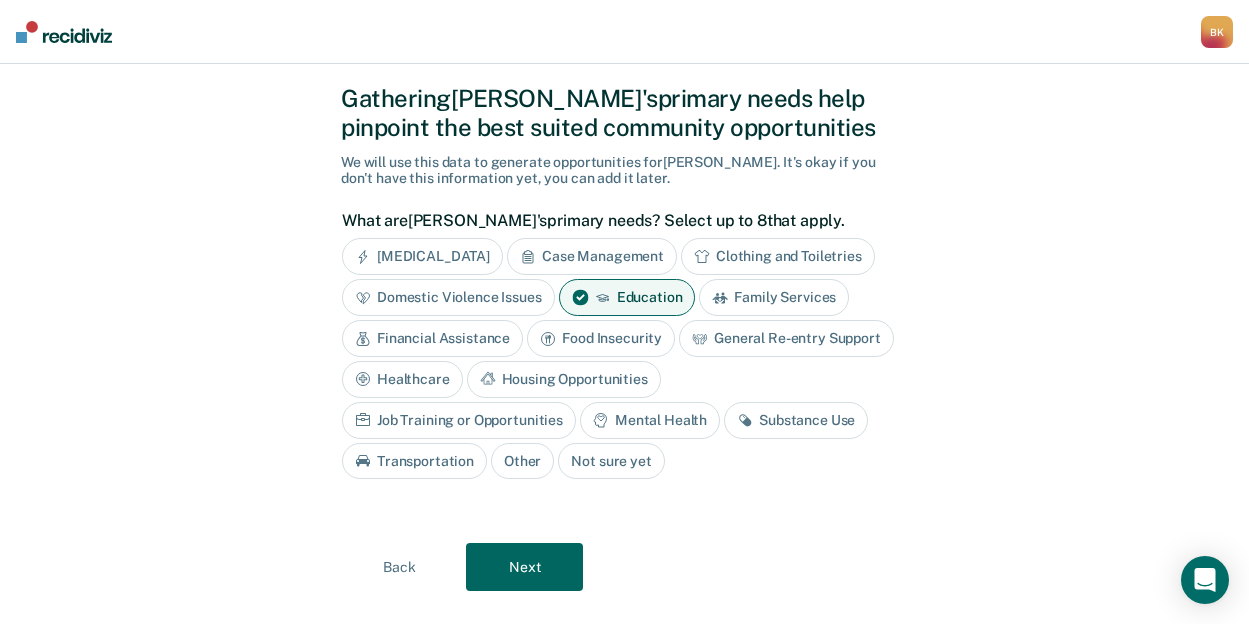 click on "Job Training or Opportunities" at bounding box center [459, 420] 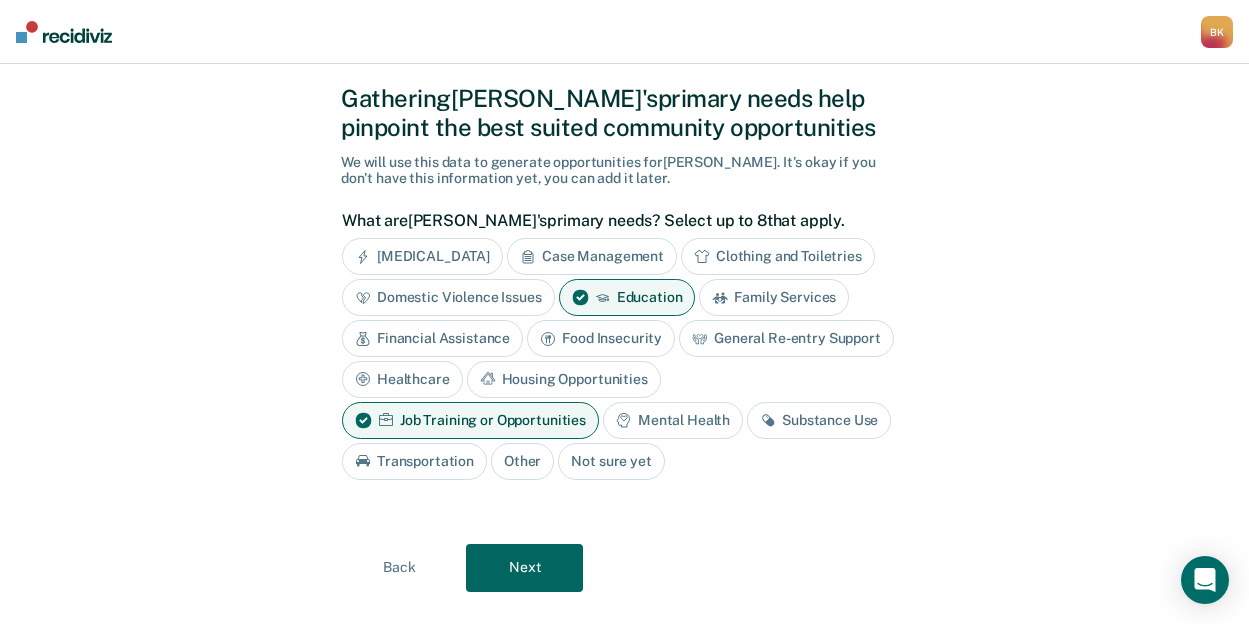 click on "Mental Health" at bounding box center [673, 420] 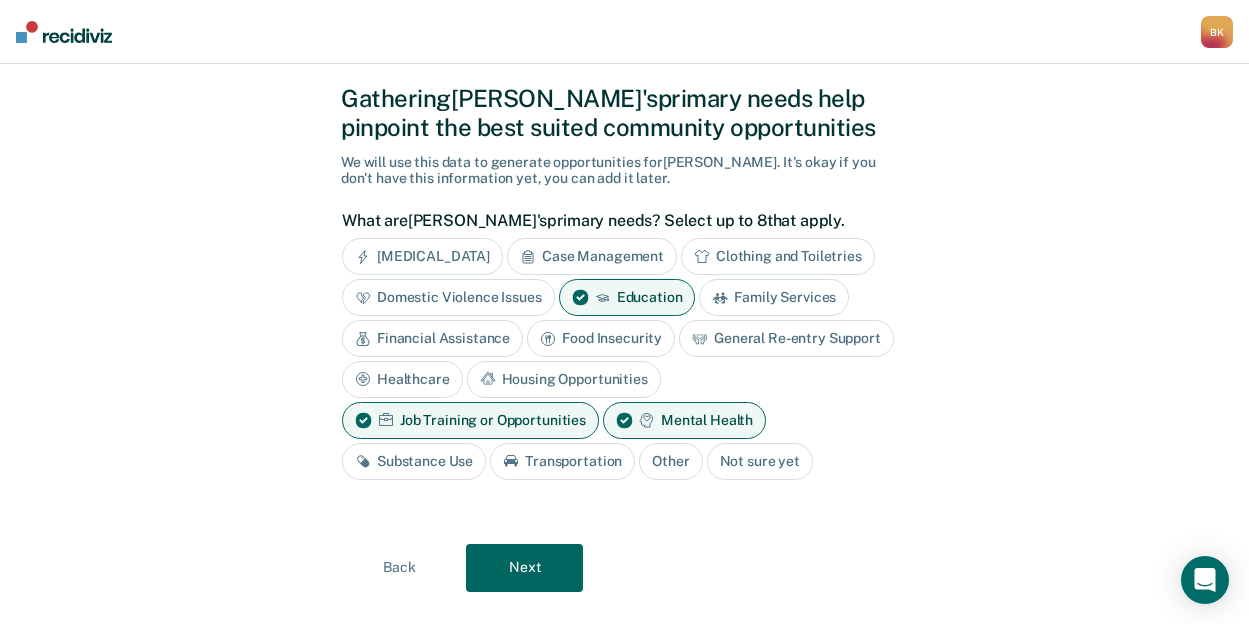 click on "Financial Assistance" at bounding box center (432, 338) 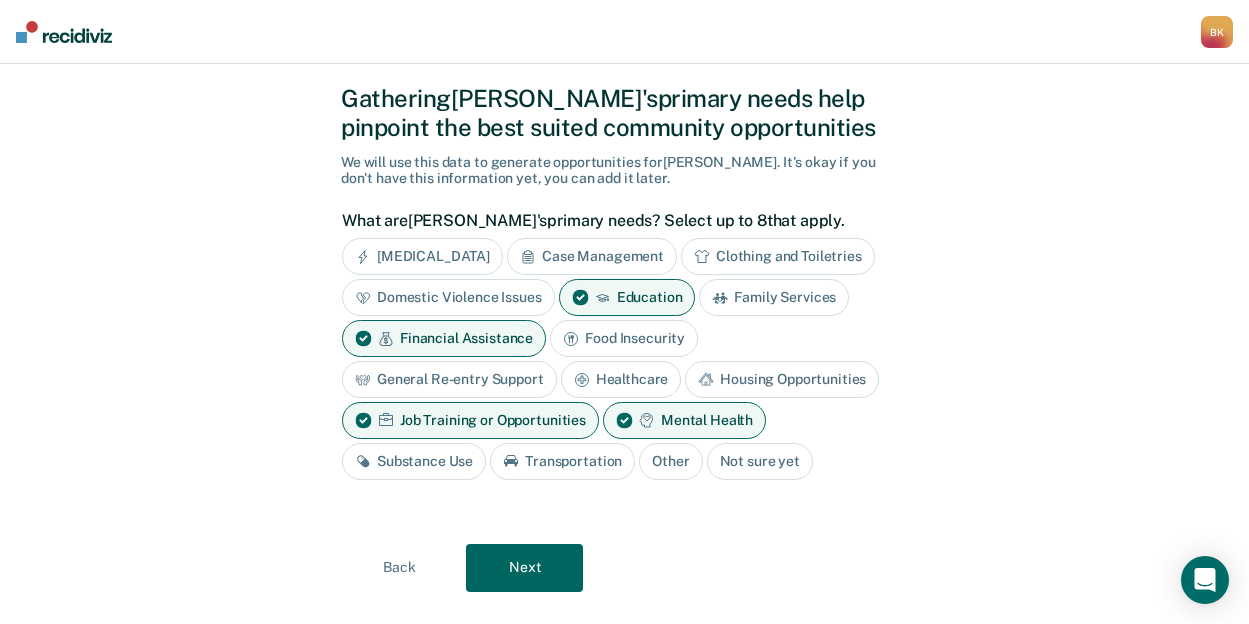 click on "Next" at bounding box center (524, 568) 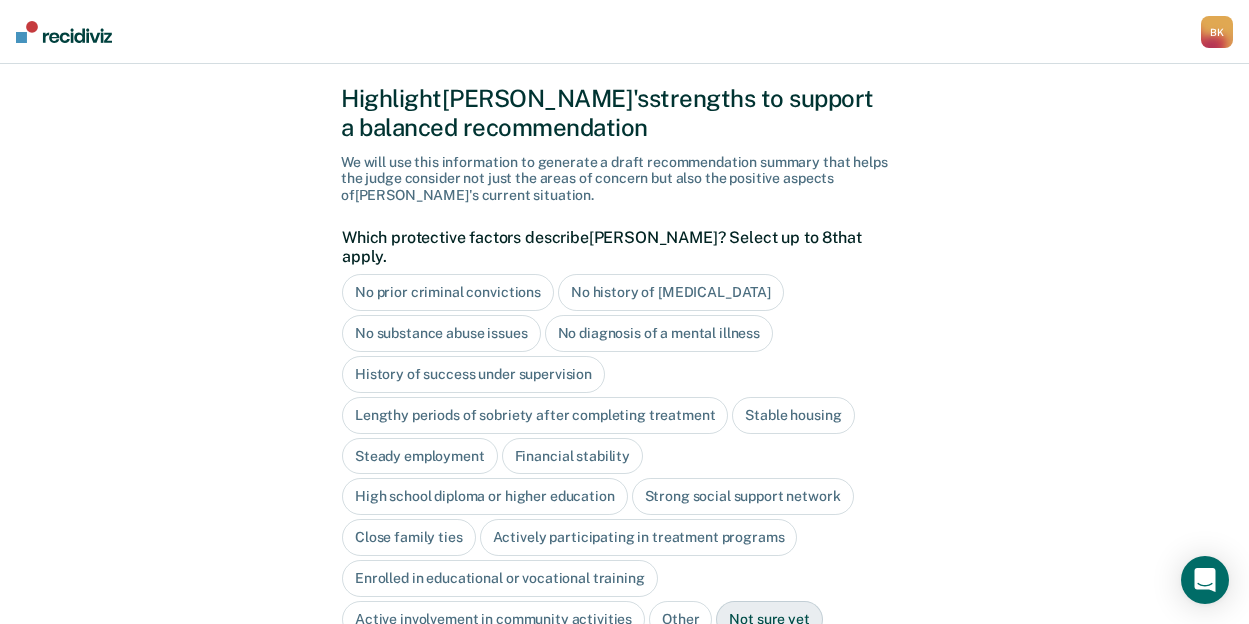 click on "No prior criminal convictions" at bounding box center (448, 292) 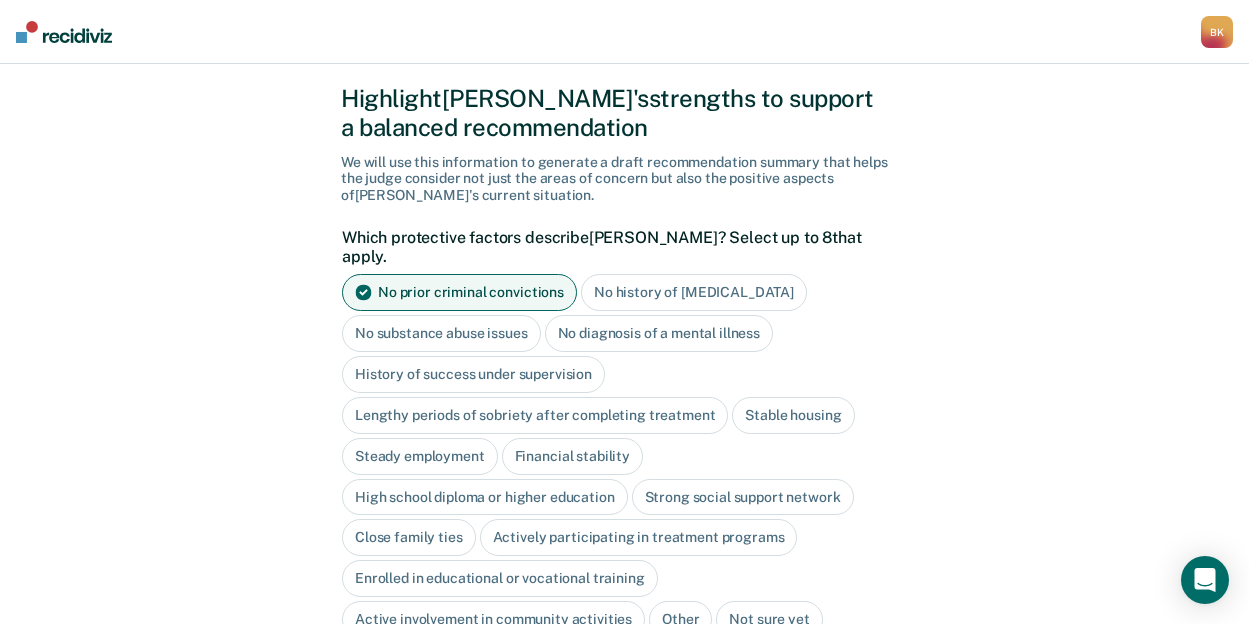 click on "No history of [MEDICAL_DATA]" at bounding box center (694, 292) 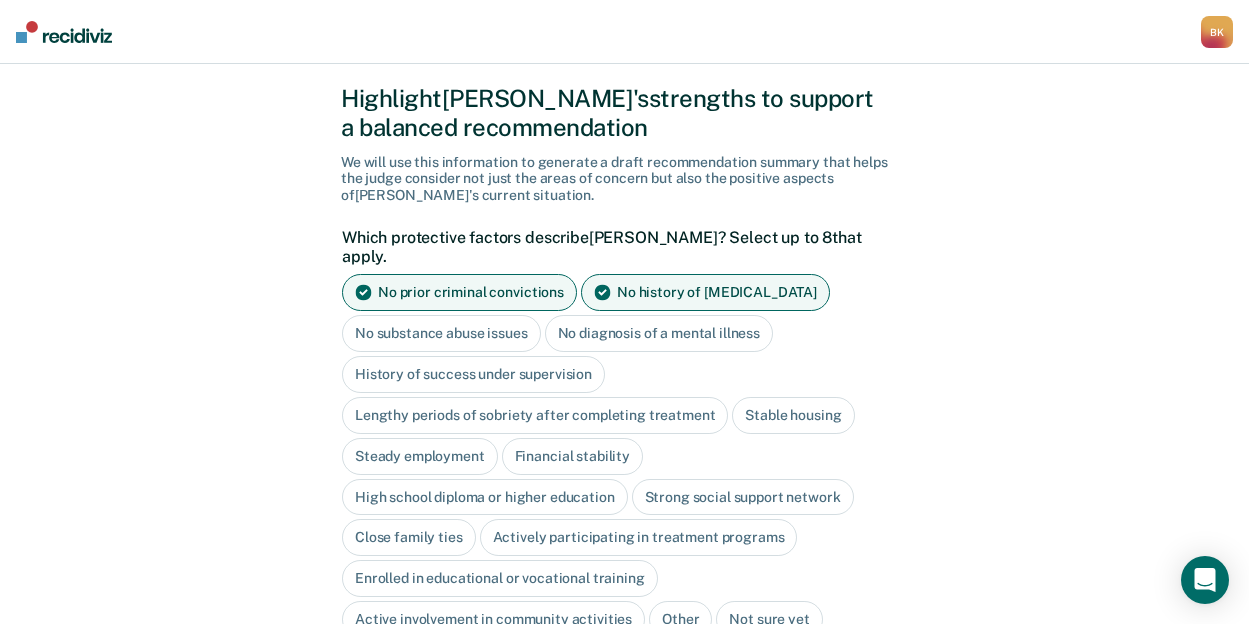 click on "No substance abuse issues" at bounding box center [441, 333] 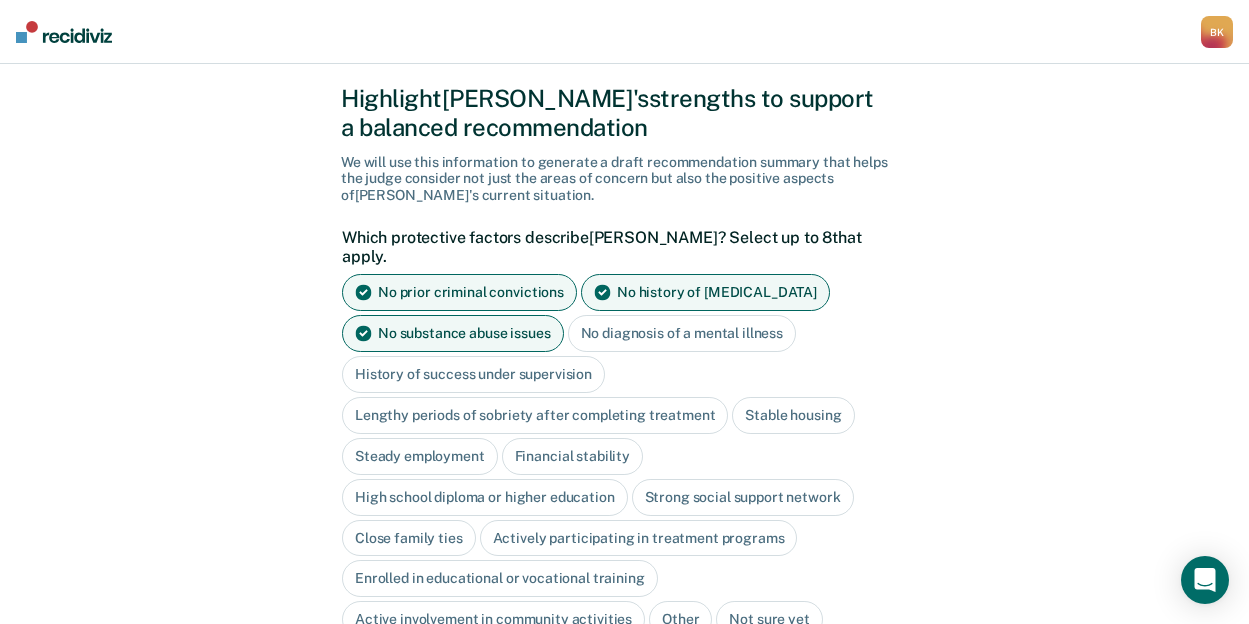 click on "Stable housing" at bounding box center [793, 415] 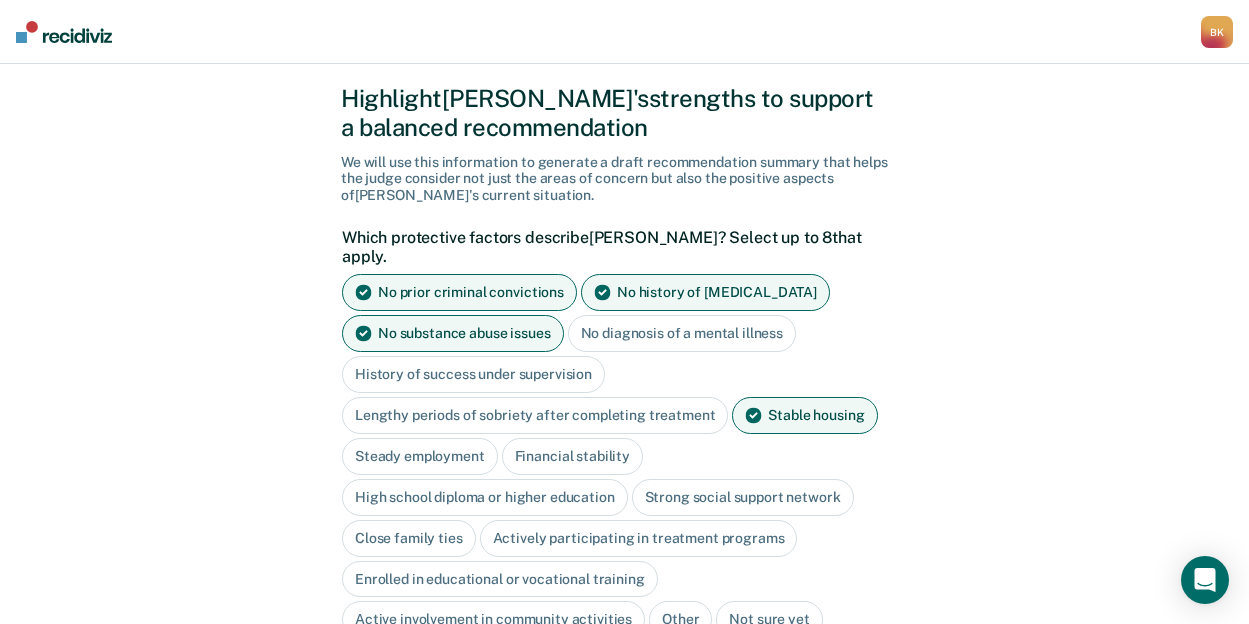 scroll, scrollTop: 152, scrollLeft: 0, axis: vertical 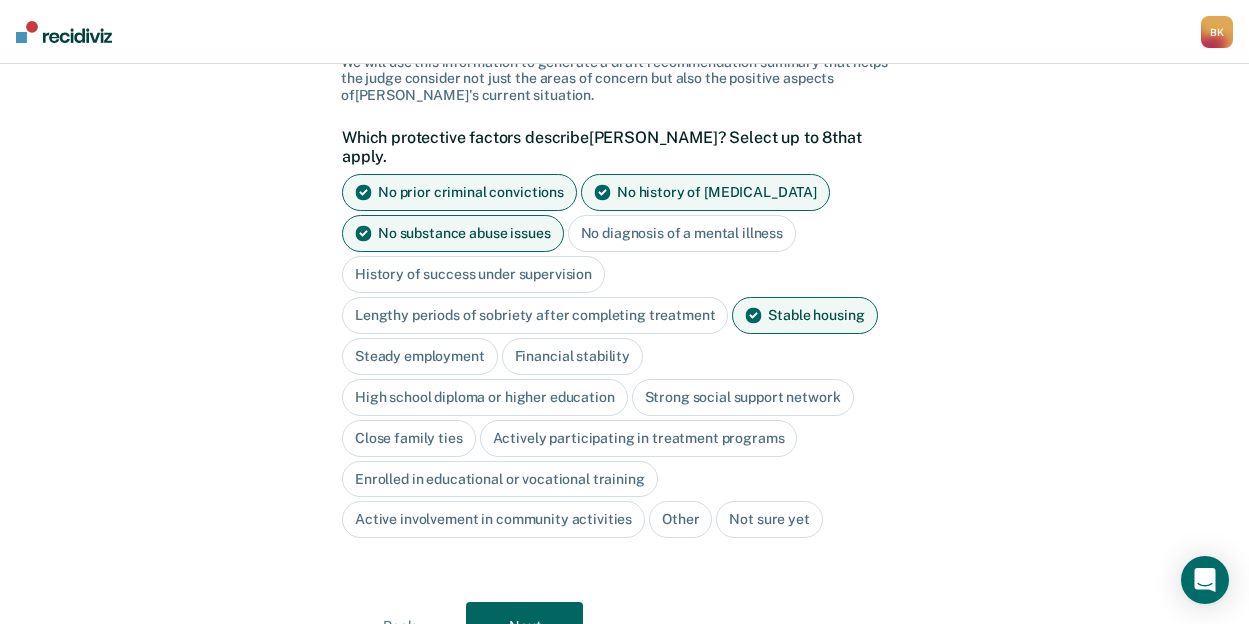 click on "Strong social support network" at bounding box center [743, 397] 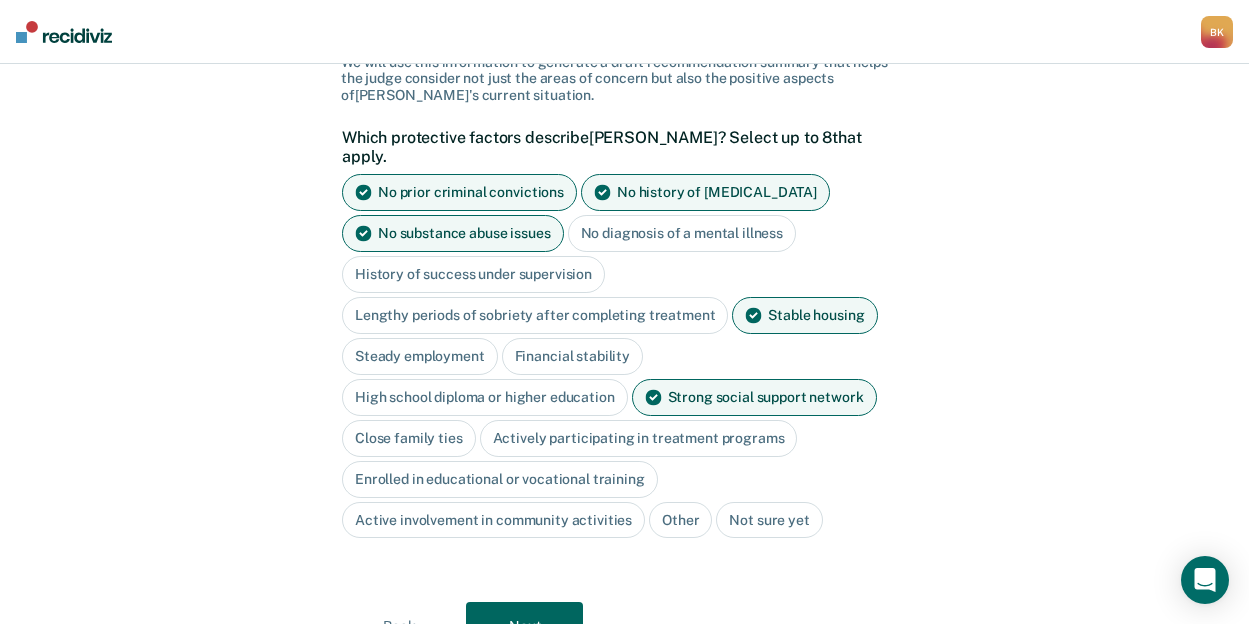 click on "Close family ties" at bounding box center [409, 438] 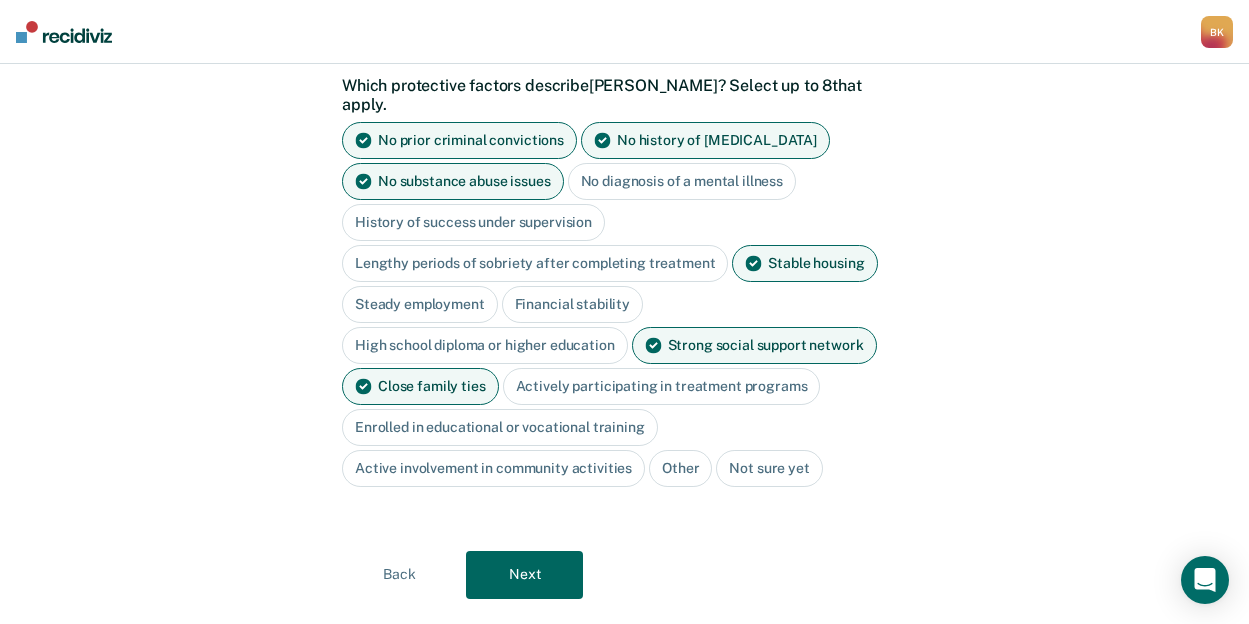 scroll, scrollTop: 231, scrollLeft: 0, axis: vertical 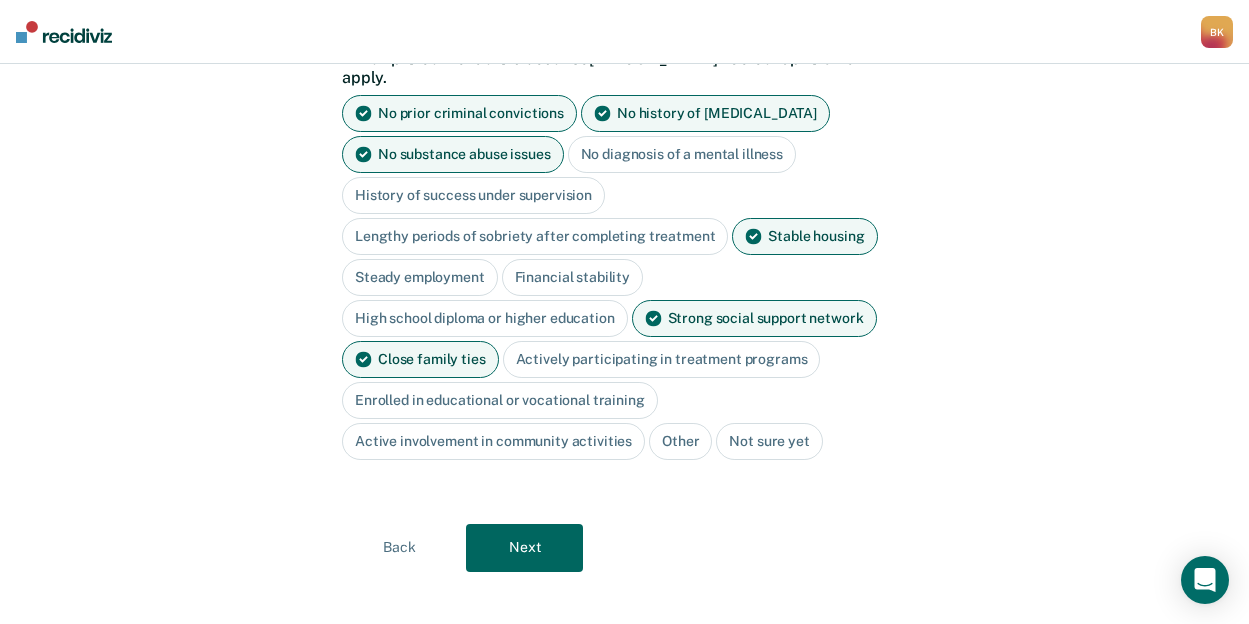 click on "Next" at bounding box center (524, 548) 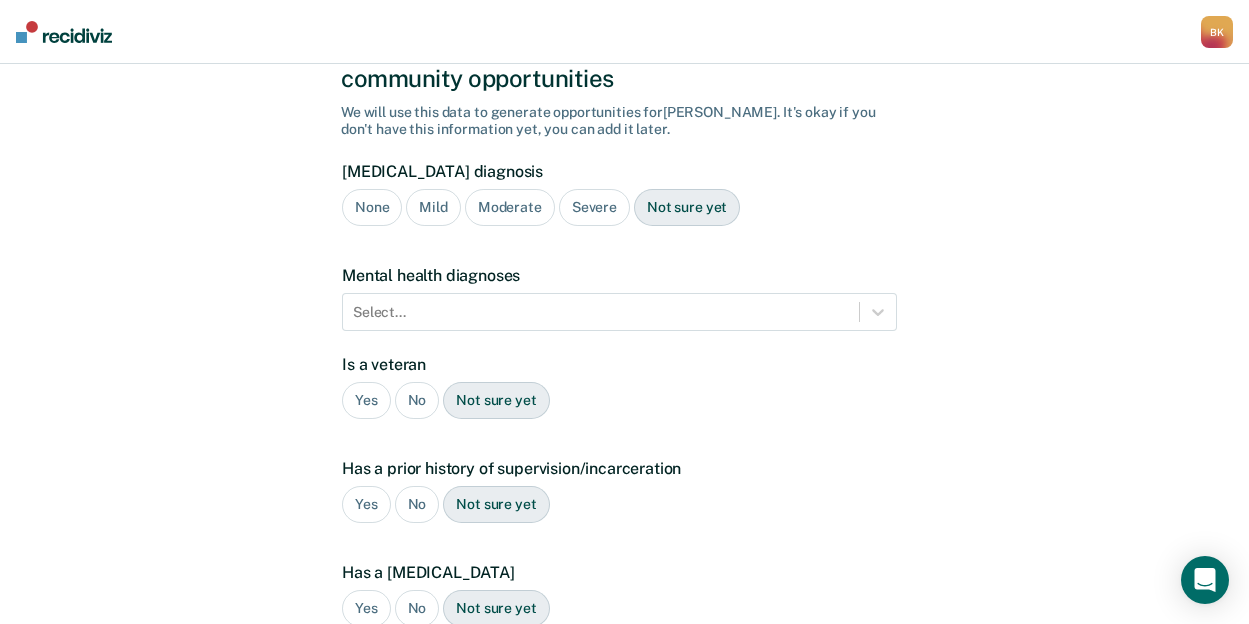 scroll, scrollTop: 96, scrollLeft: 0, axis: vertical 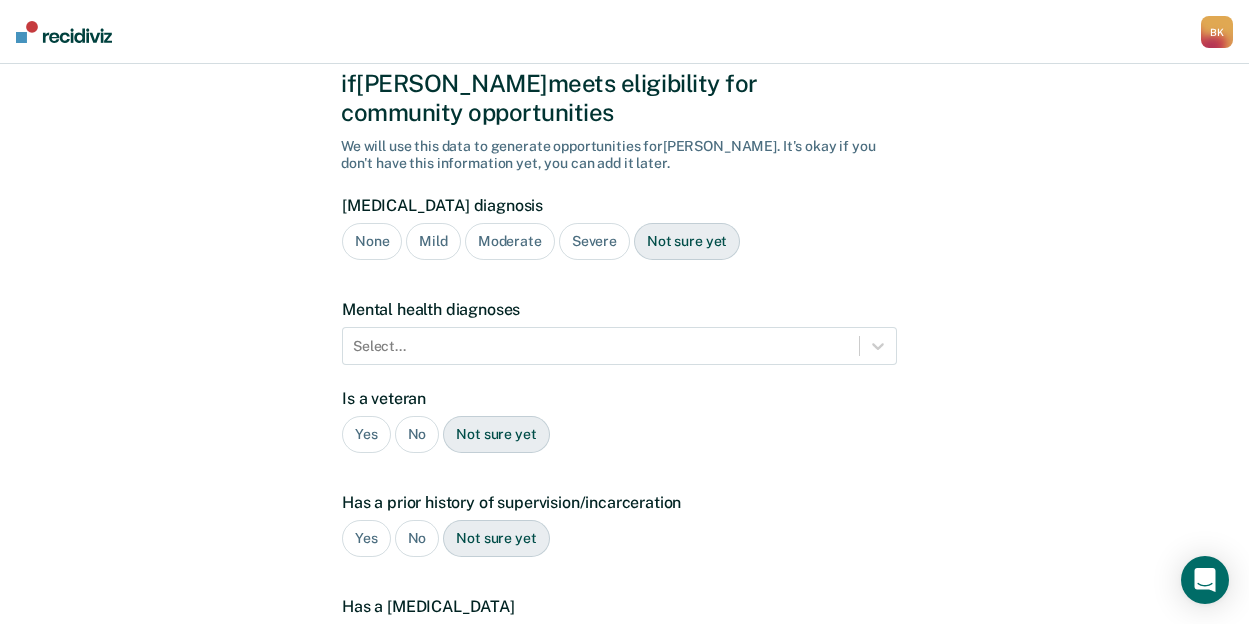 click on "None" at bounding box center [372, 241] 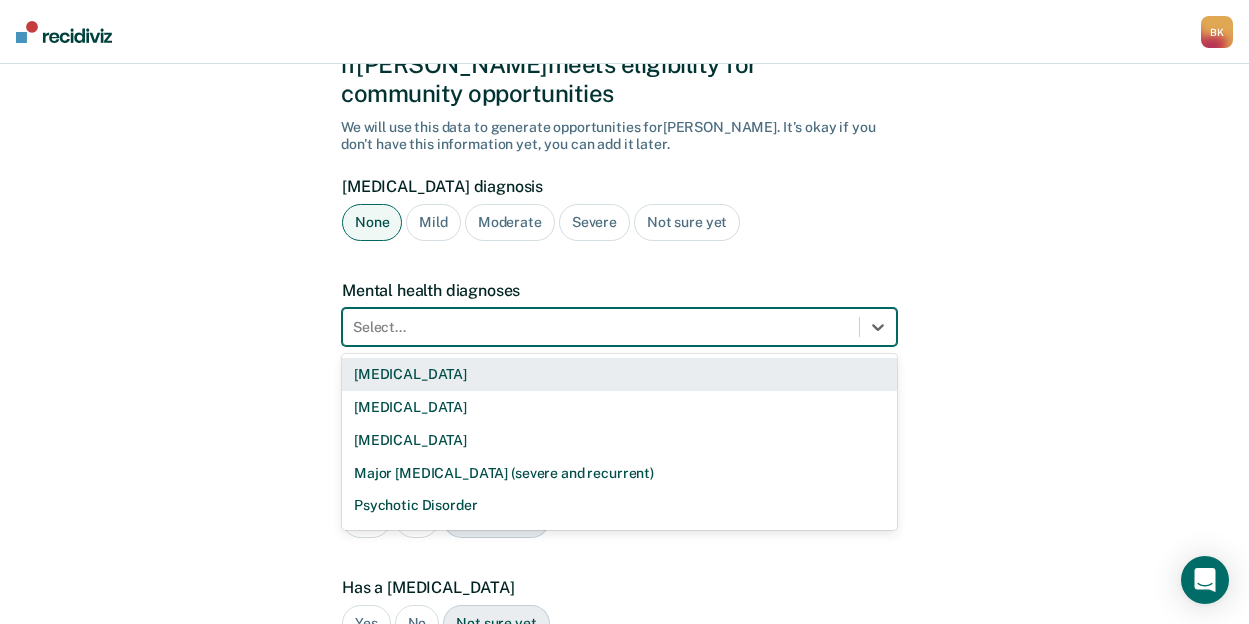 click on "Select..." at bounding box center (601, 327) 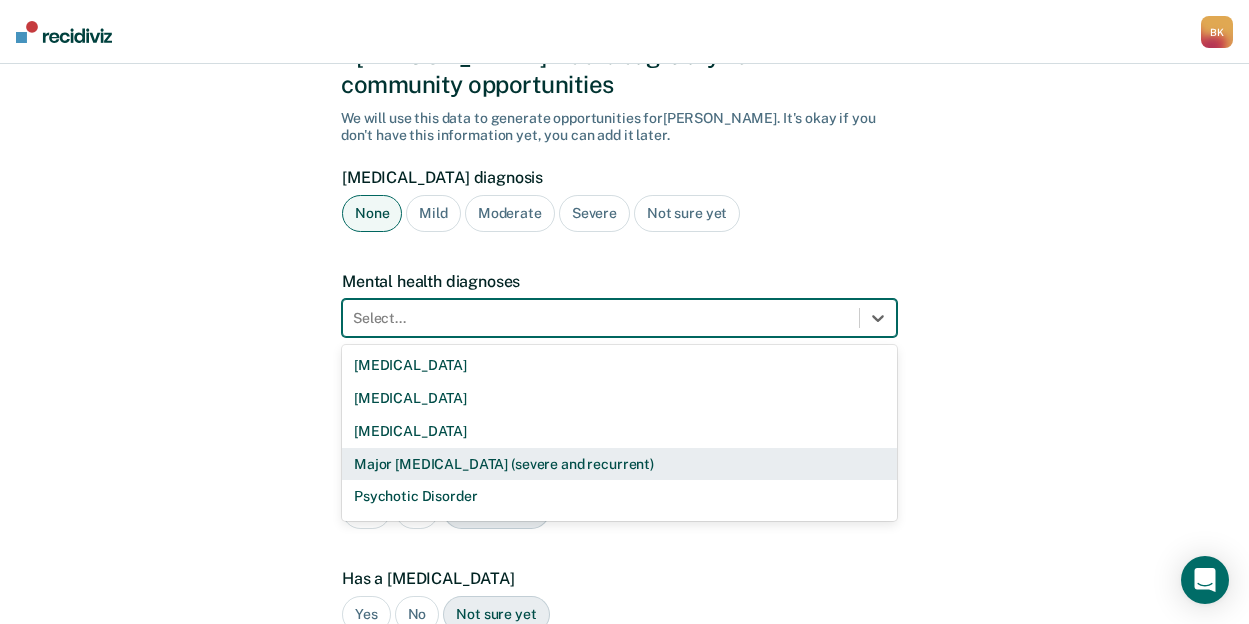 click on "Major [MEDICAL_DATA] (severe and recurrent)" at bounding box center [619, 464] 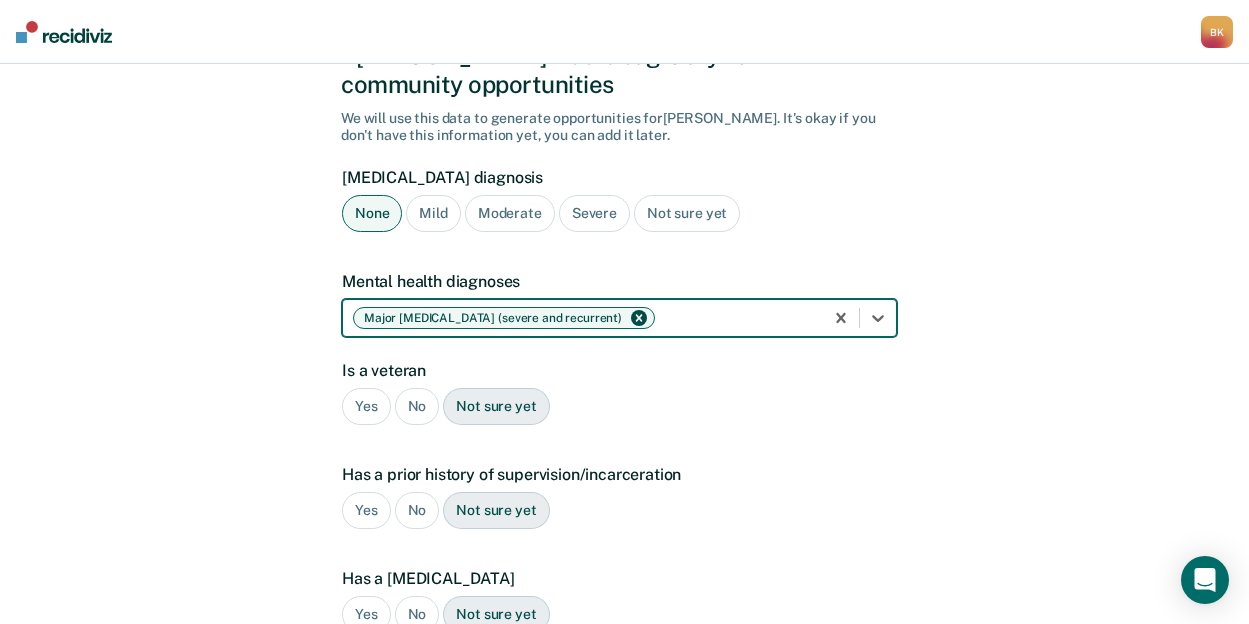 click on "No" at bounding box center [417, 406] 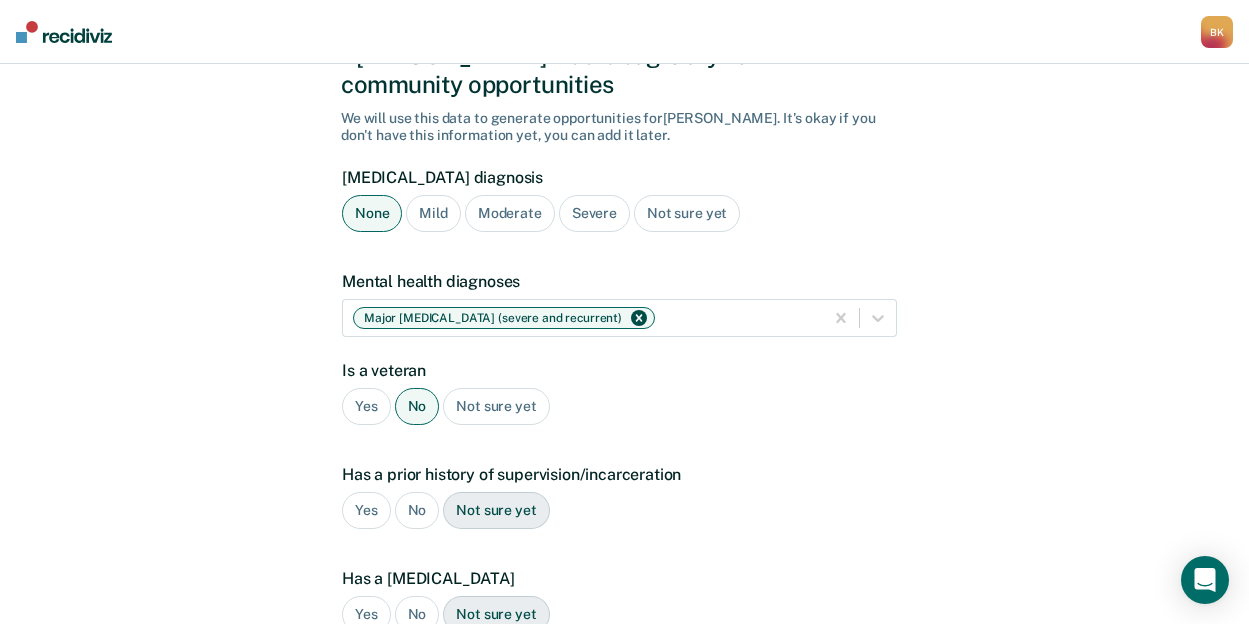 click on "No" at bounding box center [417, 510] 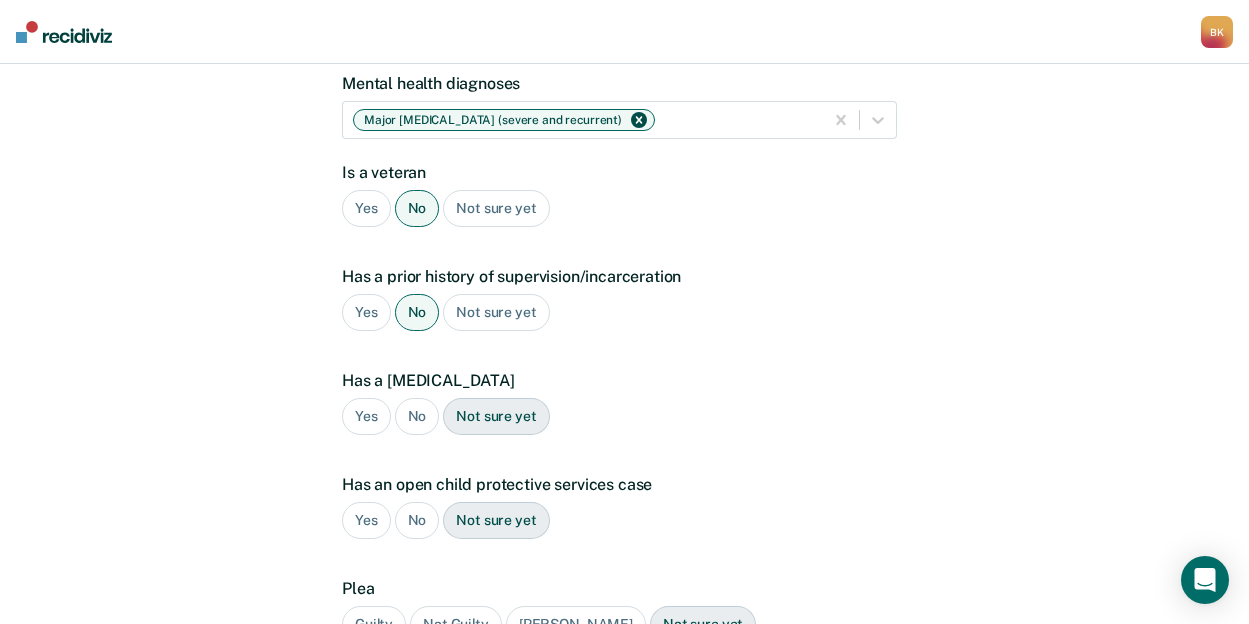 scroll, scrollTop: 324, scrollLeft: 0, axis: vertical 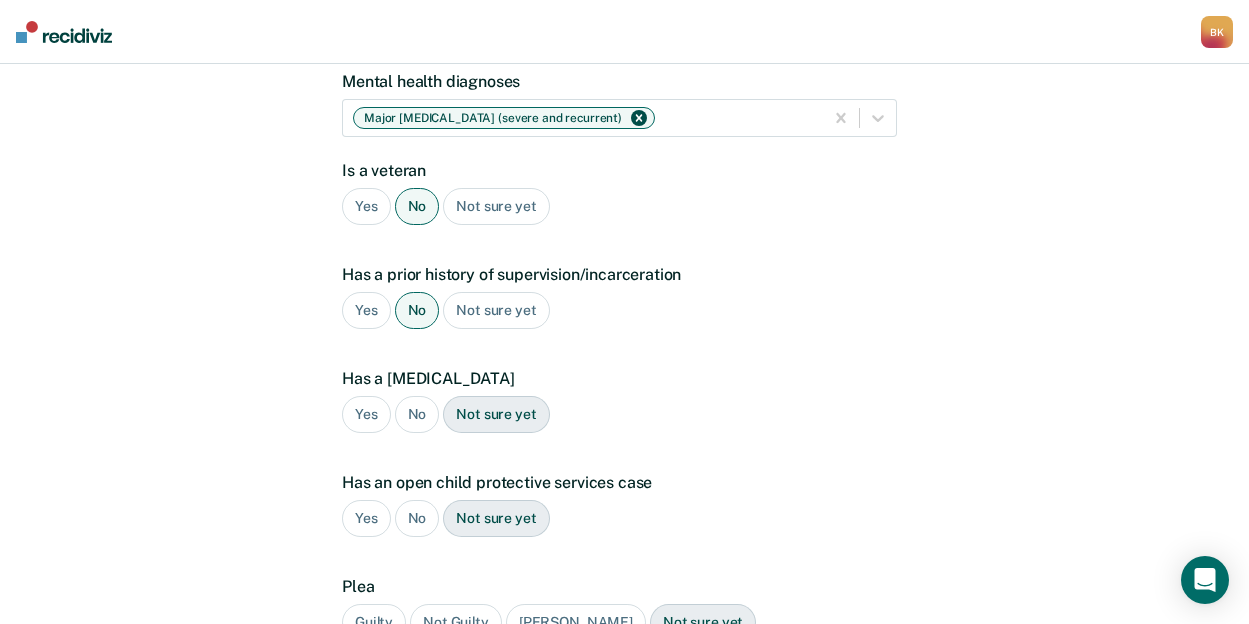 click on "Yes" at bounding box center (366, 414) 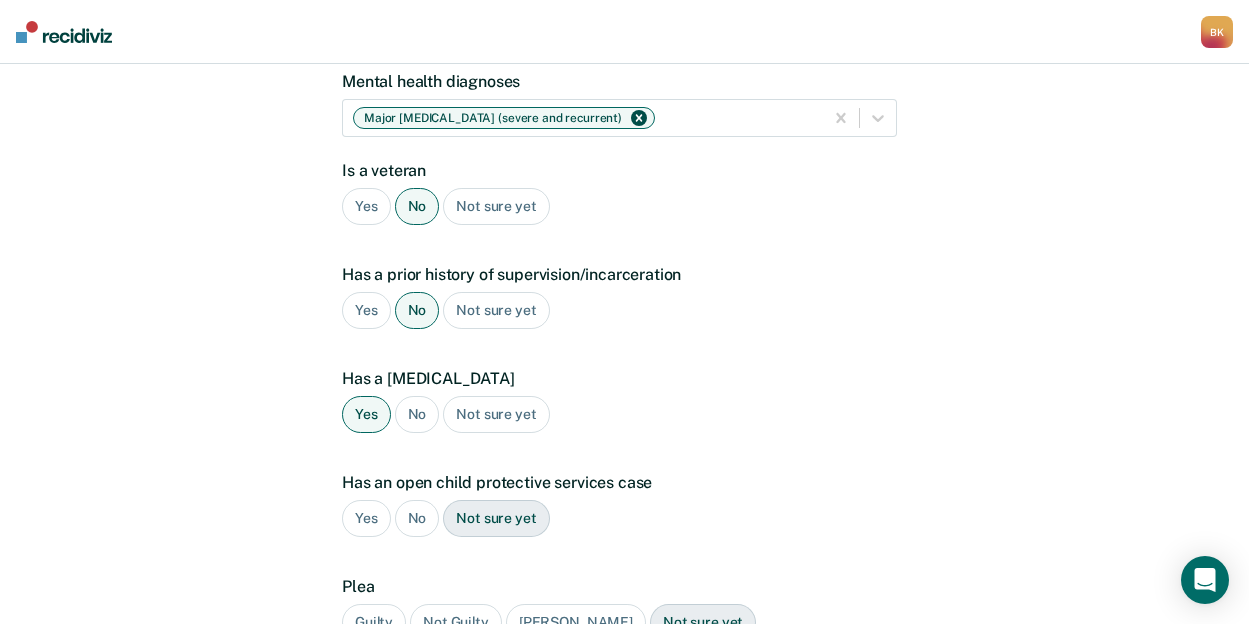 scroll, scrollTop: 424, scrollLeft: 0, axis: vertical 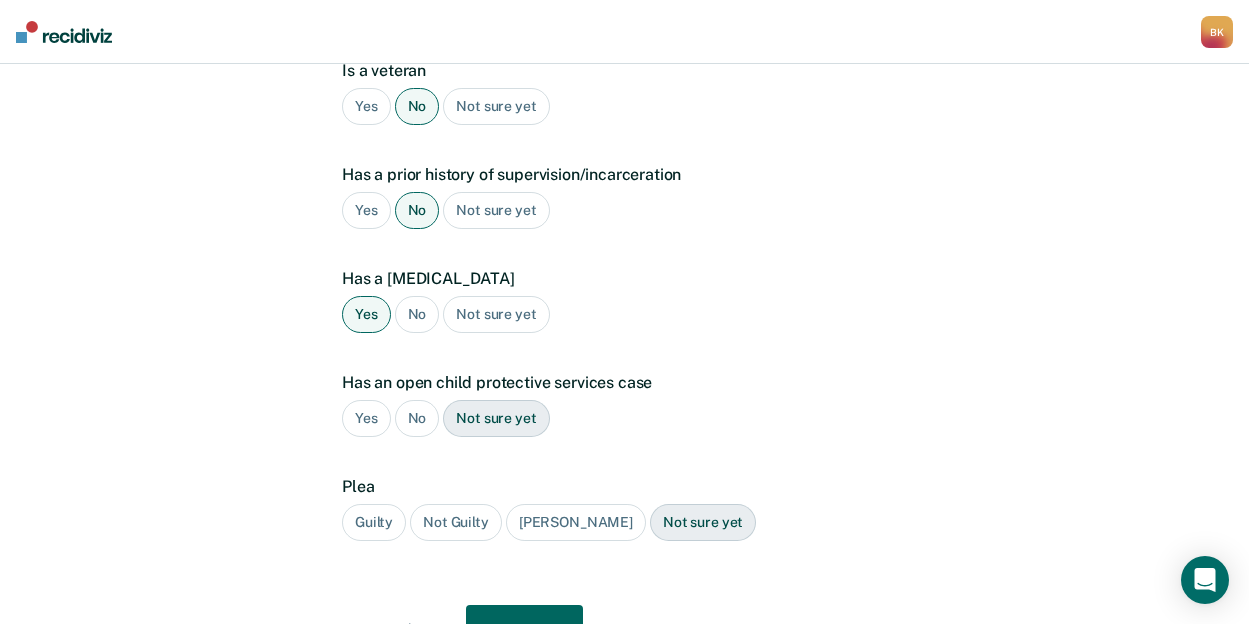 click on "No" at bounding box center [417, 418] 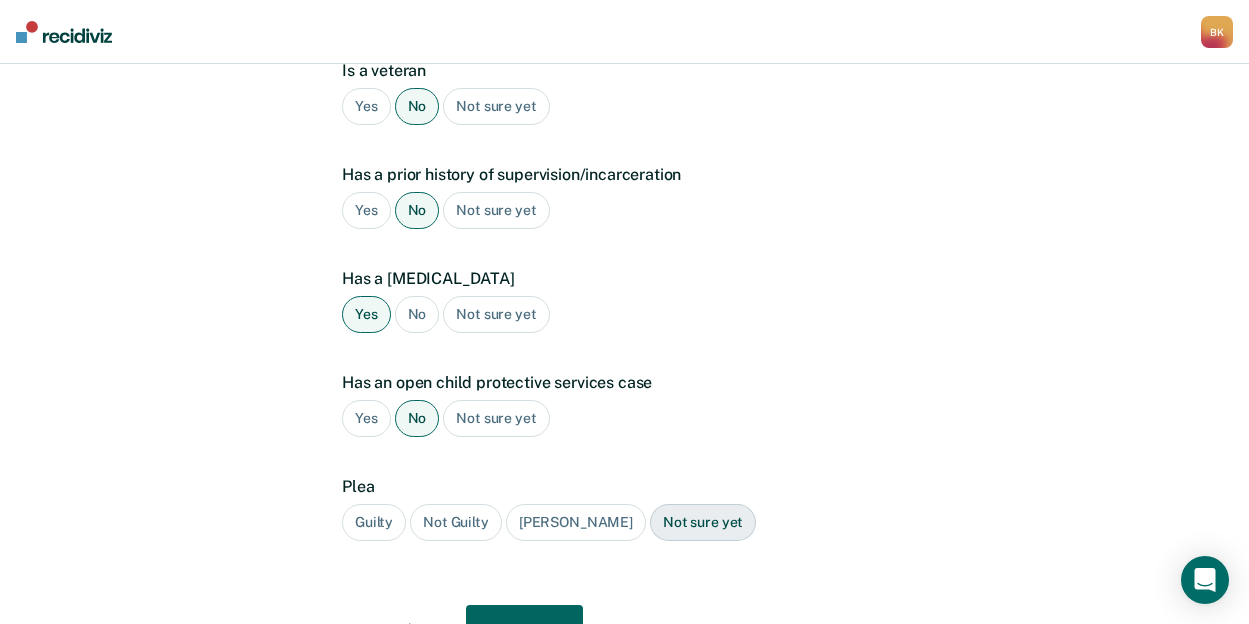 click on "Not Guilty" at bounding box center [456, 522] 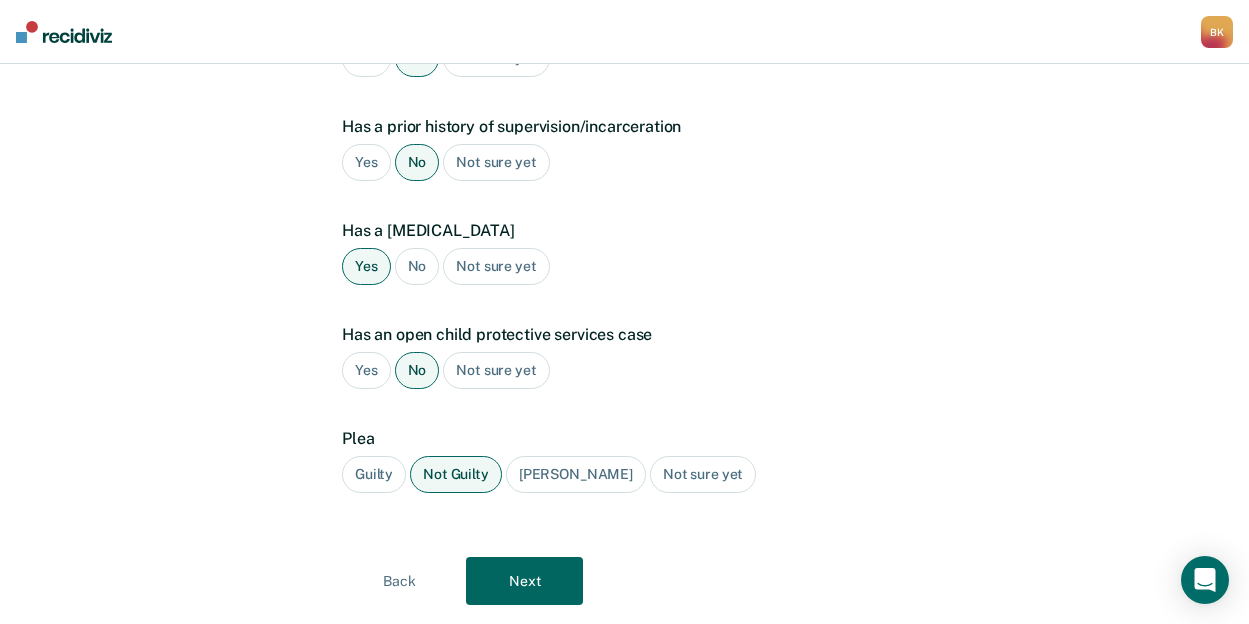 scroll, scrollTop: 496, scrollLeft: 0, axis: vertical 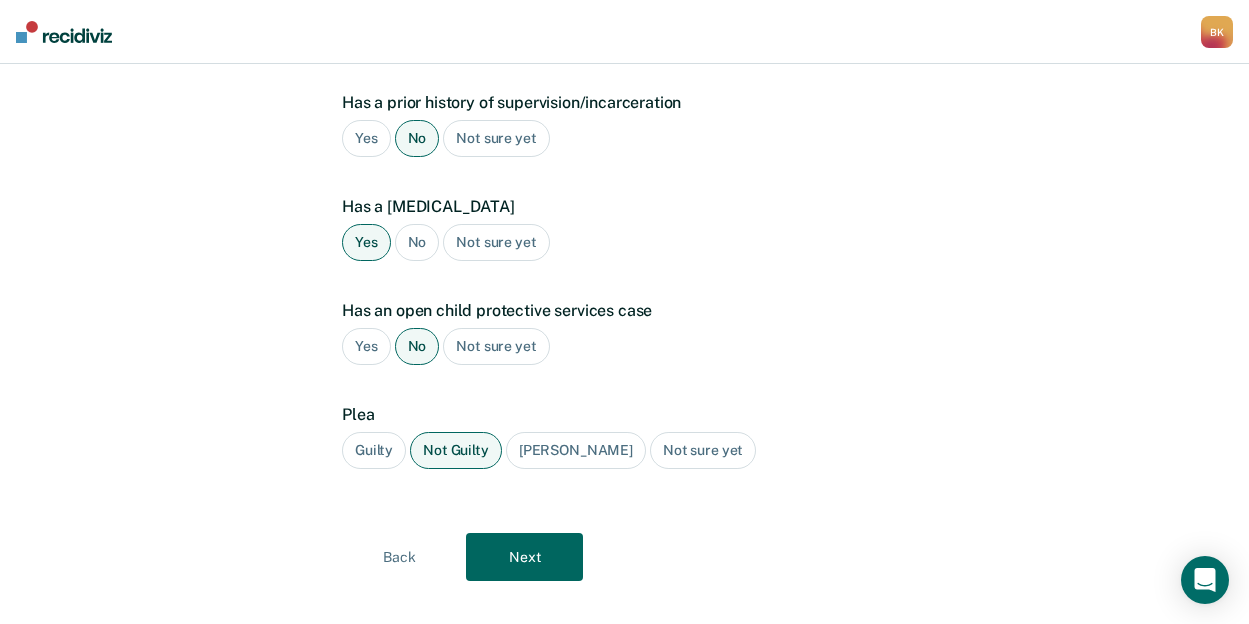 click on "Guilty" at bounding box center [374, 450] 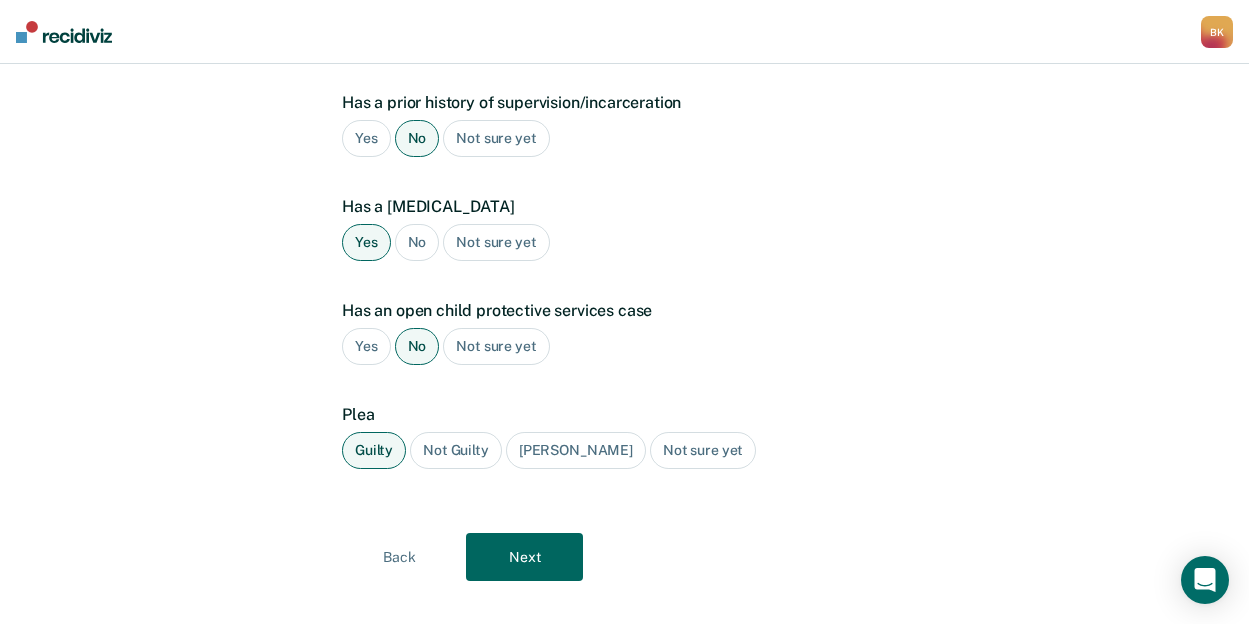 click on "Next" at bounding box center [524, 557] 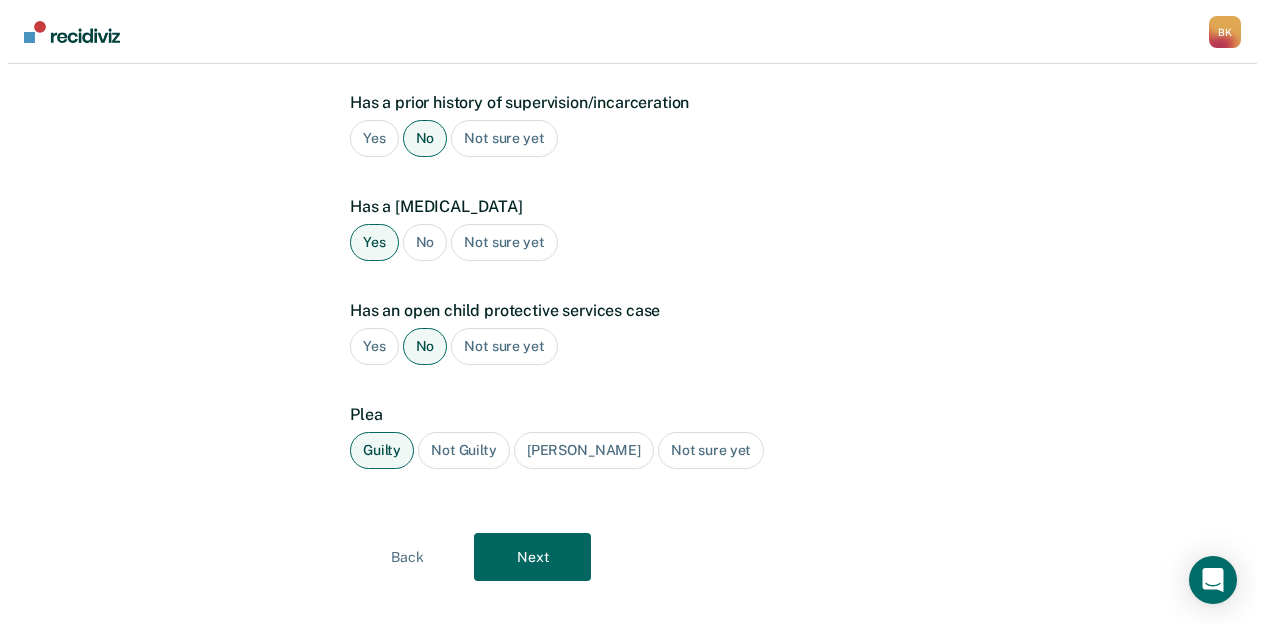 scroll, scrollTop: 0, scrollLeft: 0, axis: both 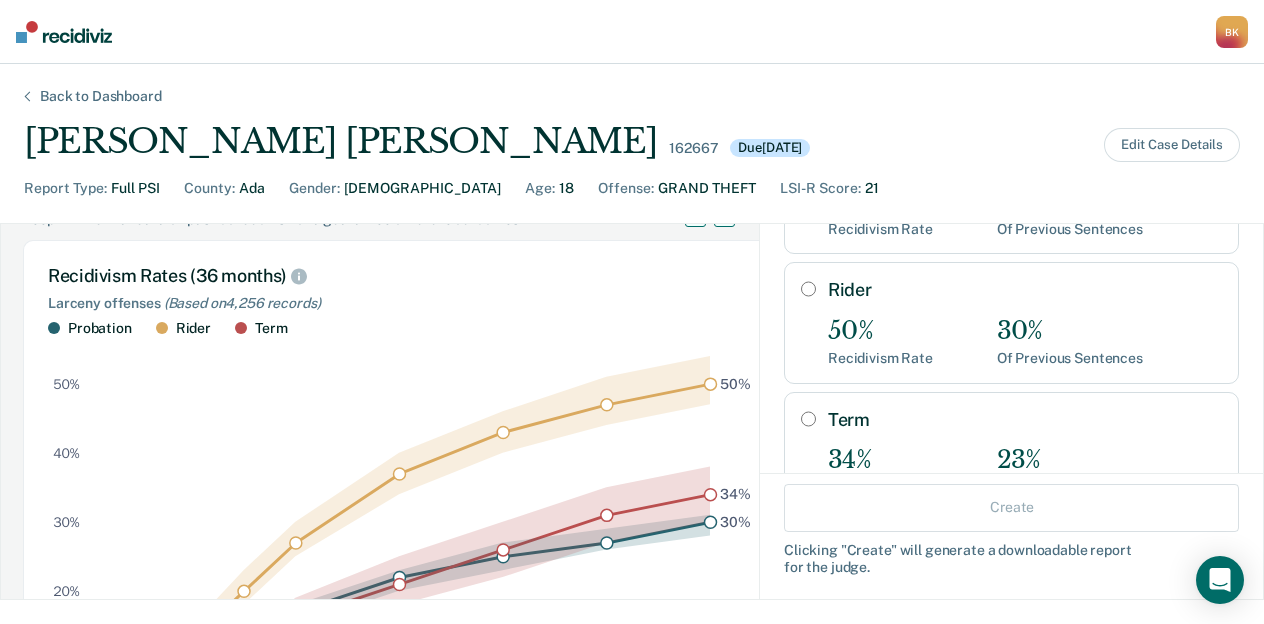 click on "Rider   50% Recidivism Rate 30% Of Previous Sentences" at bounding box center [1011, 322] 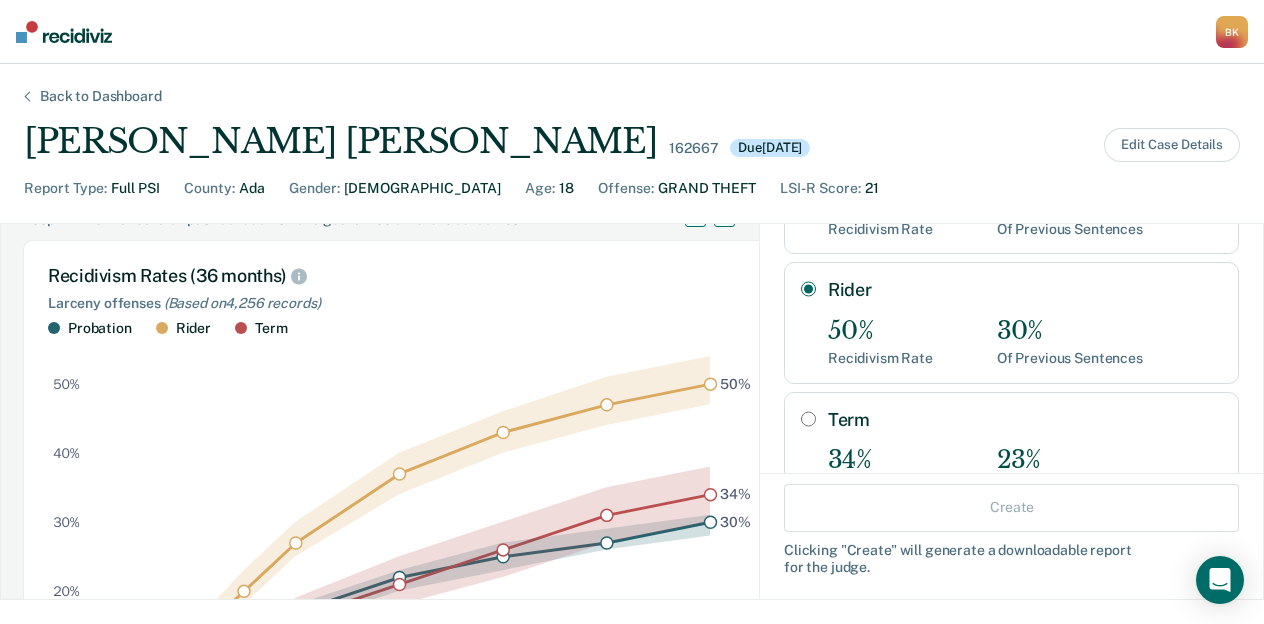 radio on "true" 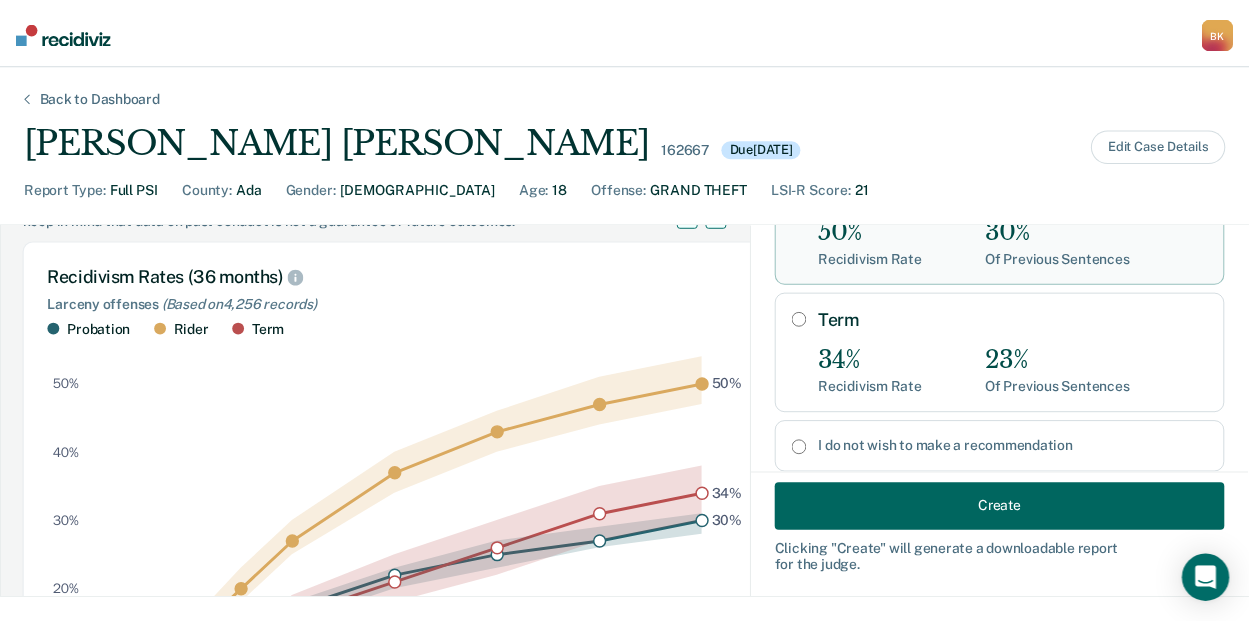 scroll, scrollTop: 334, scrollLeft: 0, axis: vertical 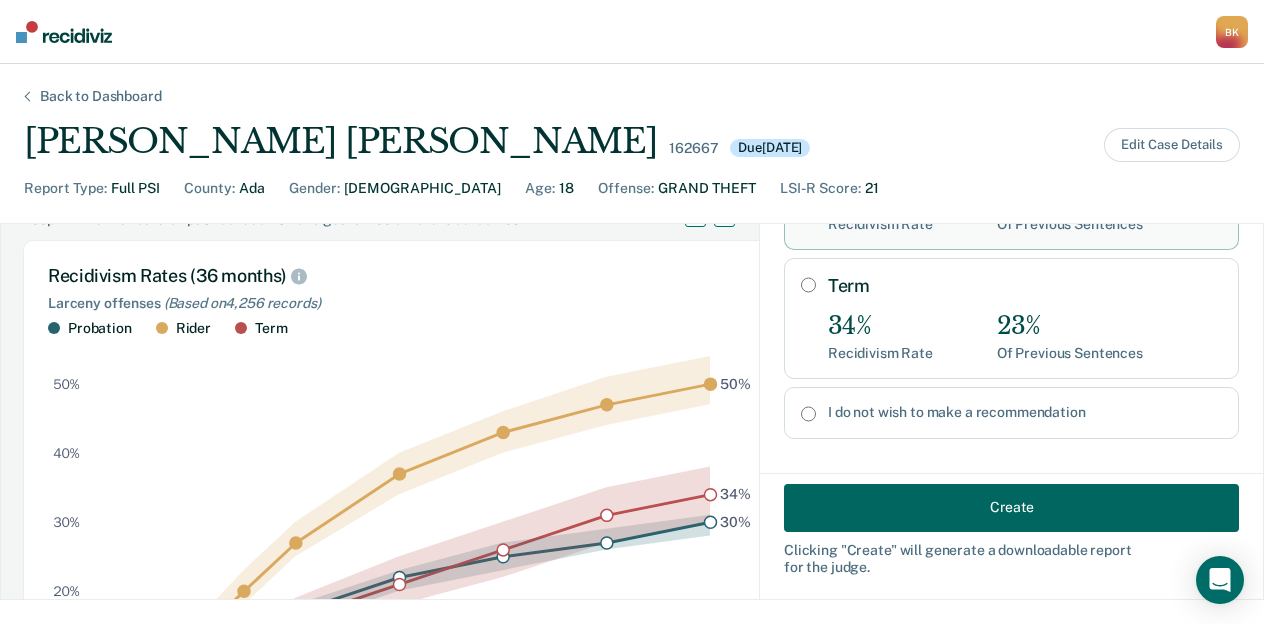 click on "Create" at bounding box center [1011, 507] 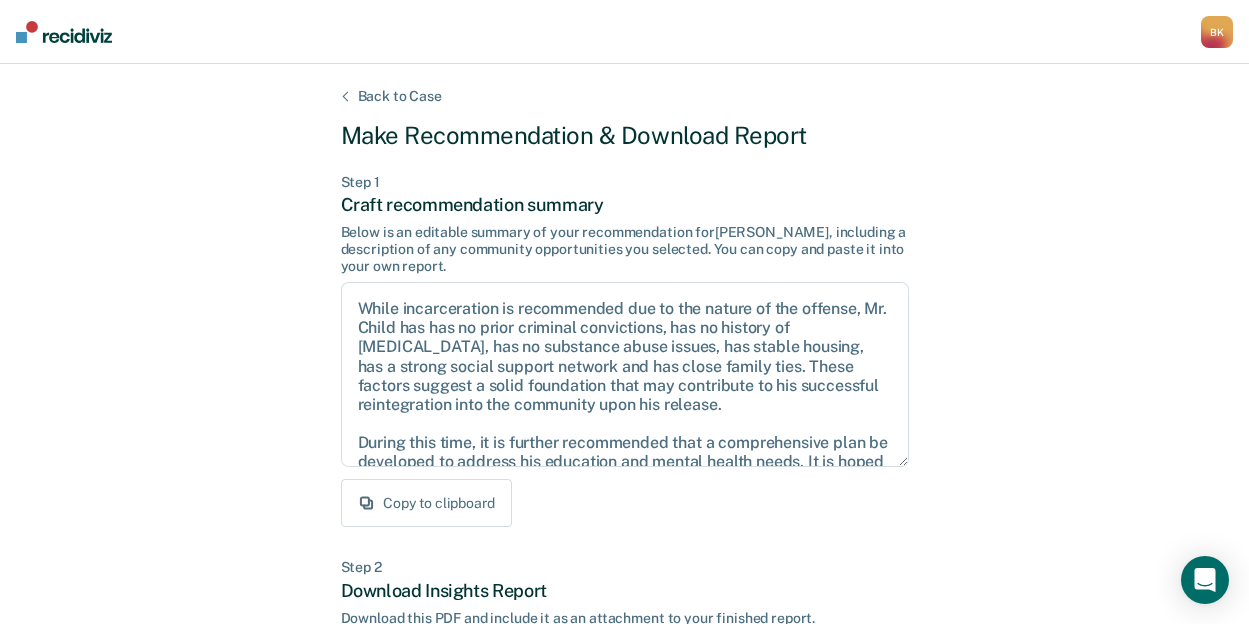 scroll, scrollTop: 110, scrollLeft: 0, axis: vertical 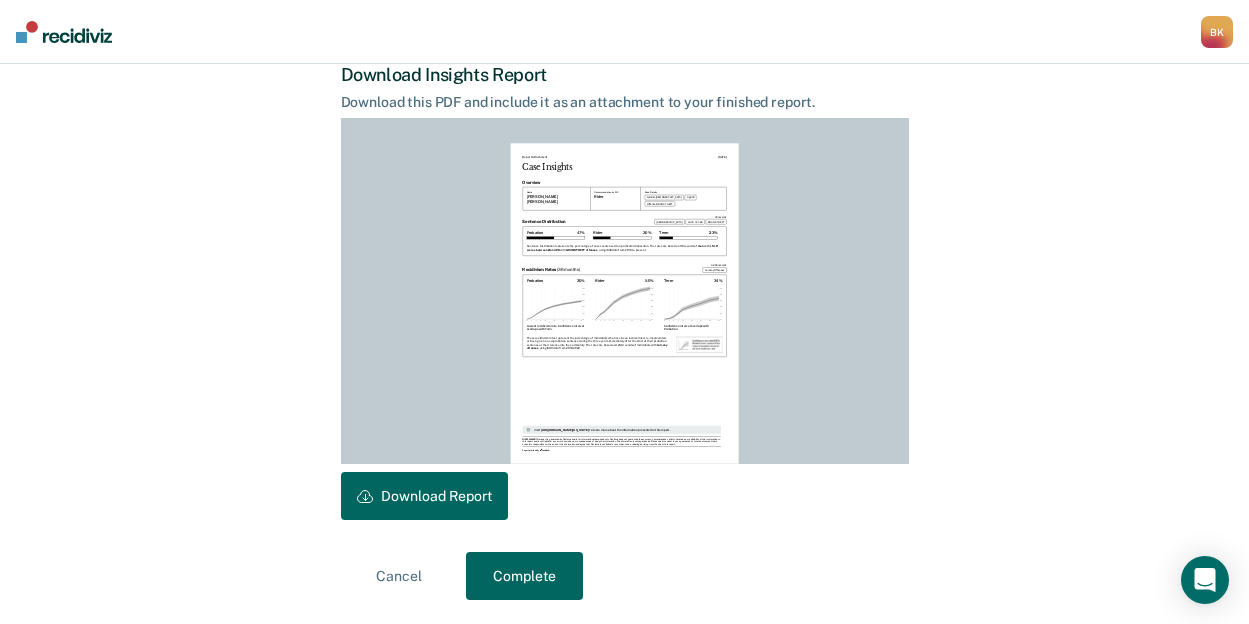 click on "Download Report" at bounding box center [424, 496] 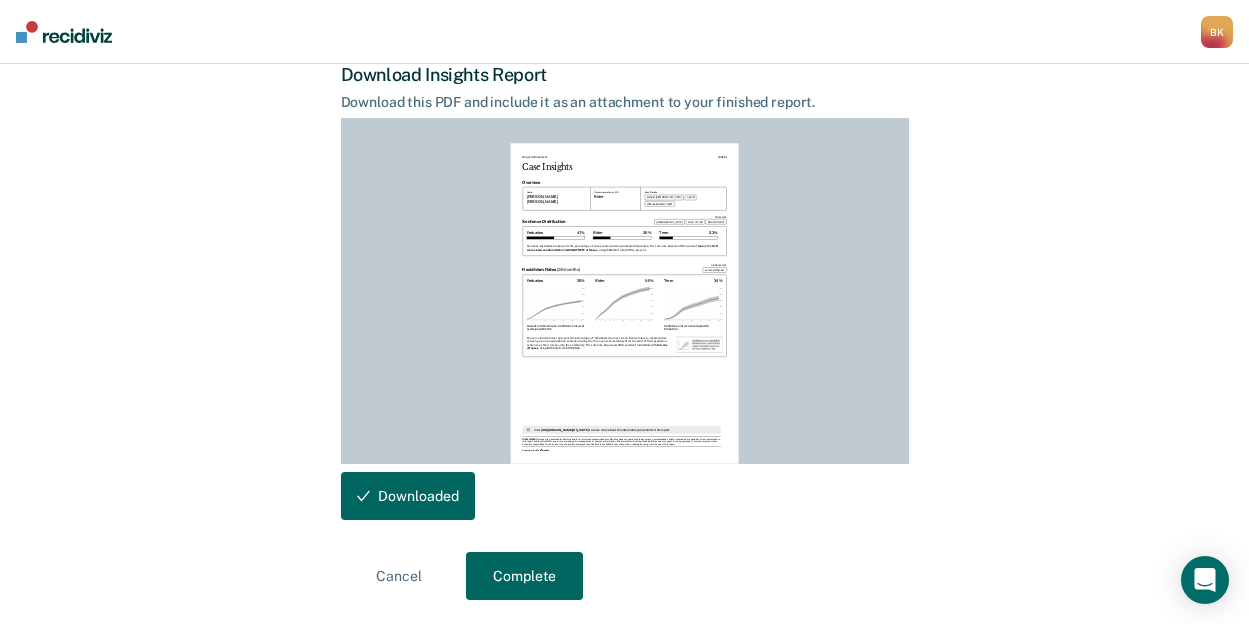 scroll, scrollTop: 0, scrollLeft: 0, axis: both 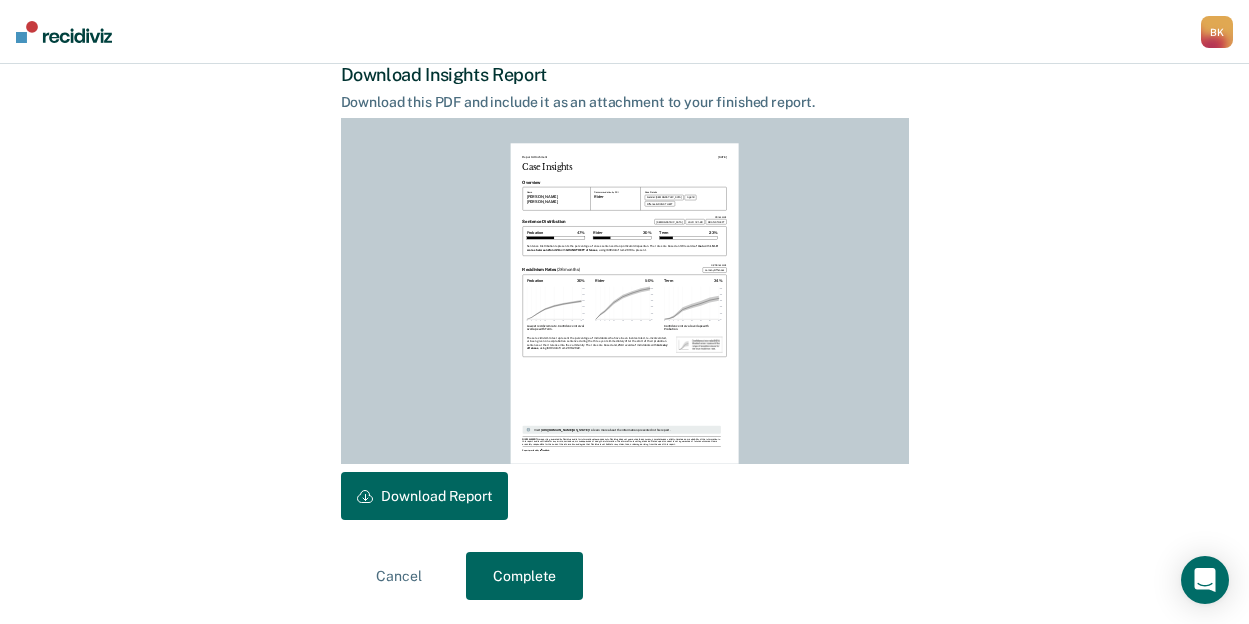 click on "Download Report" at bounding box center (424, 496) 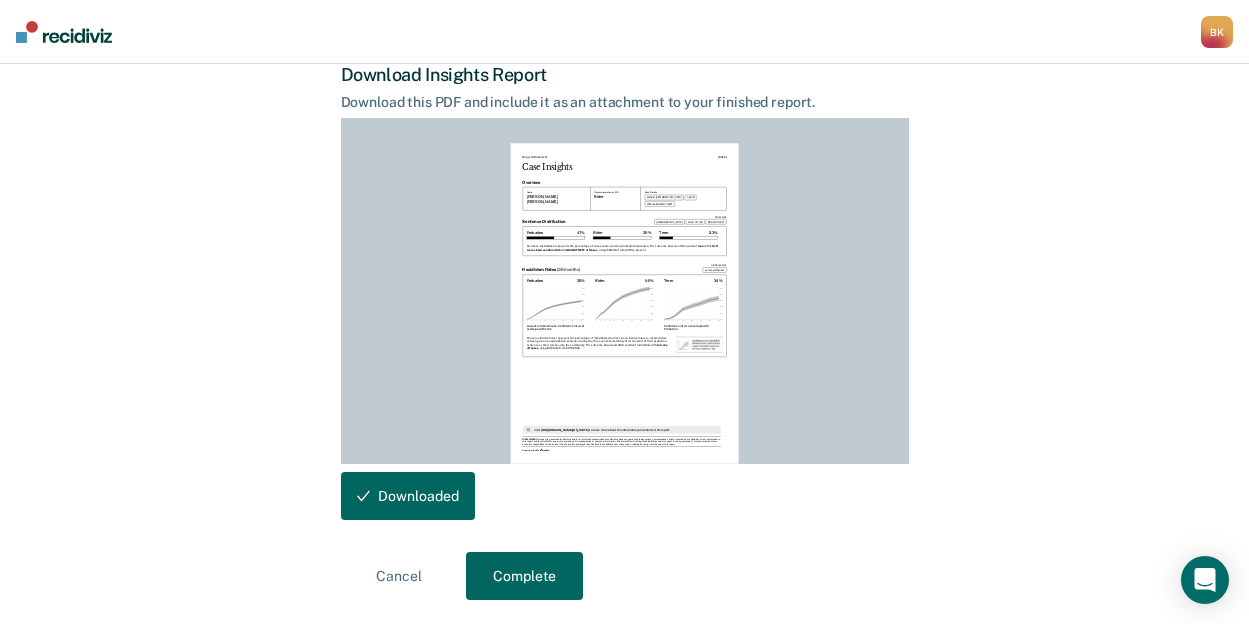 scroll, scrollTop: 0, scrollLeft: 0, axis: both 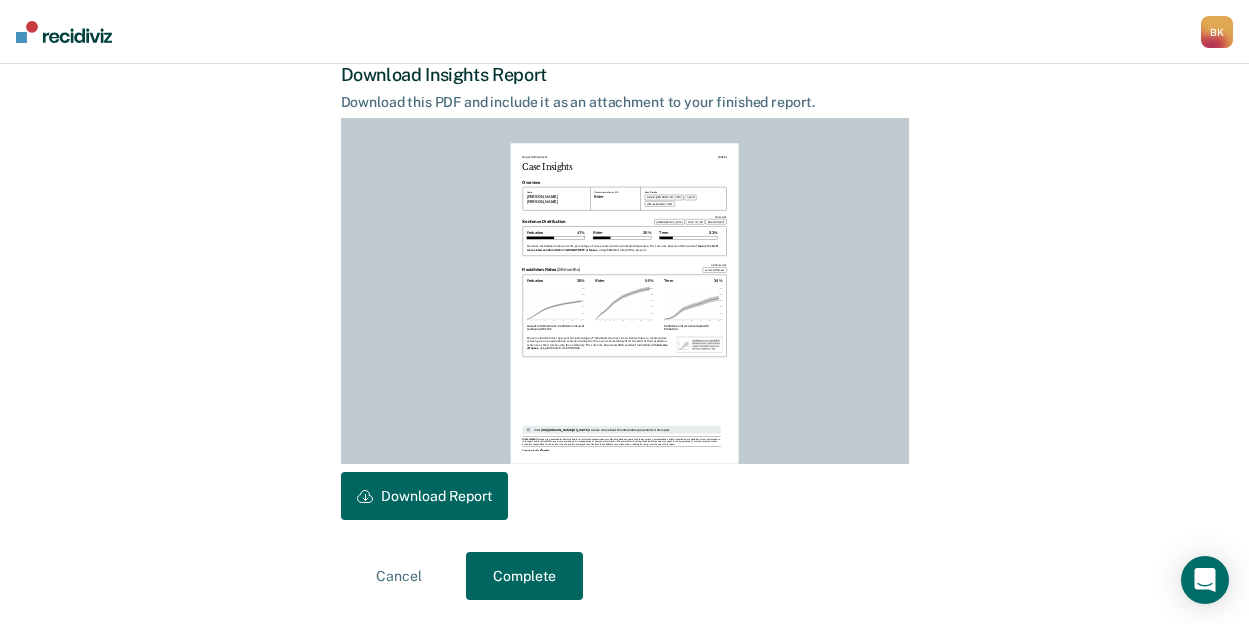 click on "Complete" at bounding box center [524, 576] 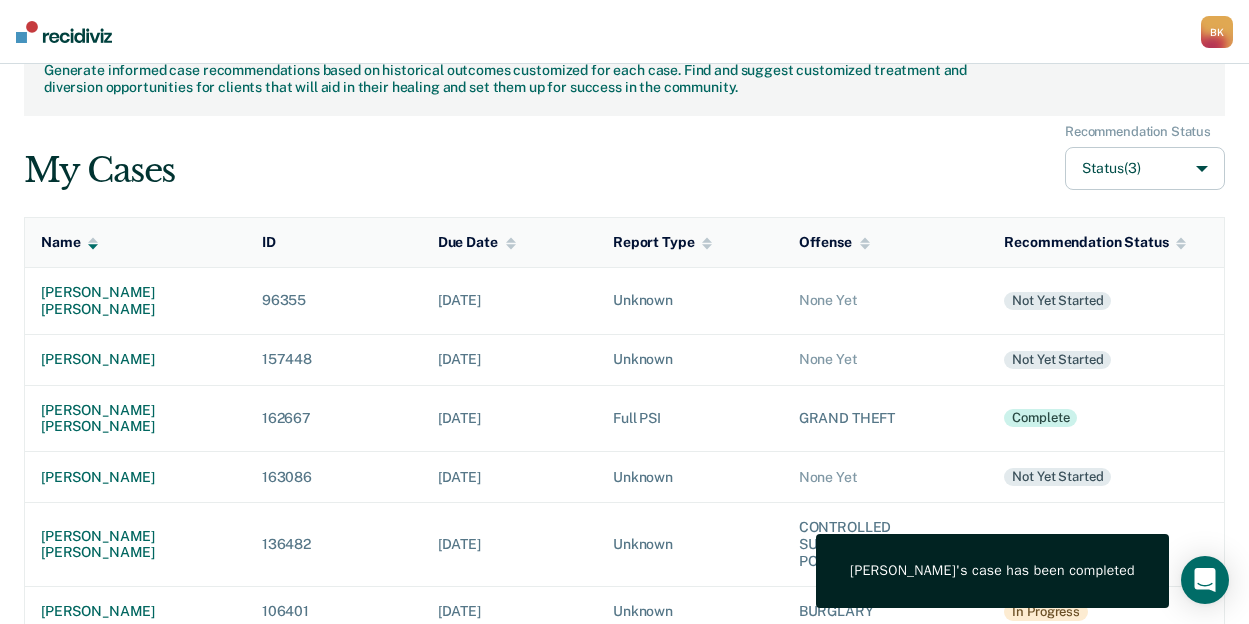 scroll, scrollTop: 100, scrollLeft: 0, axis: vertical 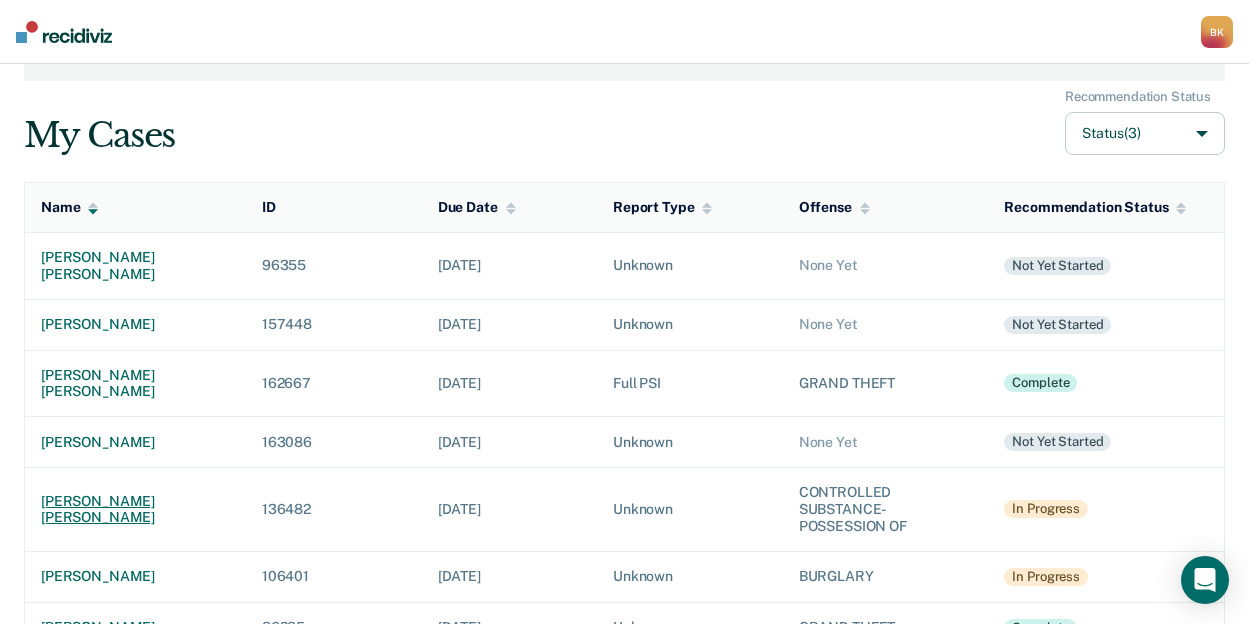 click on "[PERSON_NAME] [PERSON_NAME]" at bounding box center (135, 510) 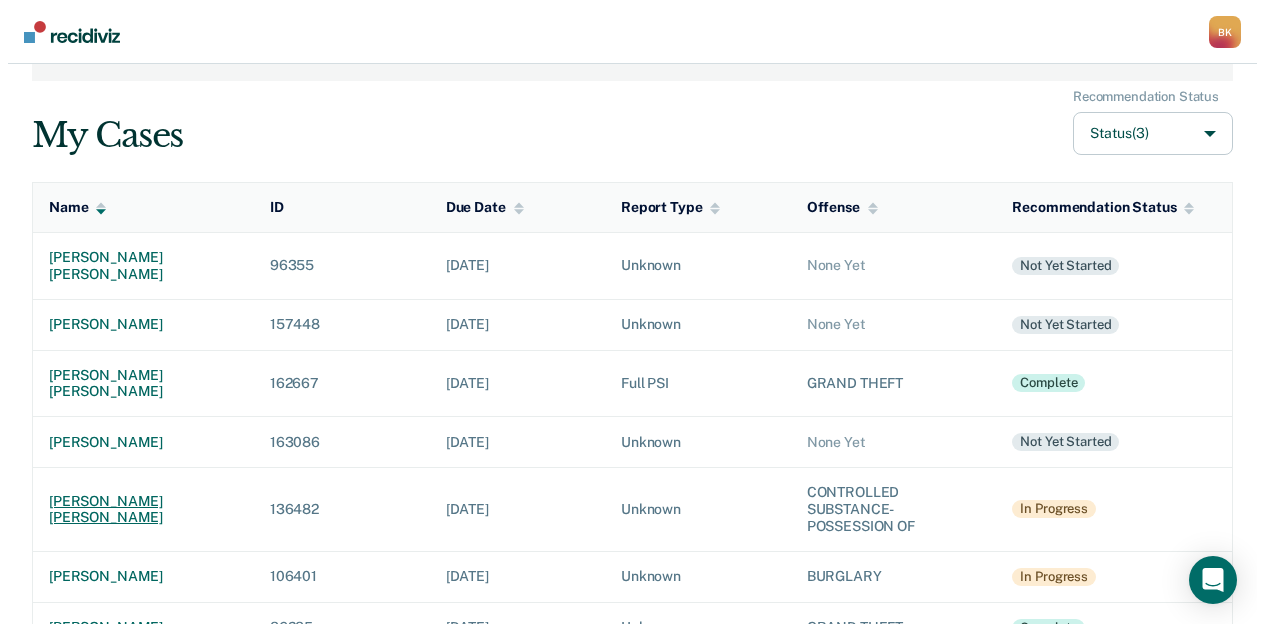 scroll, scrollTop: 0, scrollLeft: 0, axis: both 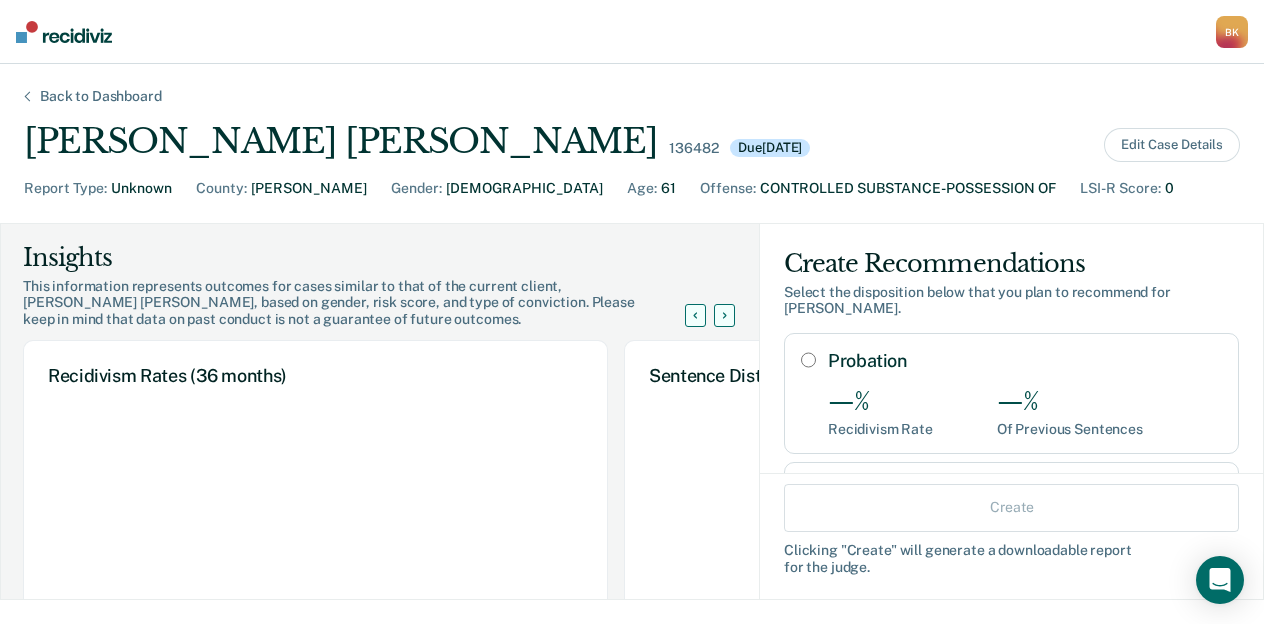 click on "Back to Dashboard" at bounding box center (101, 96) 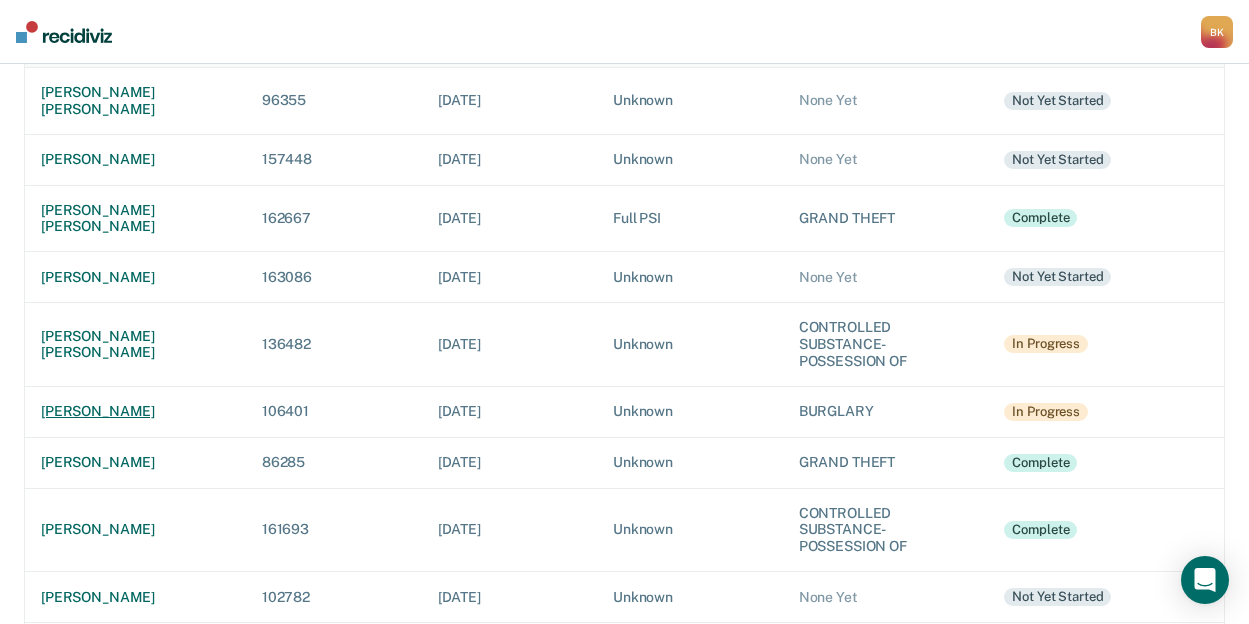 scroll, scrollTop: 300, scrollLeft: 0, axis: vertical 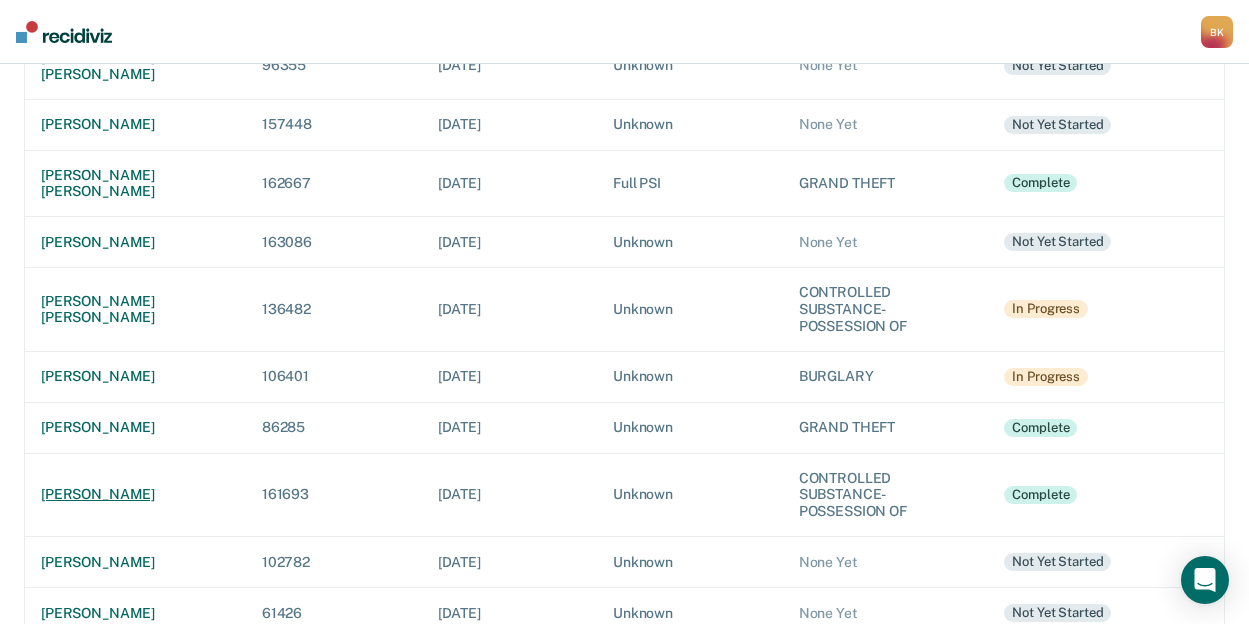 click on "[PERSON_NAME]" at bounding box center (135, 494) 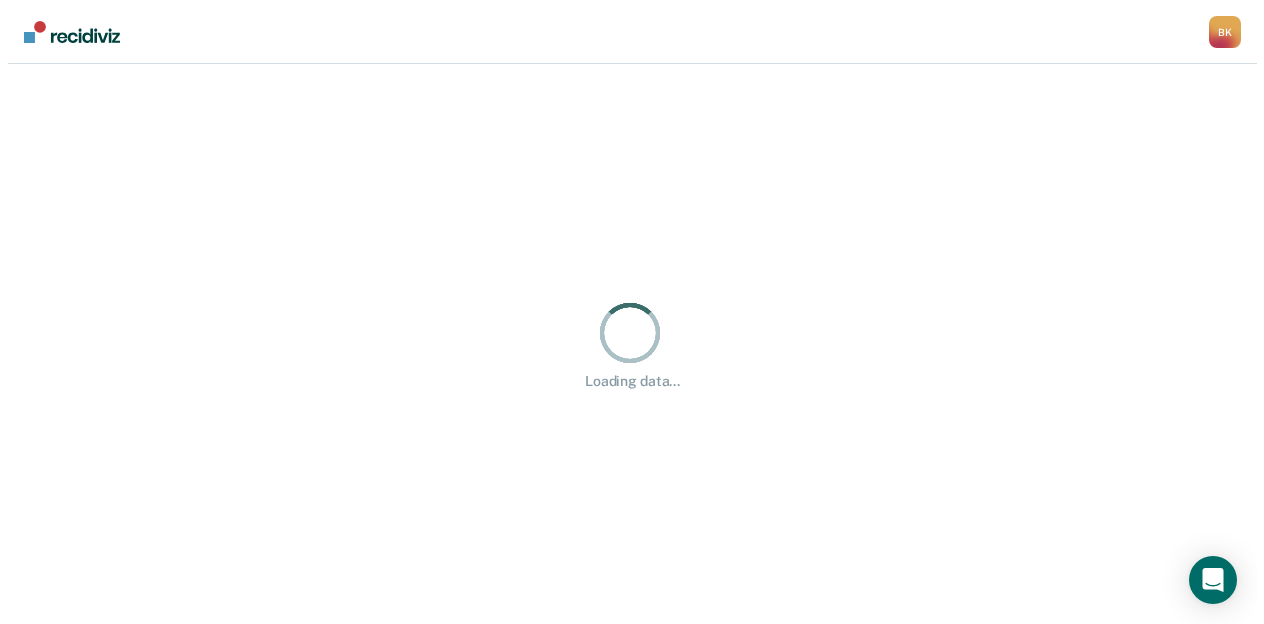 scroll, scrollTop: 0, scrollLeft: 0, axis: both 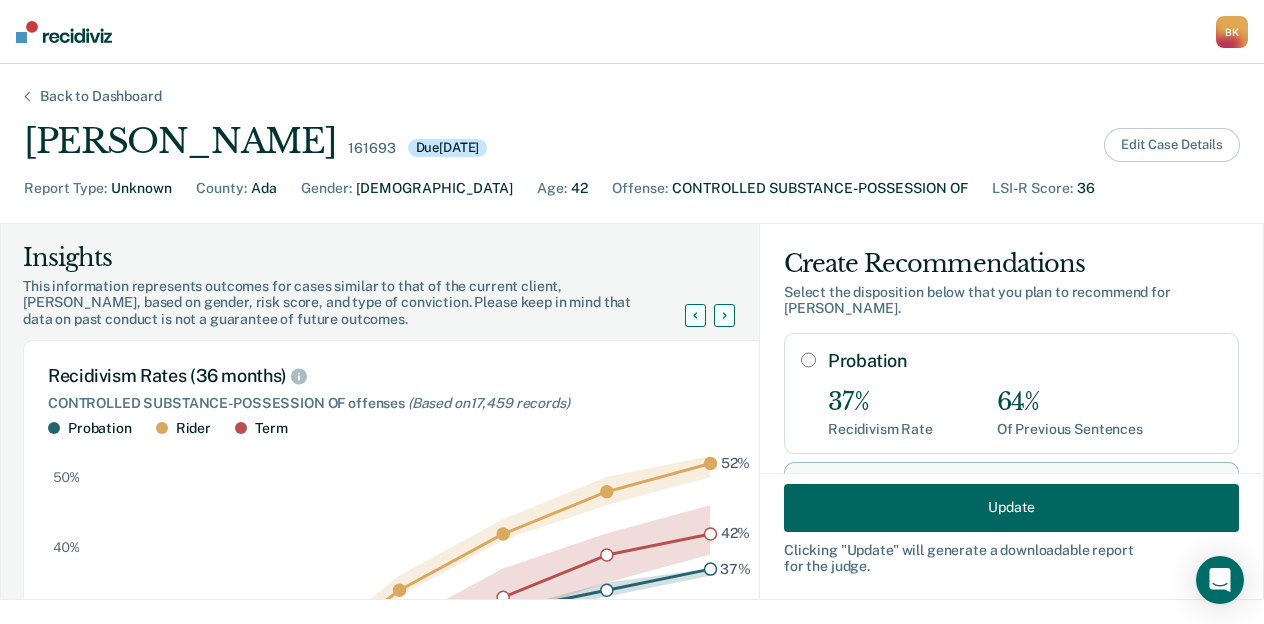 click on "Edit Case Details" at bounding box center (1172, 145) 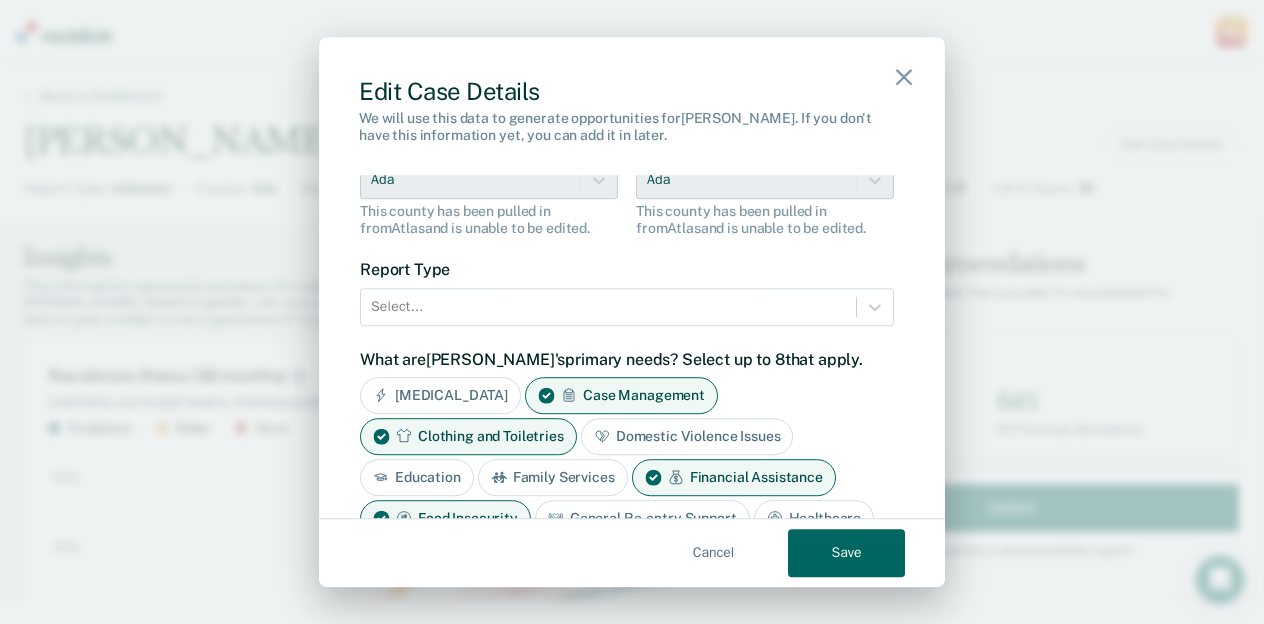 scroll, scrollTop: 400, scrollLeft: 0, axis: vertical 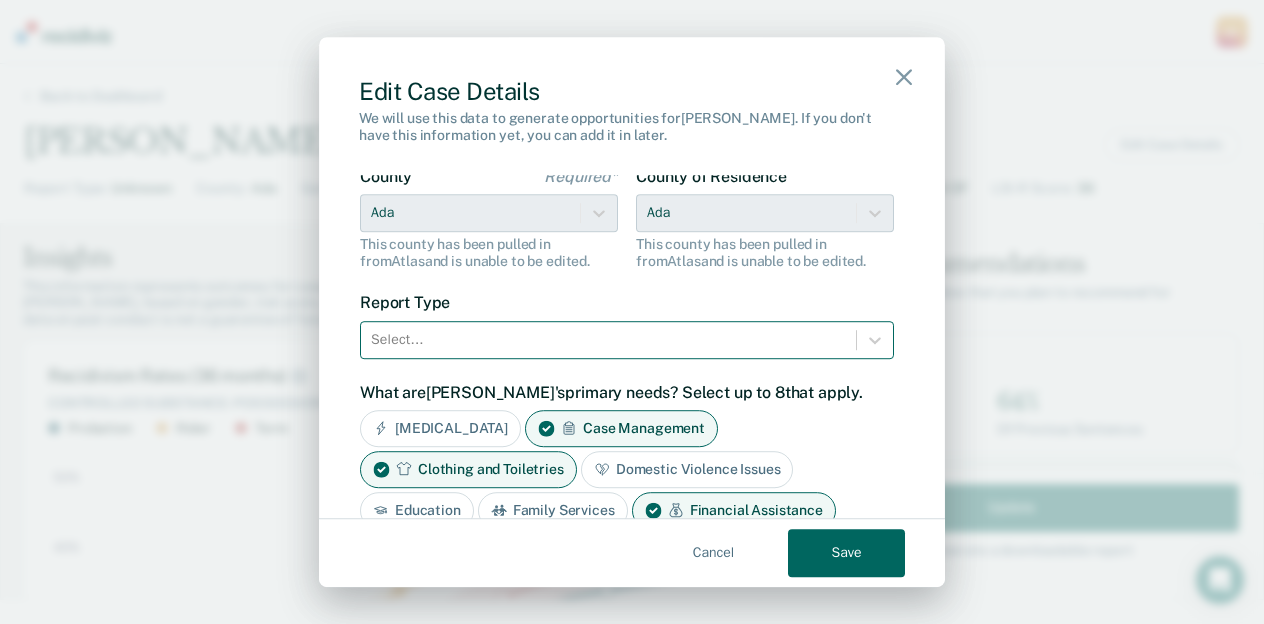 click at bounding box center [608, 339] 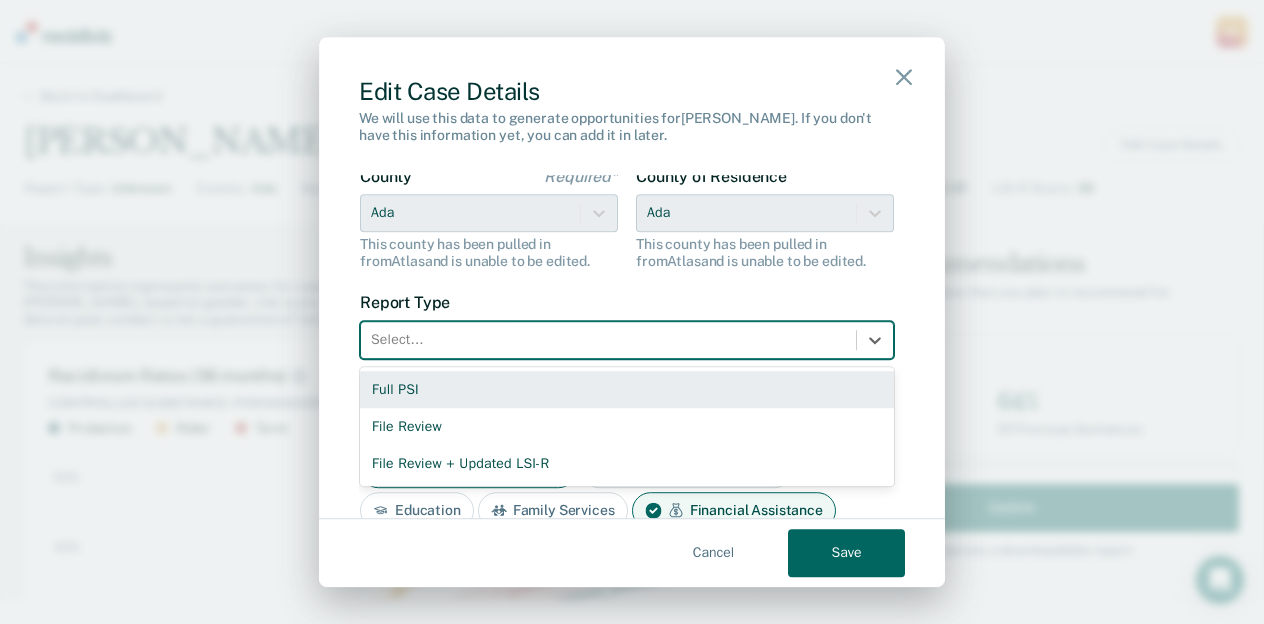 click on "Full PSI" at bounding box center [627, 389] 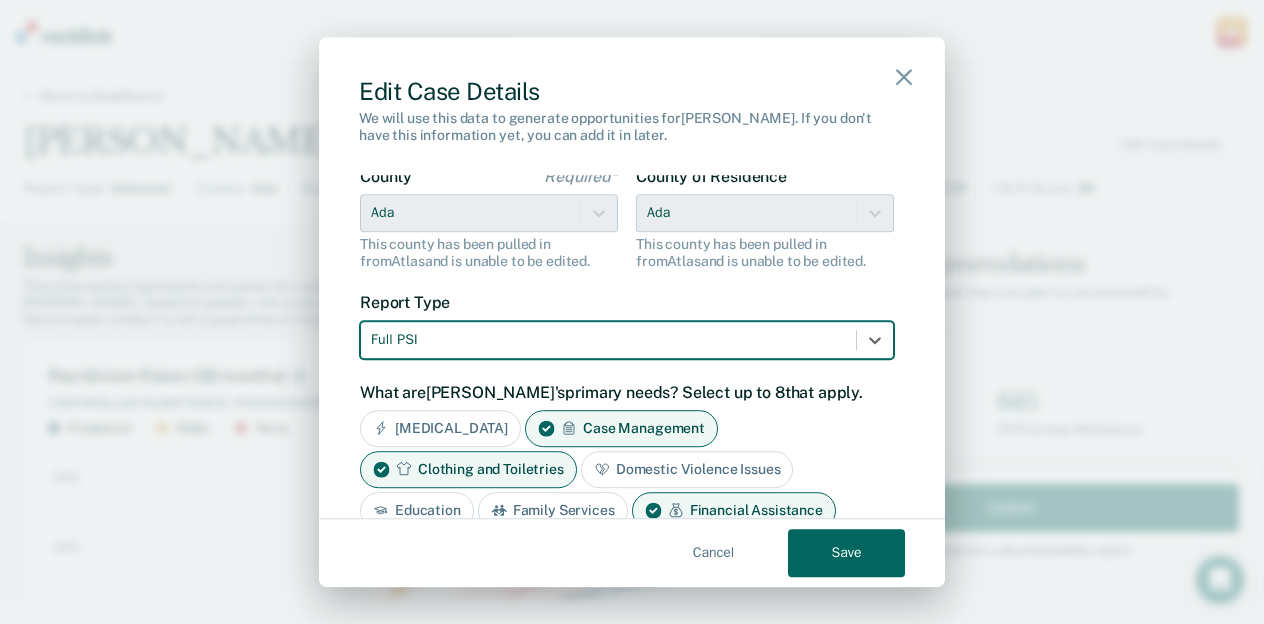 click on "Save" at bounding box center [846, 553] 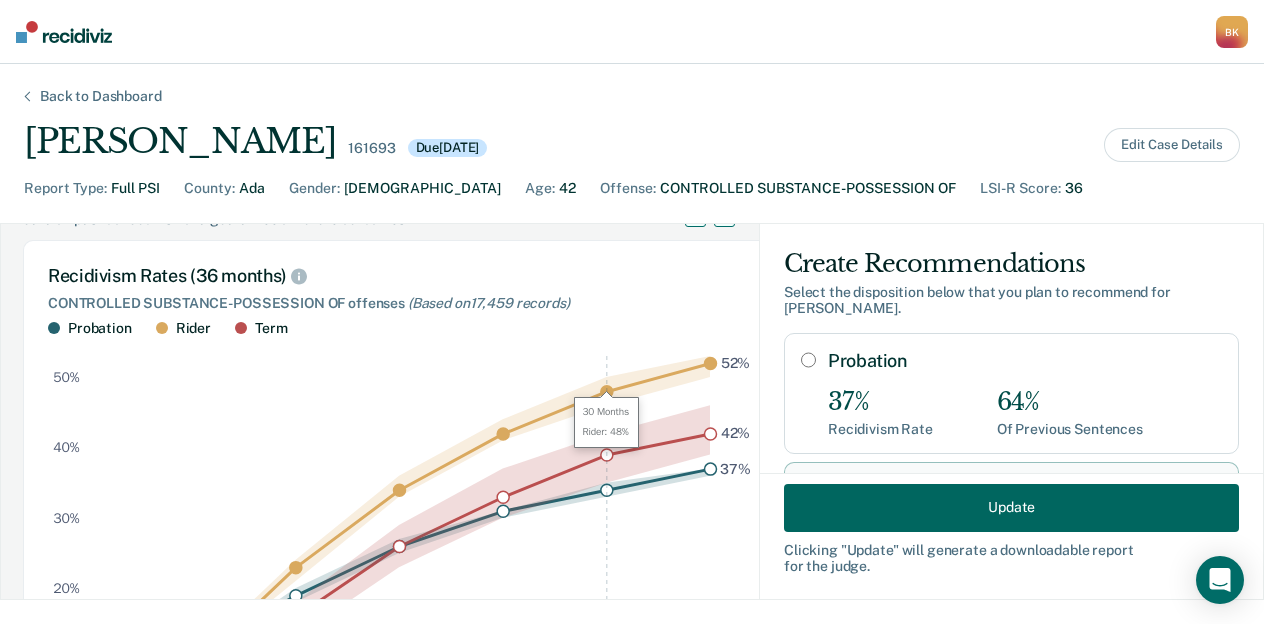 scroll, scrollTop: 0, scrollLeft: 0, axis: both 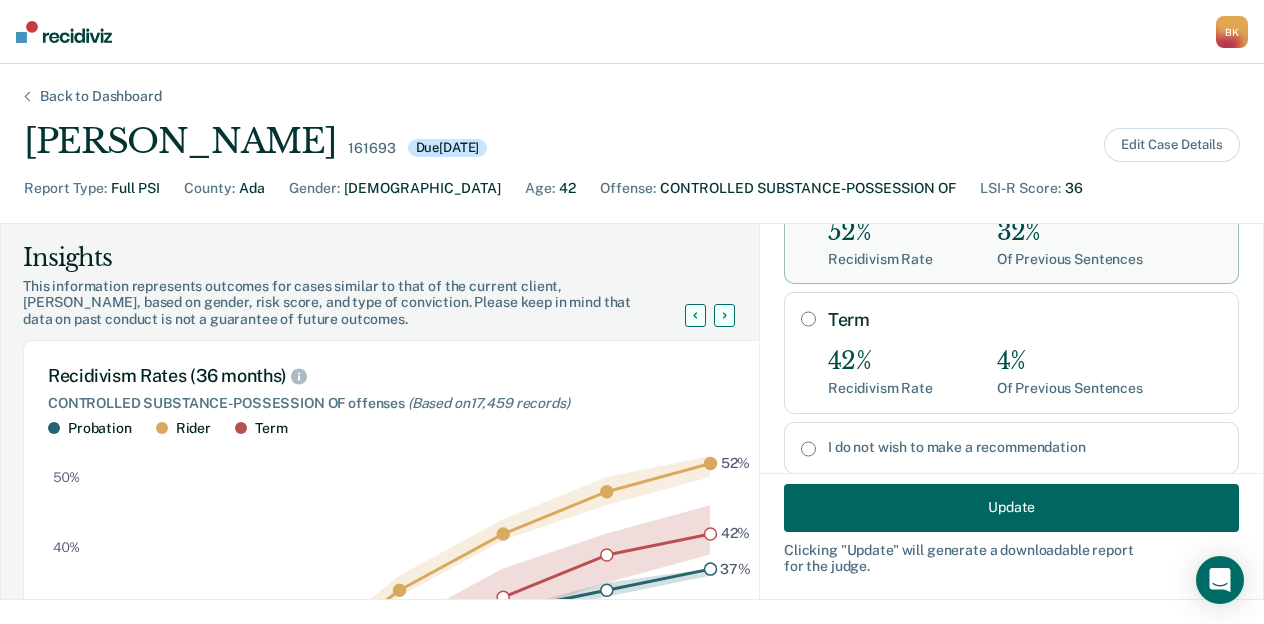 click on "Update" at bounding box center (1011, 507) 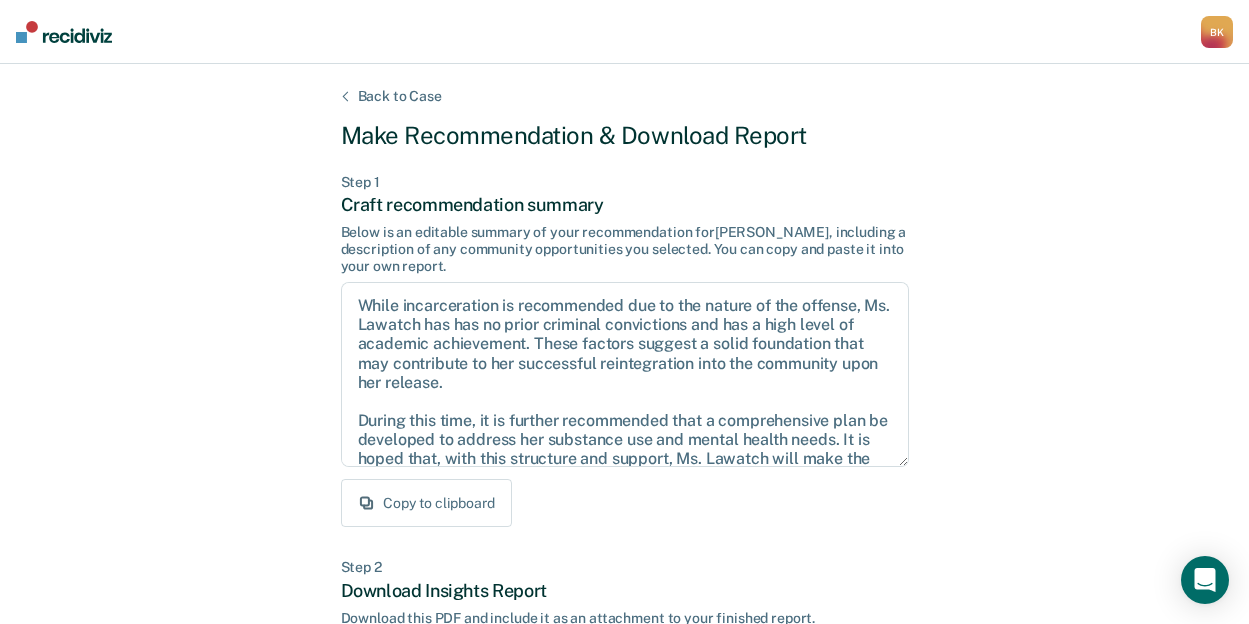 scroll, scrollTop: 90, scrollLeft: 0, axis: vertical 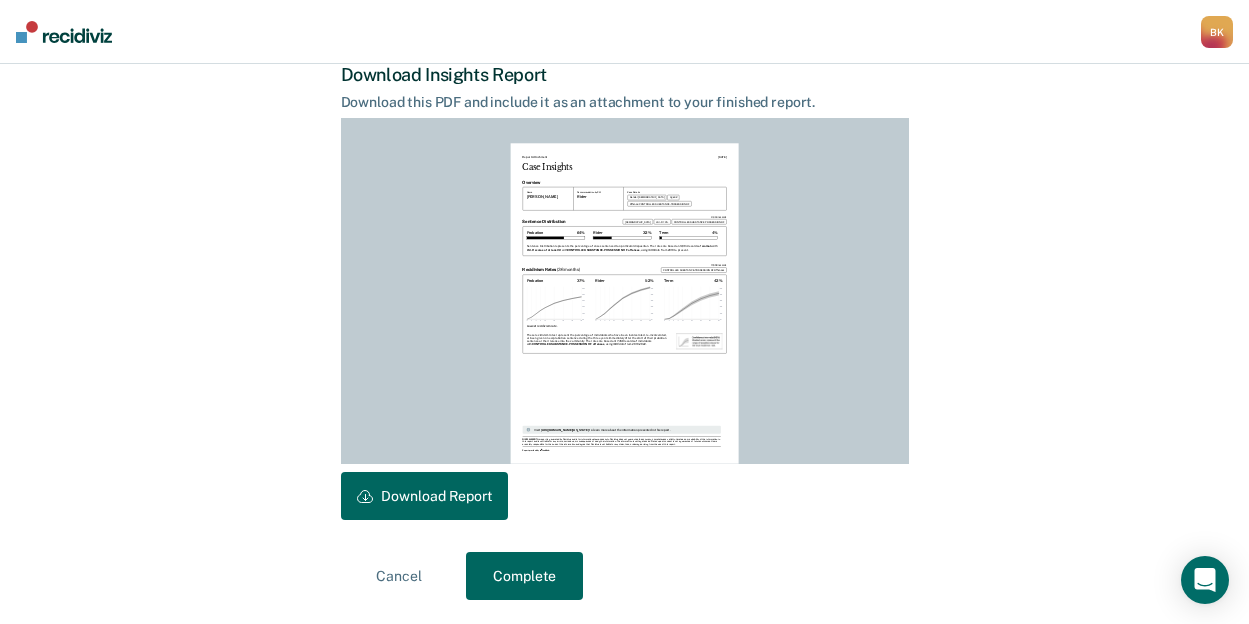 click on "Download Report" at bounding box center (424, 496) 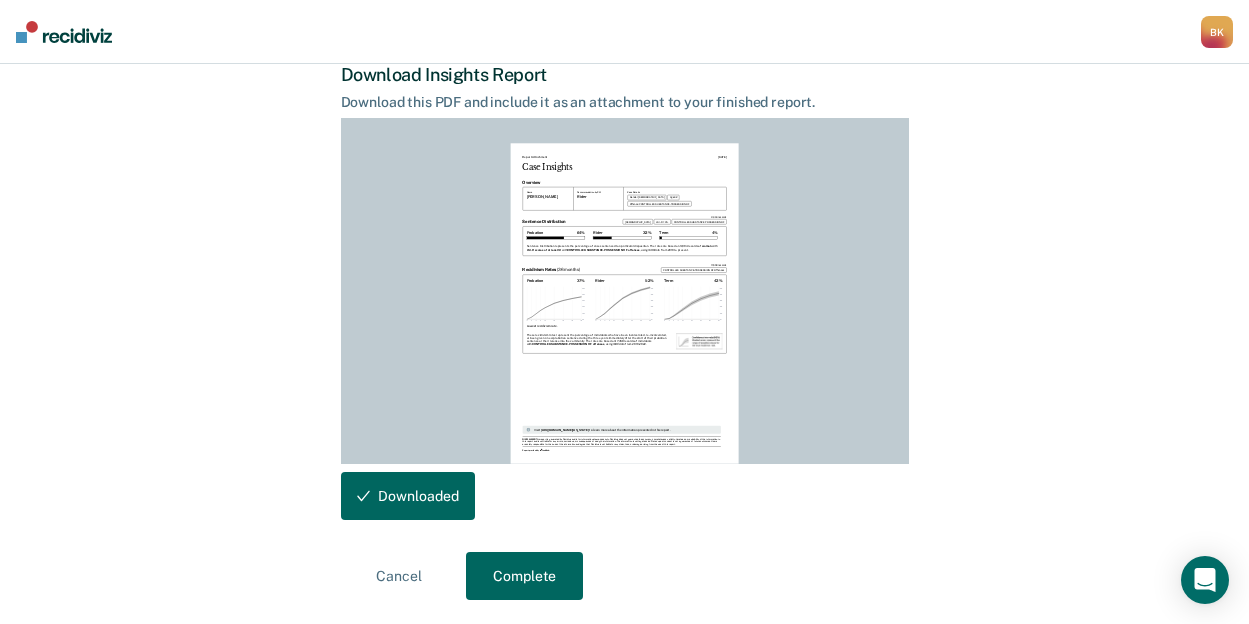 scroll, scrollTop: 516, scrollLeft: 0, axis: vertical 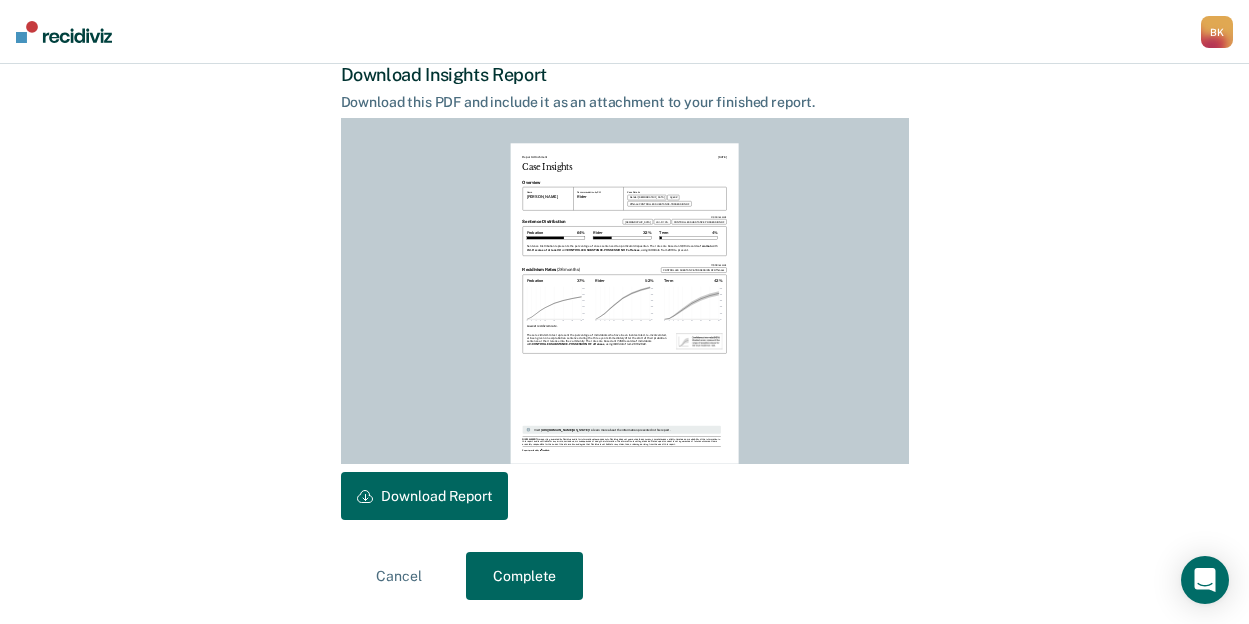 click on "Complete" at bounding box center [524, 576] 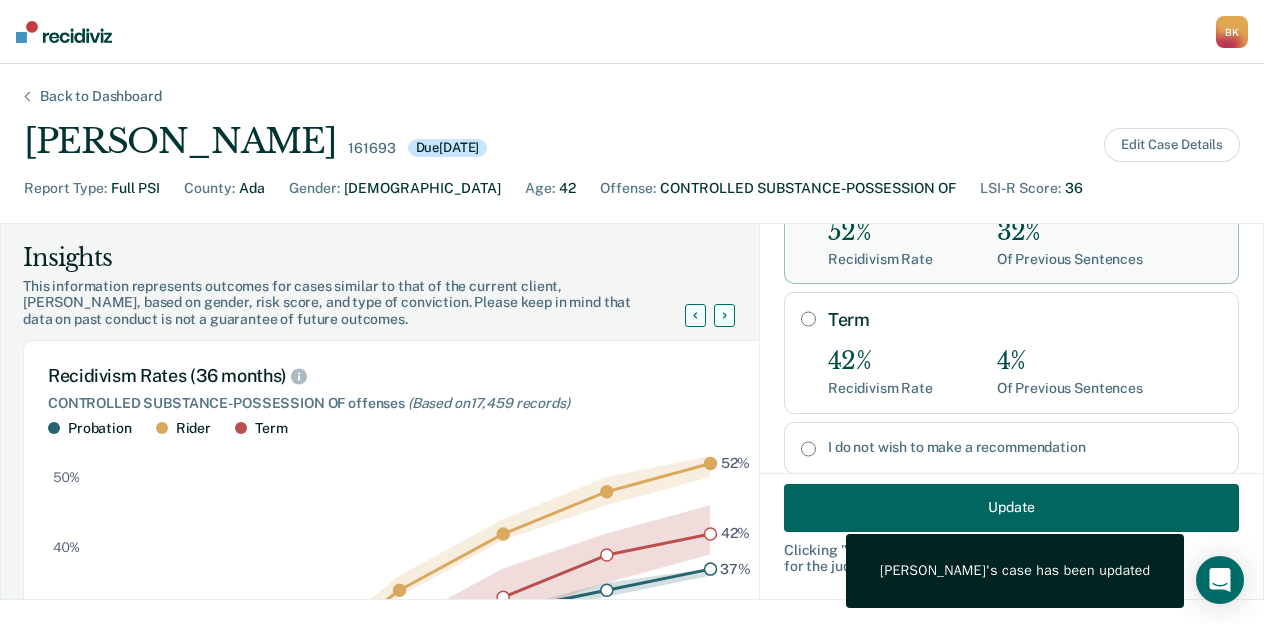 click on "Back to Dashboard" at bounding box center [101, 96] 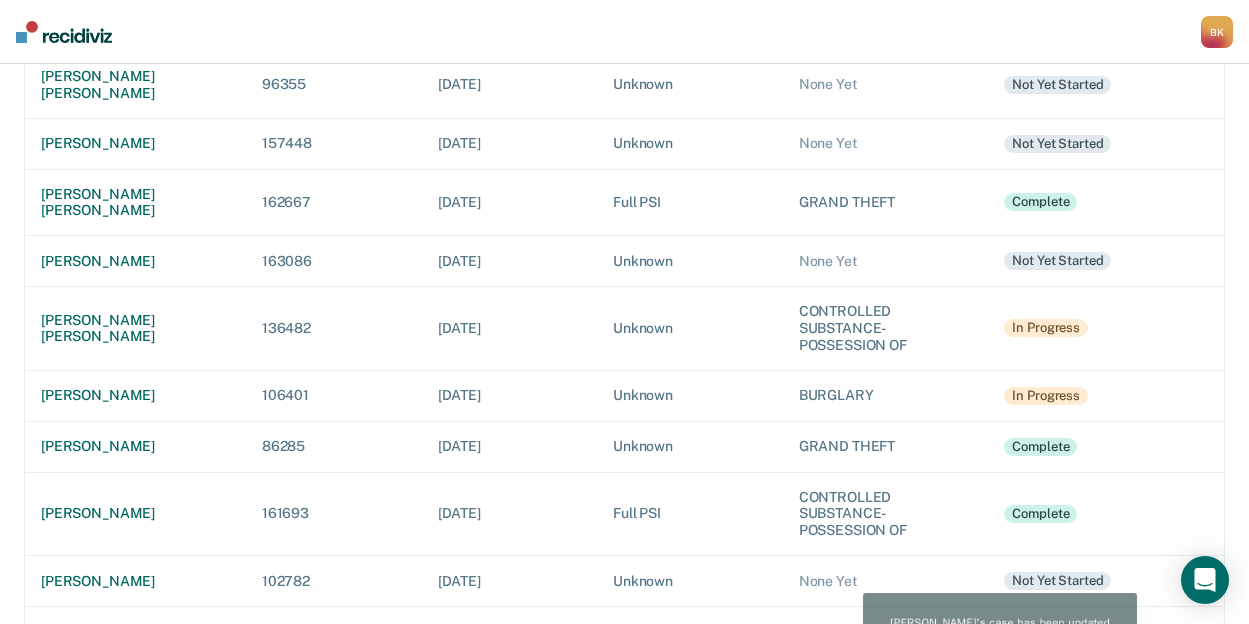 scroll, scrollTop: 300, scrollLeft: 0, axis: vertical 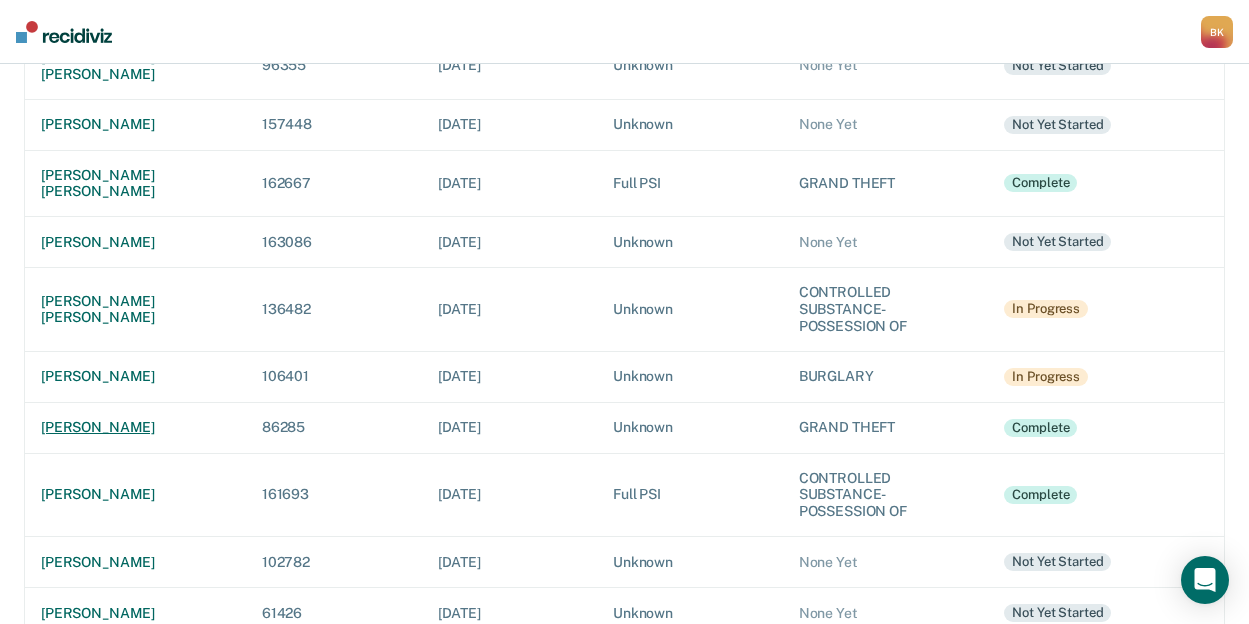 click on "[PERSON_NAME]" at bounding box center [135, 427] 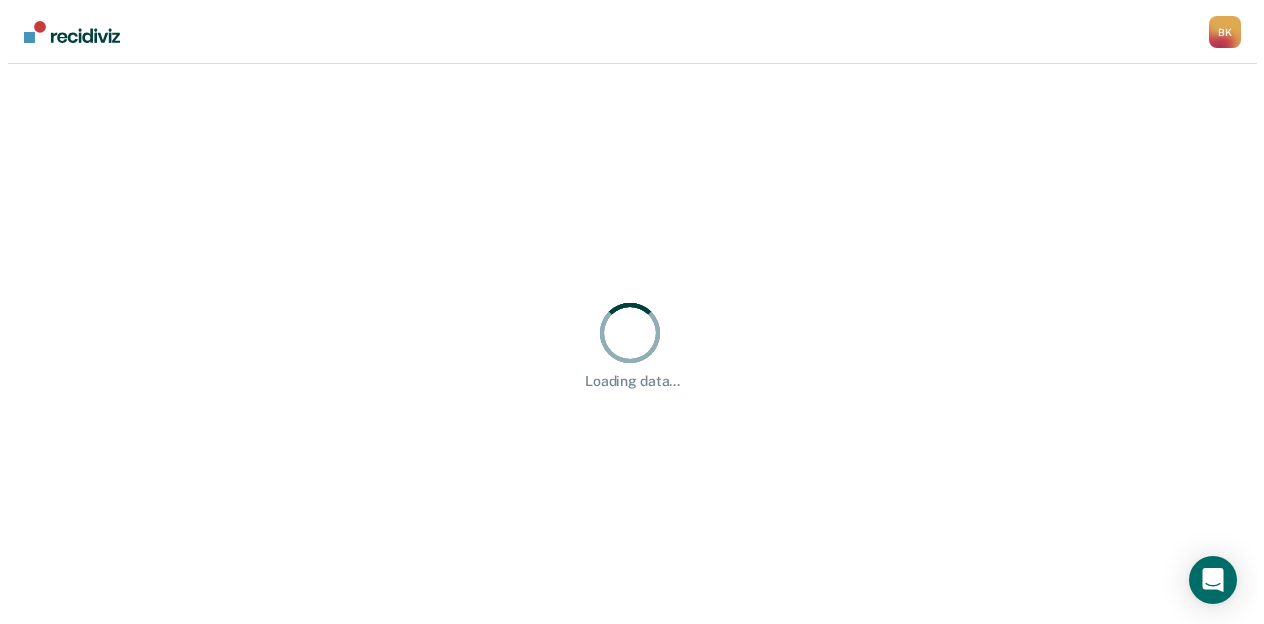 scroll, scrollTop: 0, scrollLeft: 0, axis: both 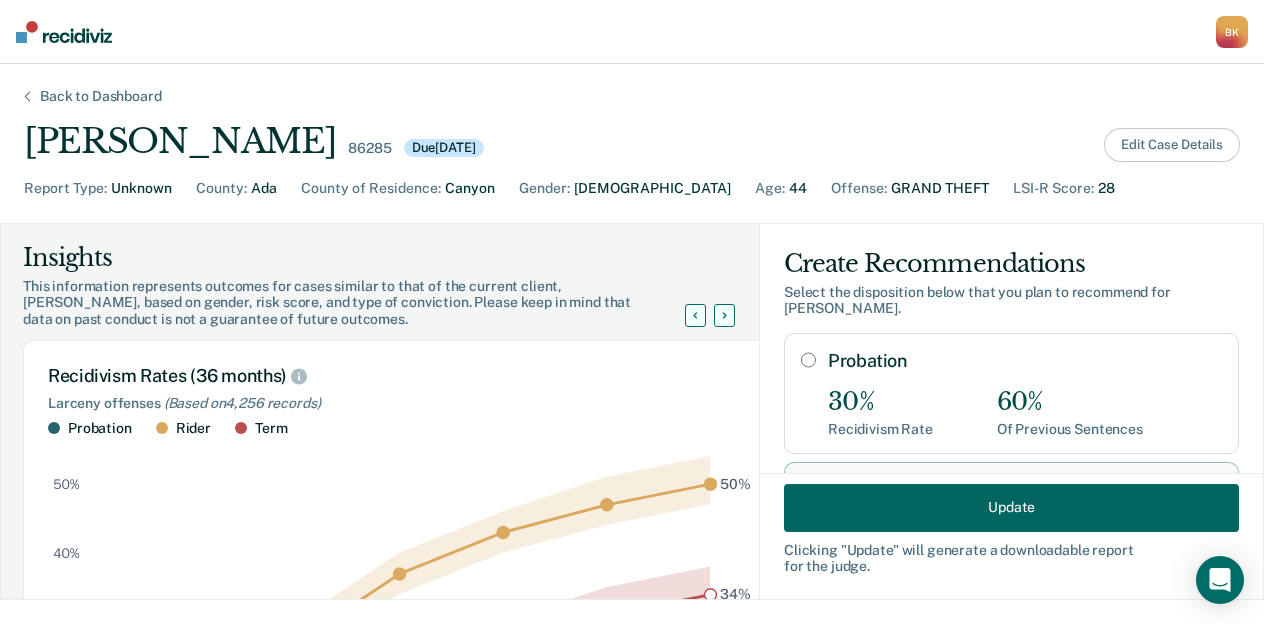 click on "Edit Case Details" at bounding box center [1172, 145] 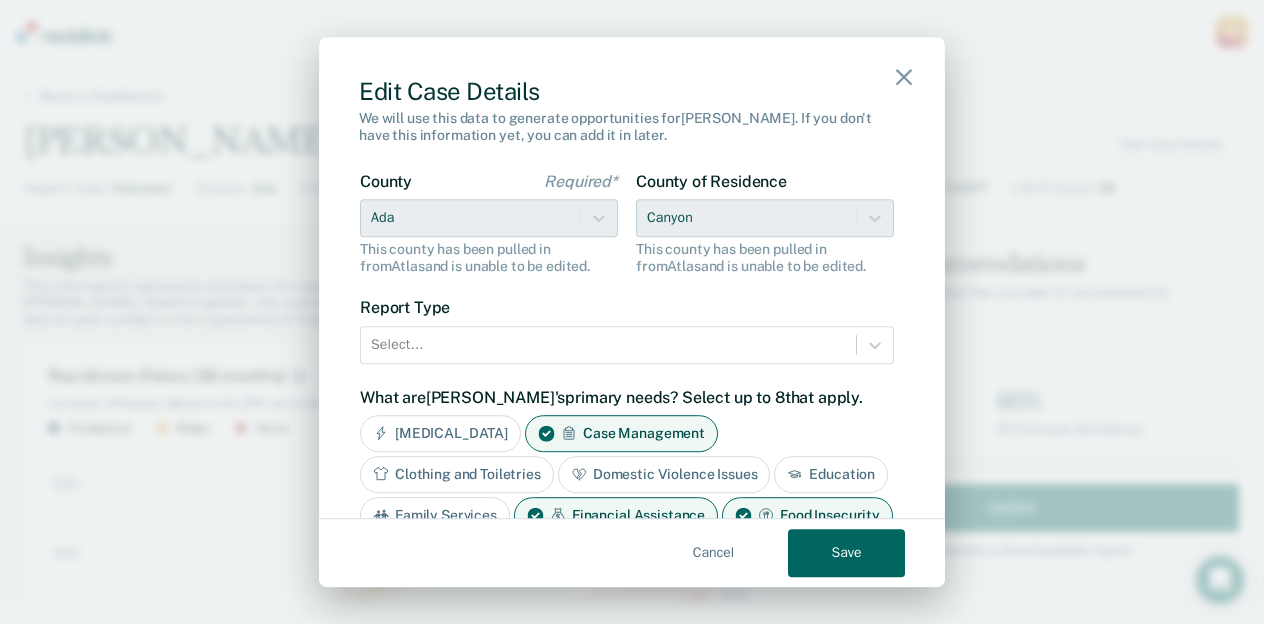 scroll, scrollTop: 600, scrollLeft: 0, axis: vertical 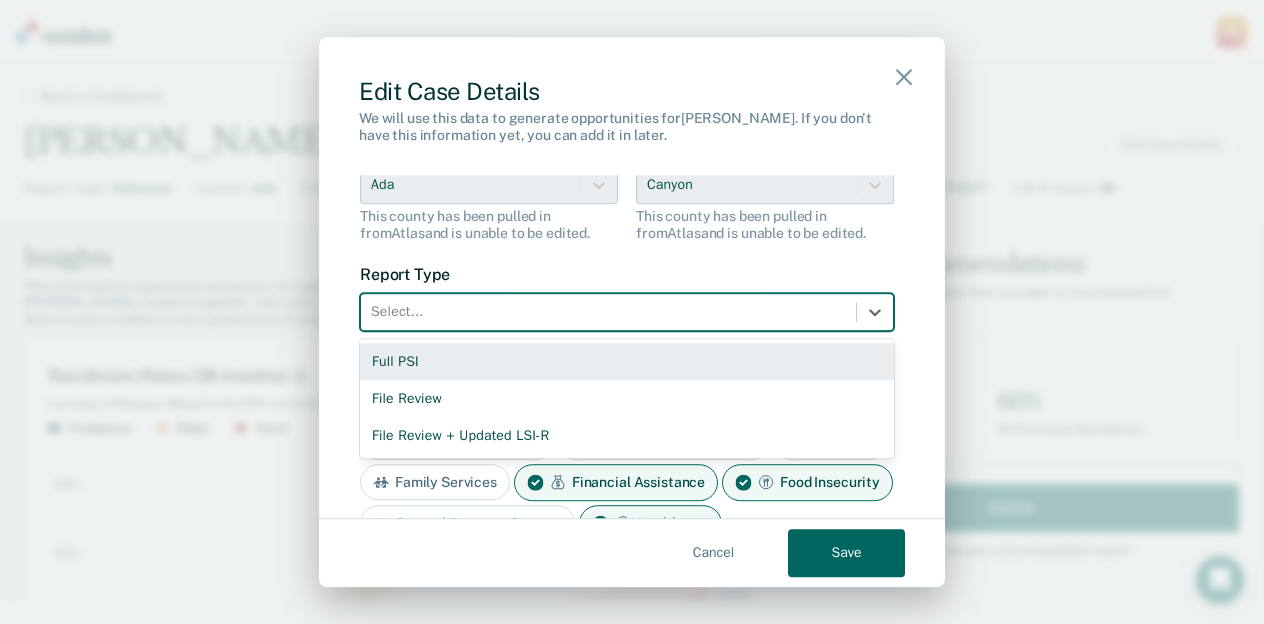 click at bounding box center [608, 311] 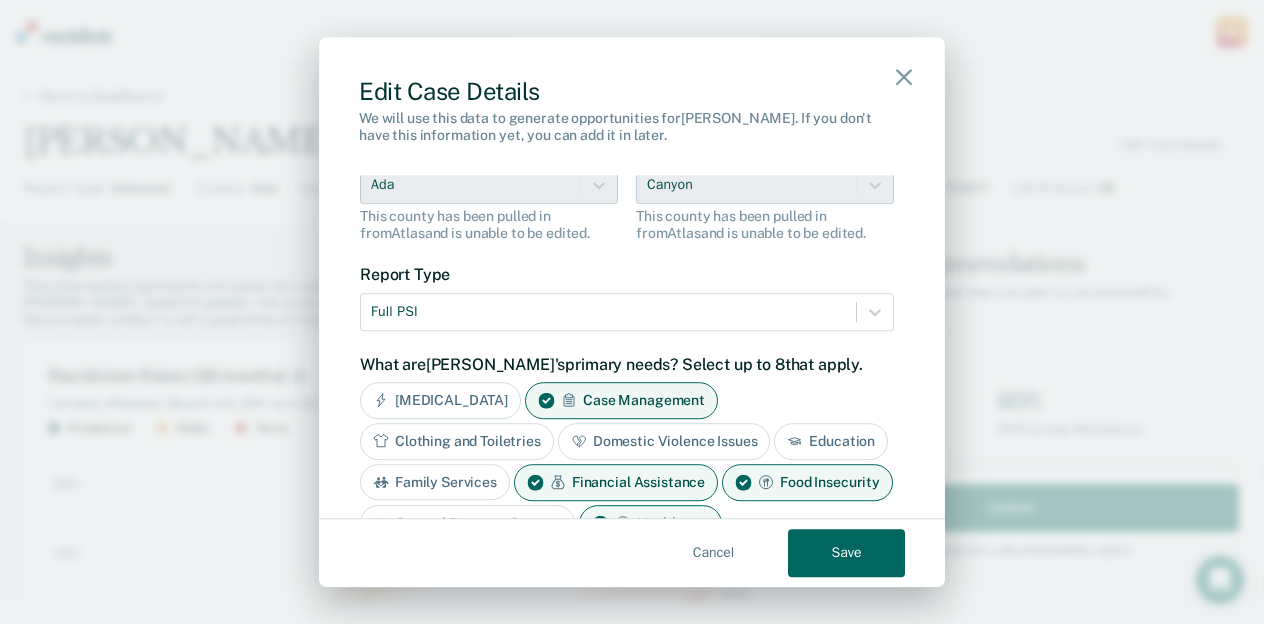 click on "Save" at bounding box center (846, 553) 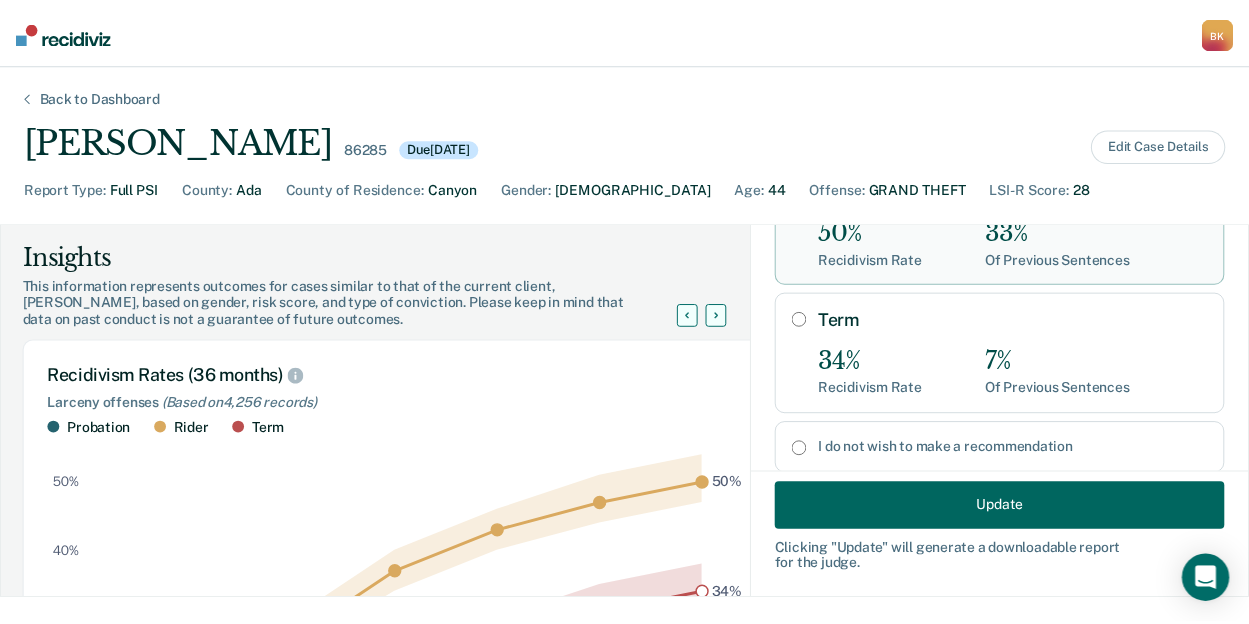 scroll, scrollTop: 100, scrollLeft: 0, axis: vertical 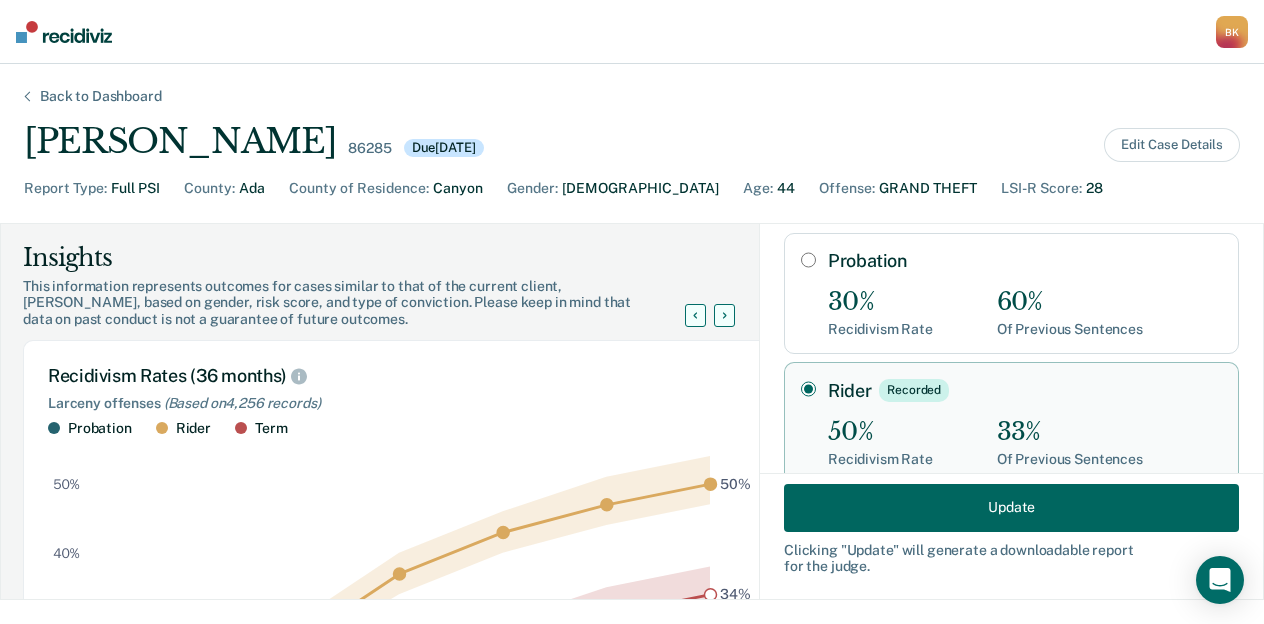 click on "Update" at bounding box center (1011, 507) 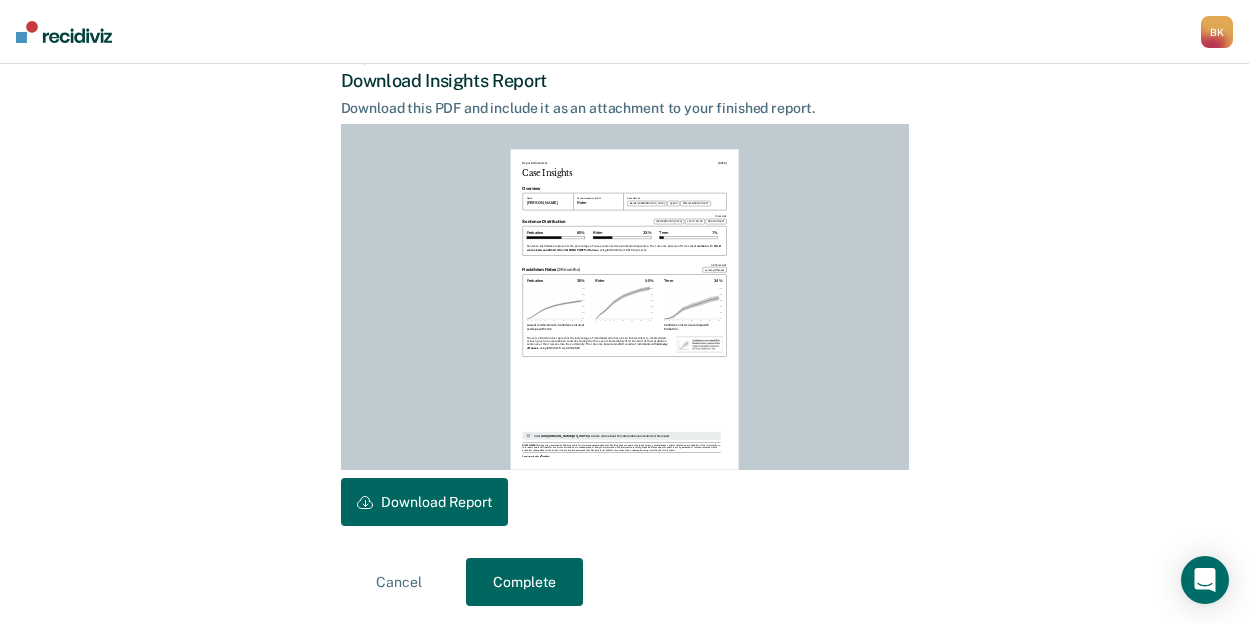 scroll, scrollTop: 516, scrollLeft: 0, axis: vertical 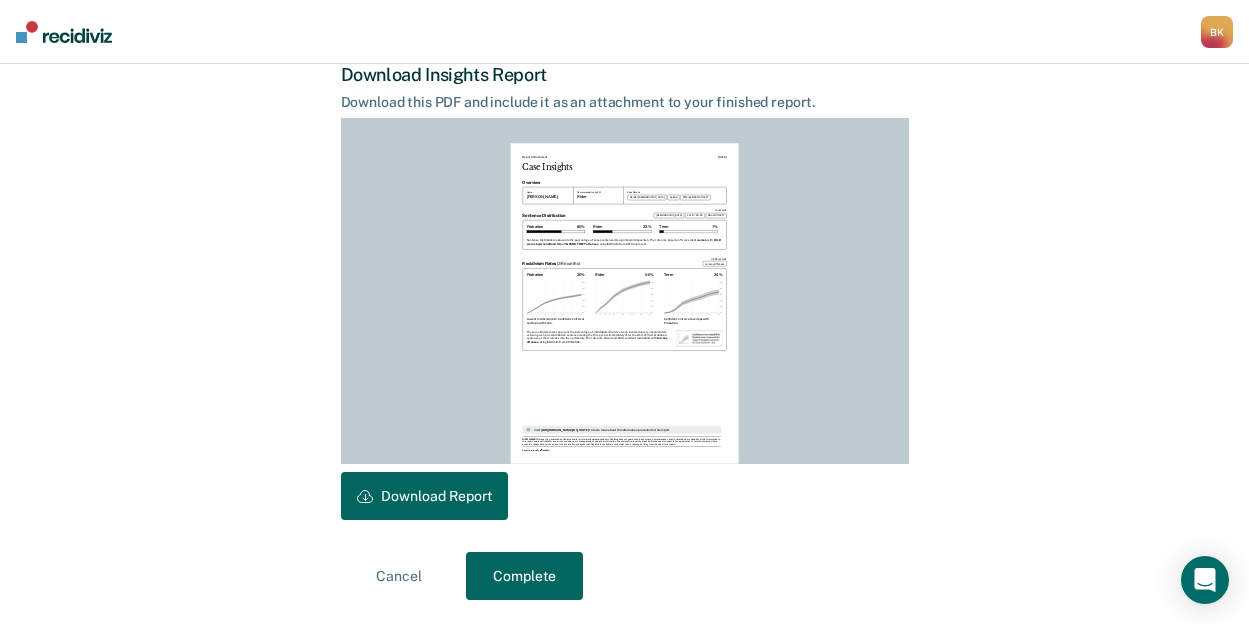 click on "Complete" at bounding box center [524, 576] 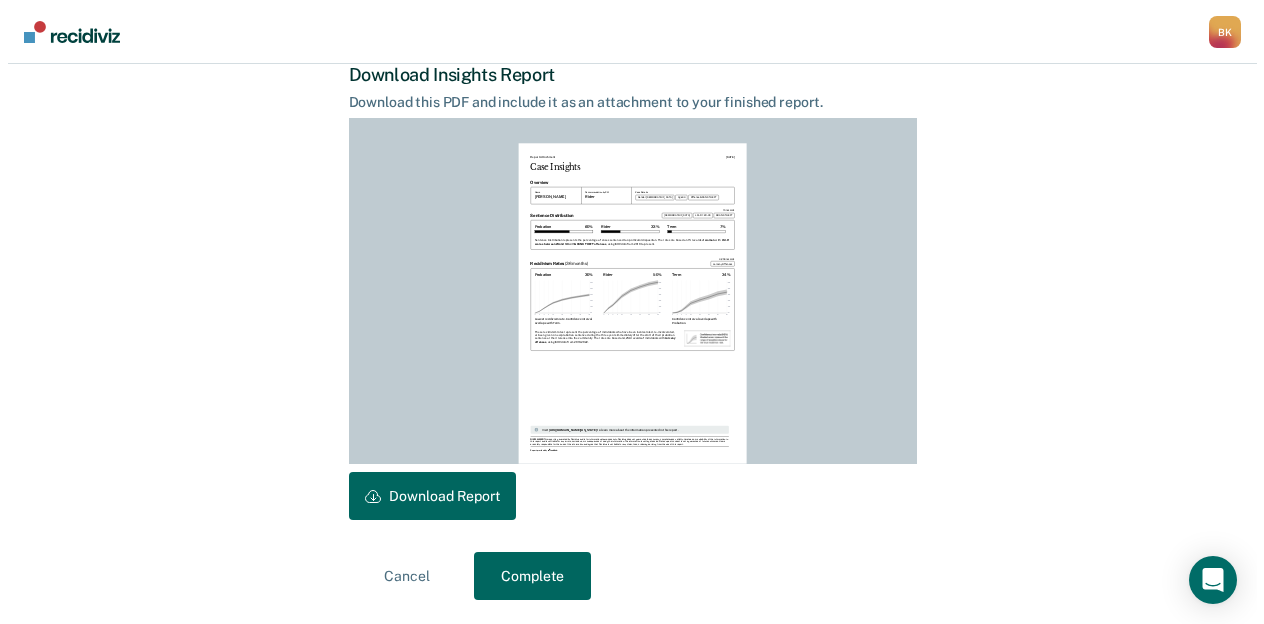 scroll, scrollTop: 0, scrollLeft: 0, axis: both 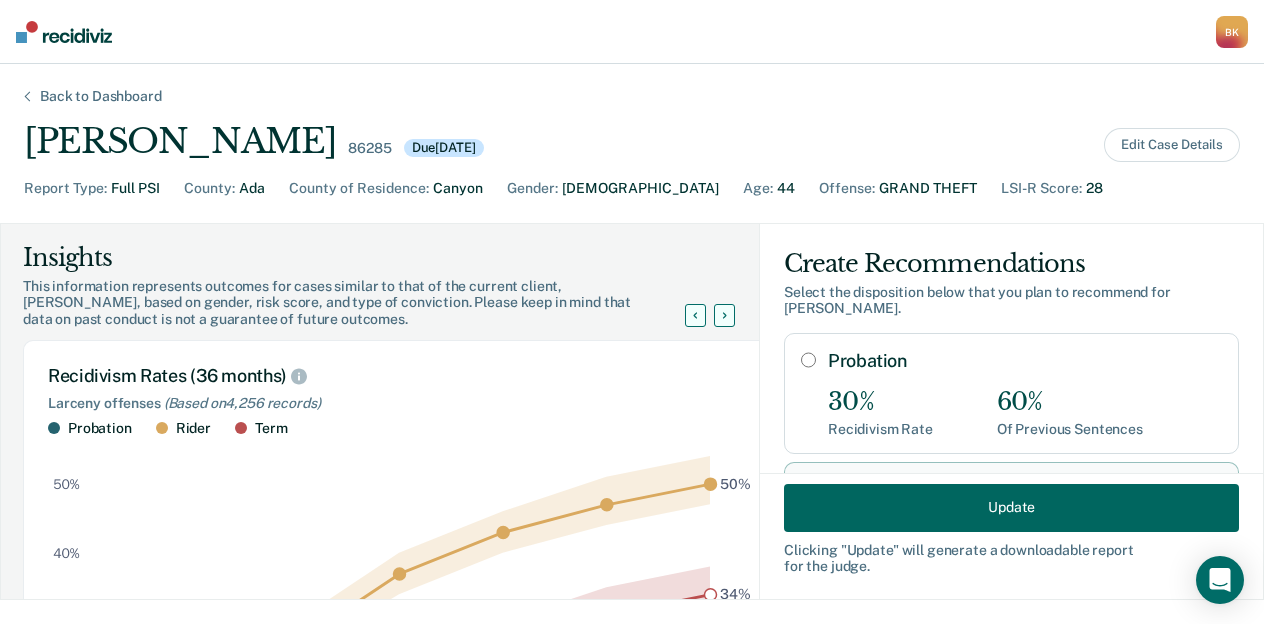 click on "Update" at bounding box center [1011, 507] 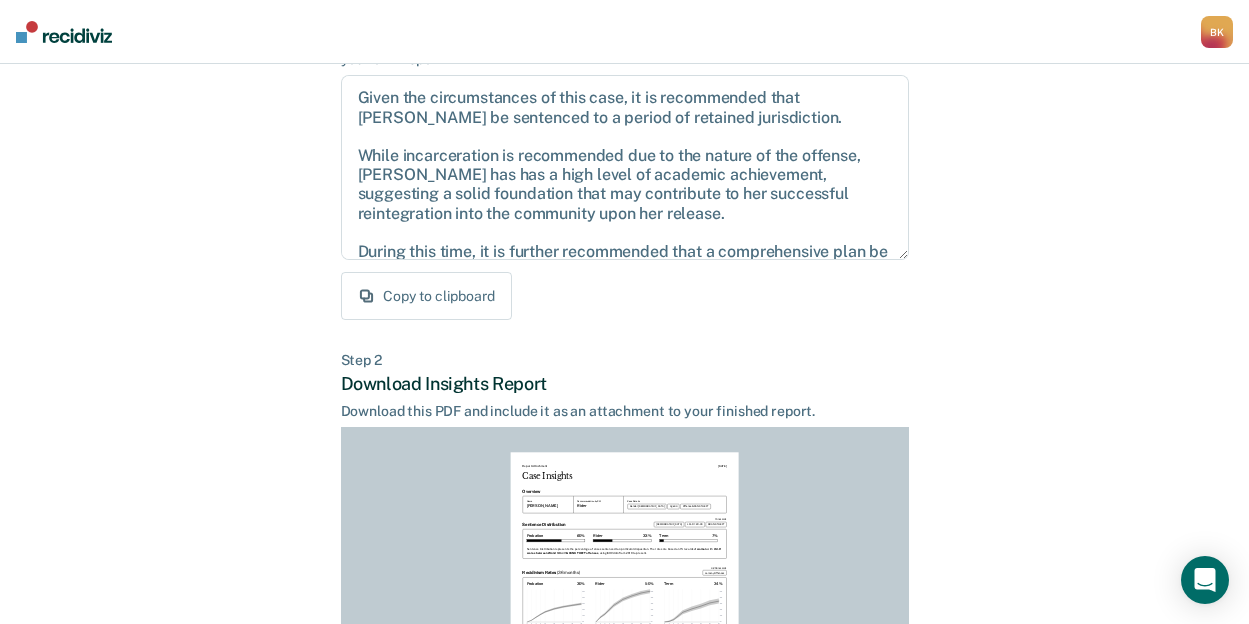 scroll, scrollTop: 516, scrollLeft: 0, axis: vertical 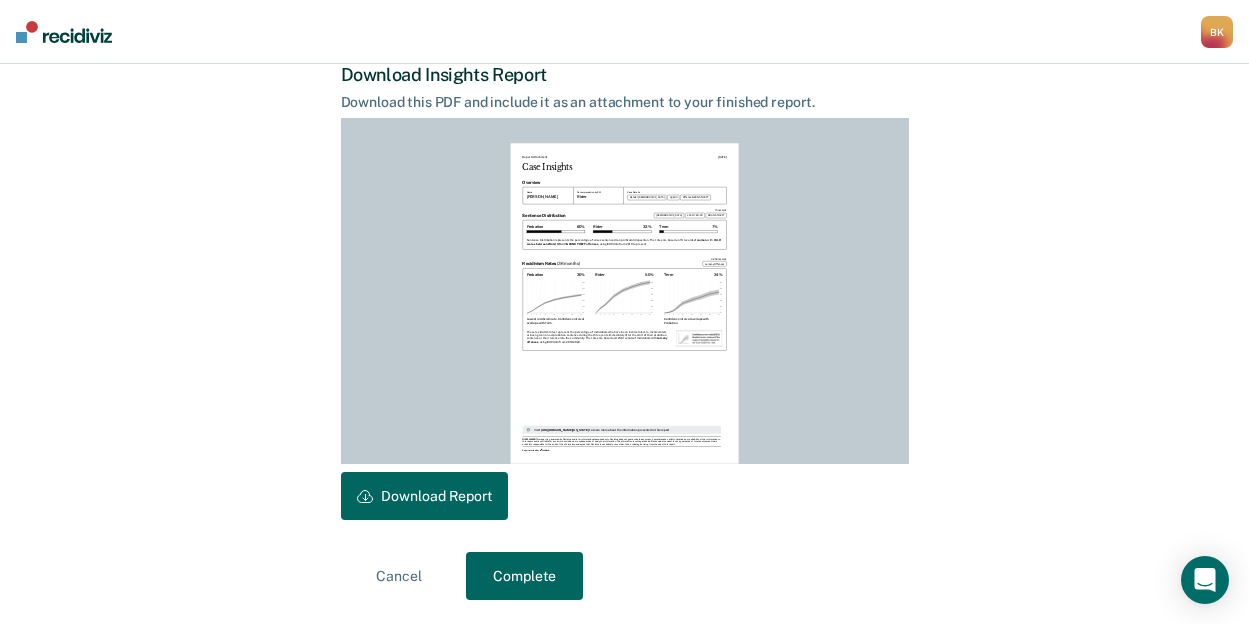 click on "Download Report" at bounding box center (424, 496) 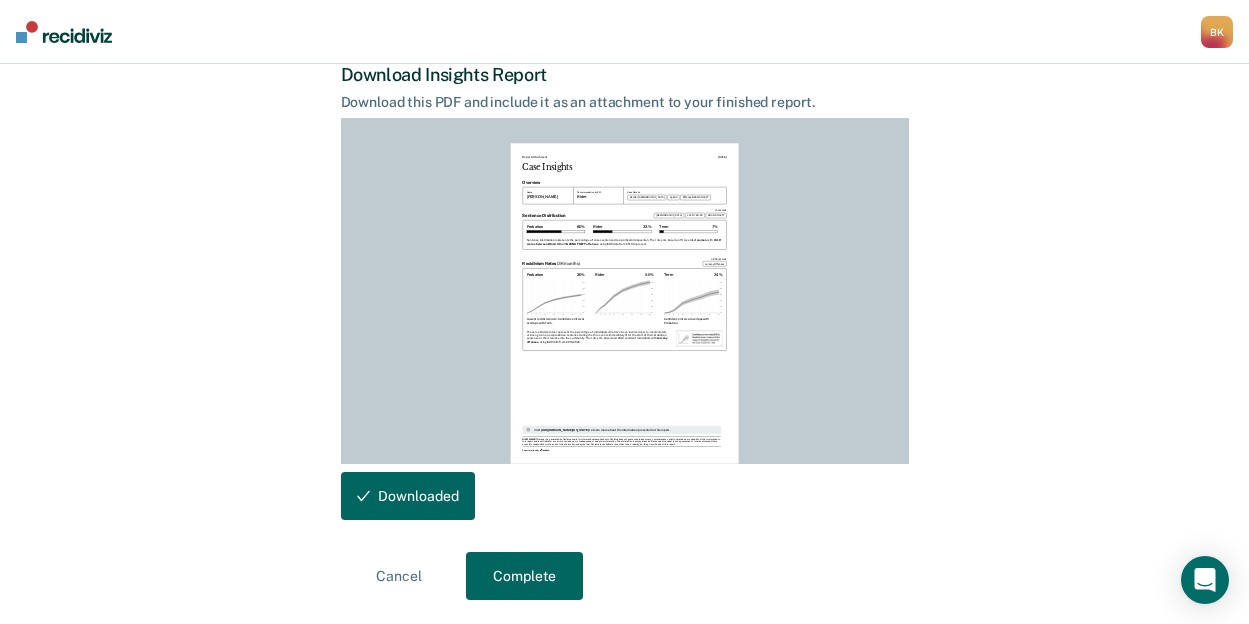 scroll, scrollTop: 516, scrollLeft: 0, axis: vertical 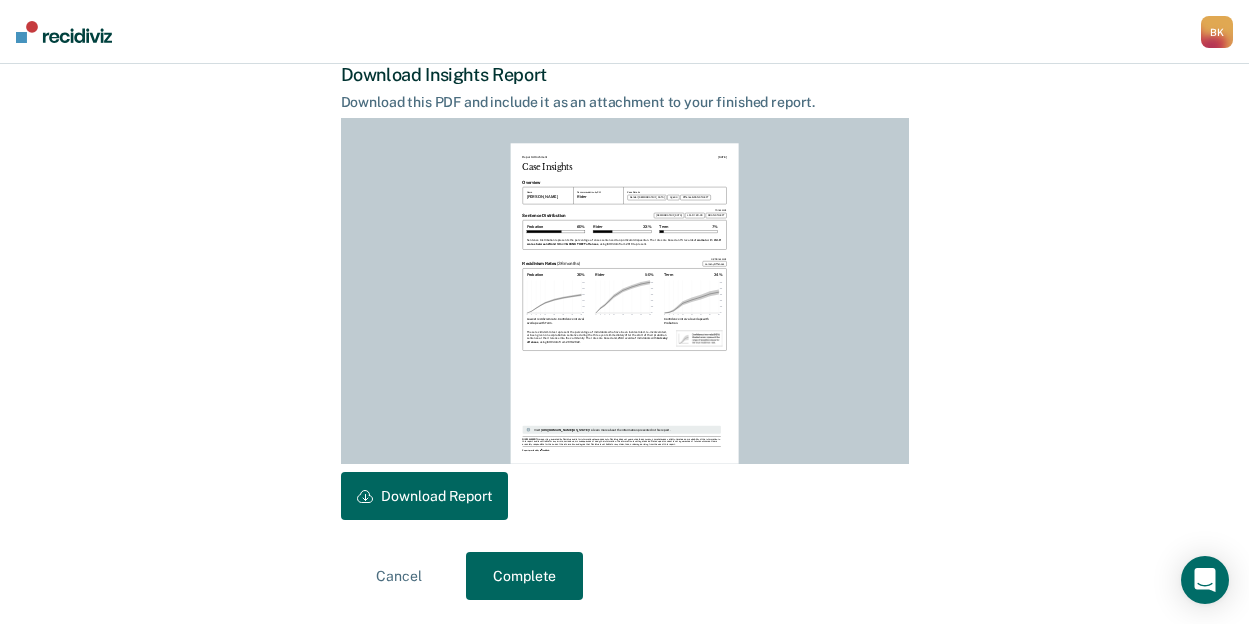 click on "Complete" at bounding box center (524, 576) 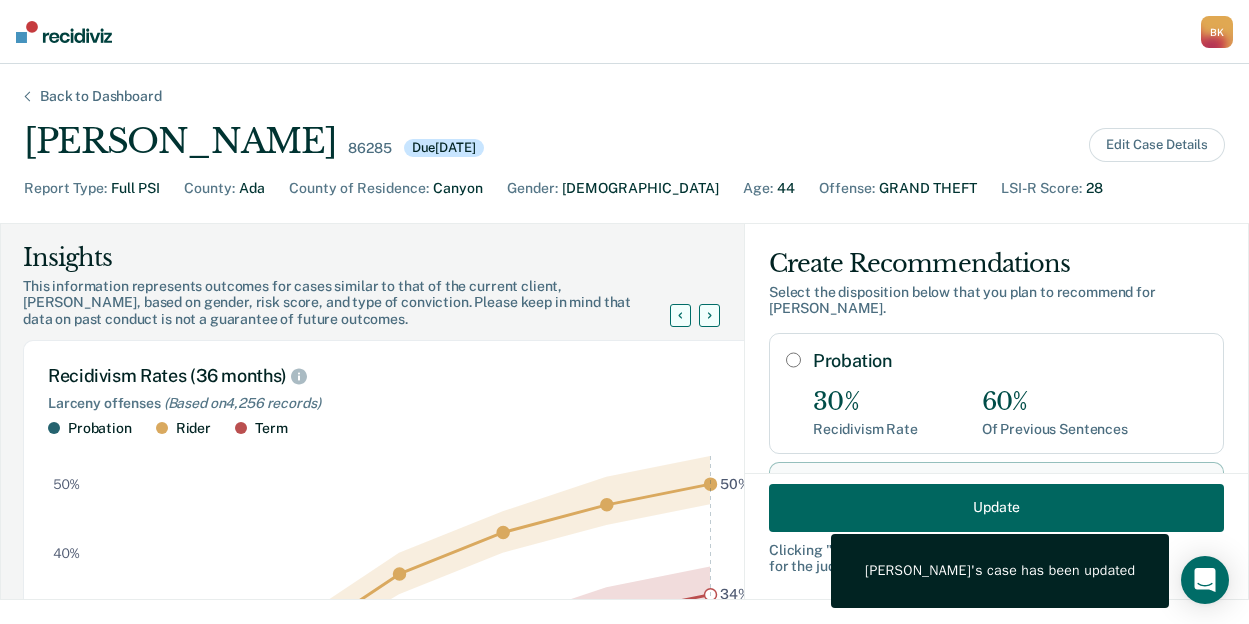scroll, scrollTop: 0, scrollLeft: 0, axis: both 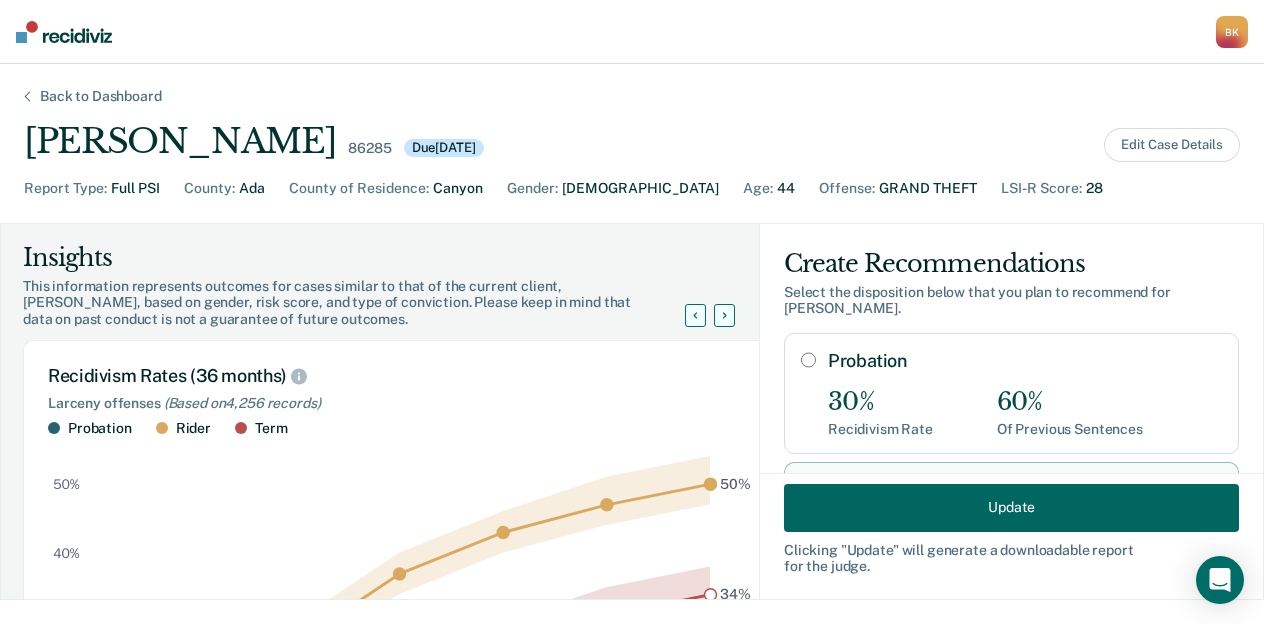 click on "Back to Dashboard" at bounding box center (101, 96) 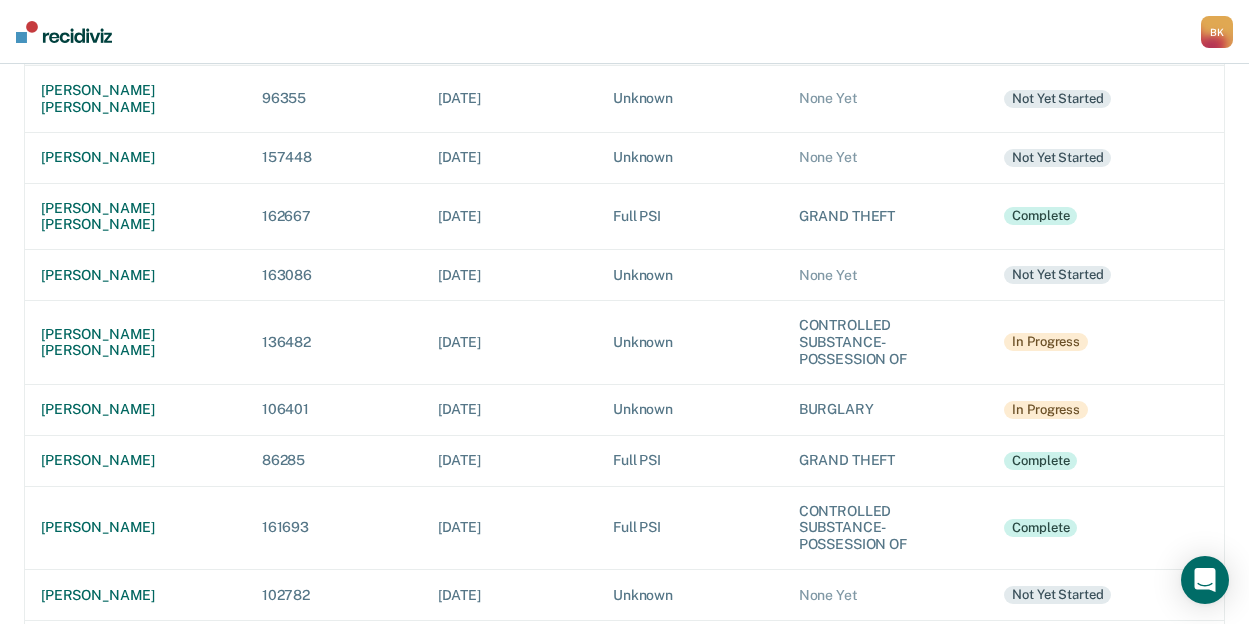 scroll, scrollTop: 300, scrollLeft: 0, axis: vertical 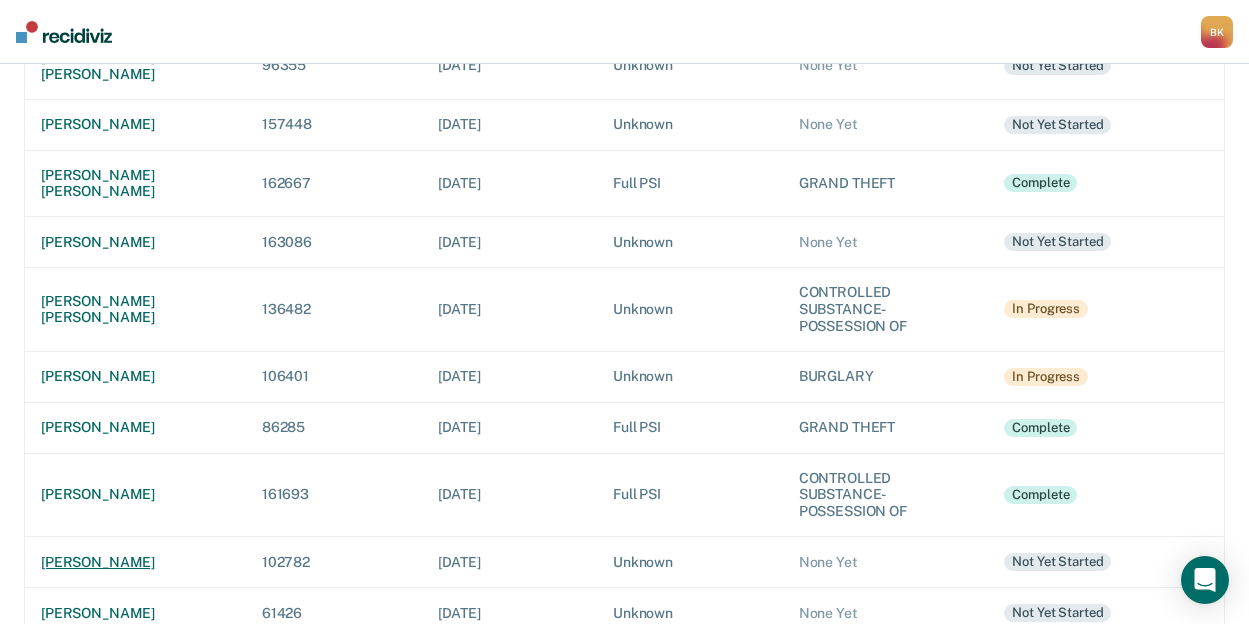 click on "[PERSON_NAME]" at bounding box center (135, 562) 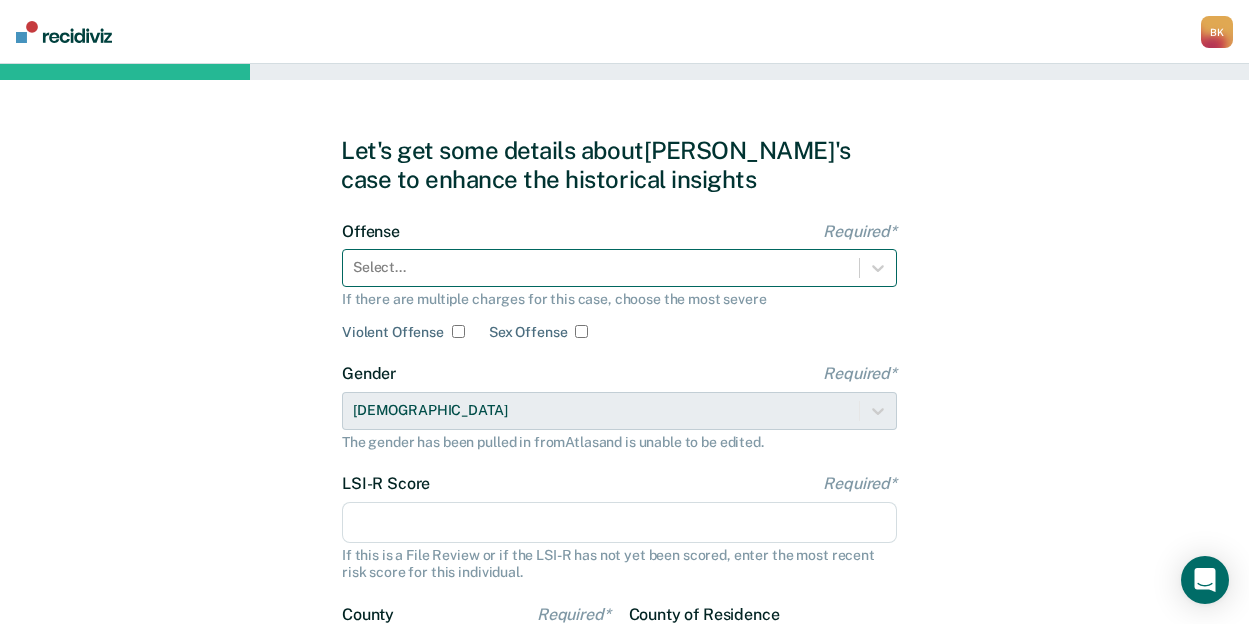 click on "Select..." at bounding box center (619, 268) 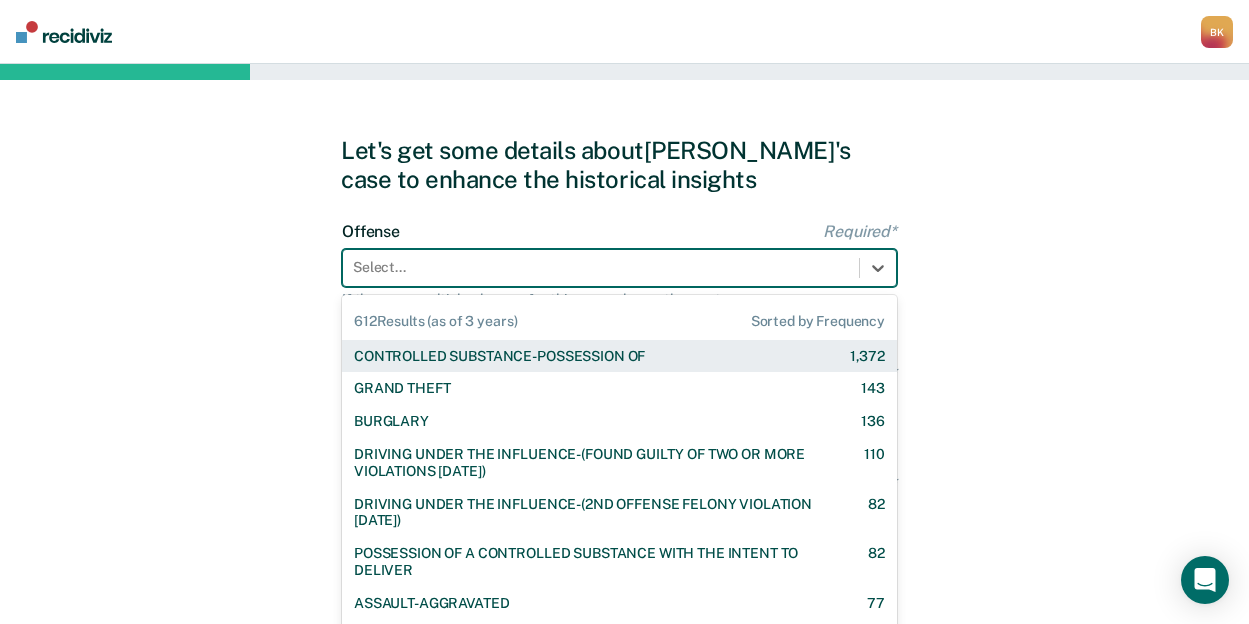 scroll, scrollTop: 20, scrollLeft: 0, axis: vertical 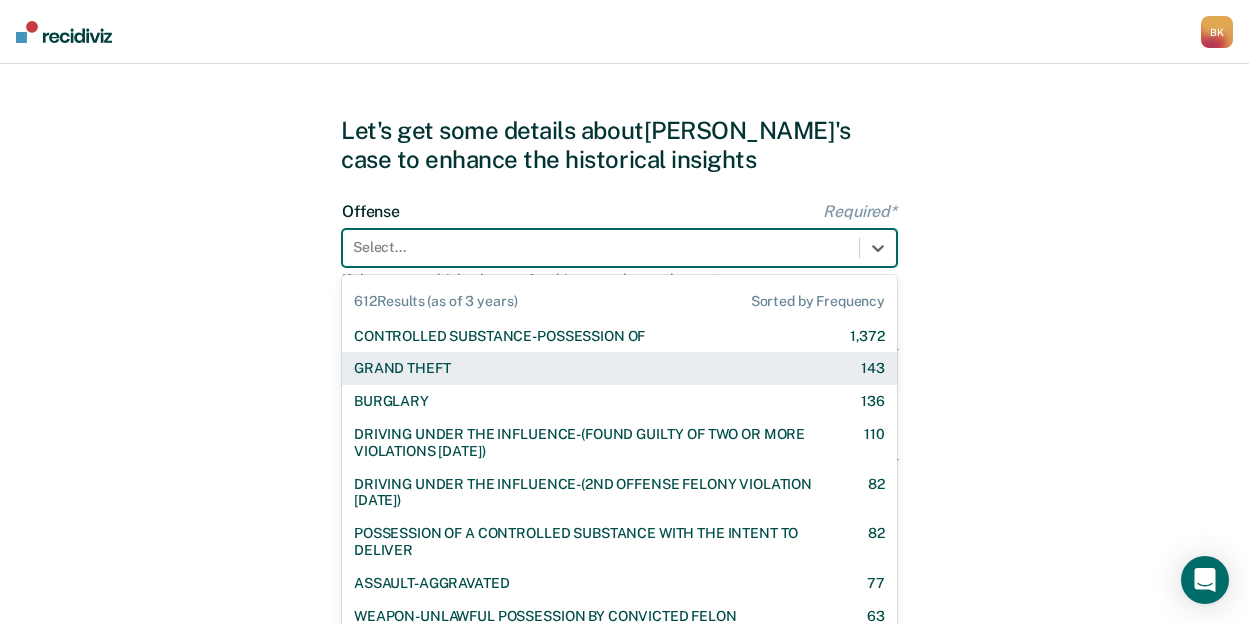 click on "GRAND THEFT 143" at bounding box center [619, 368] 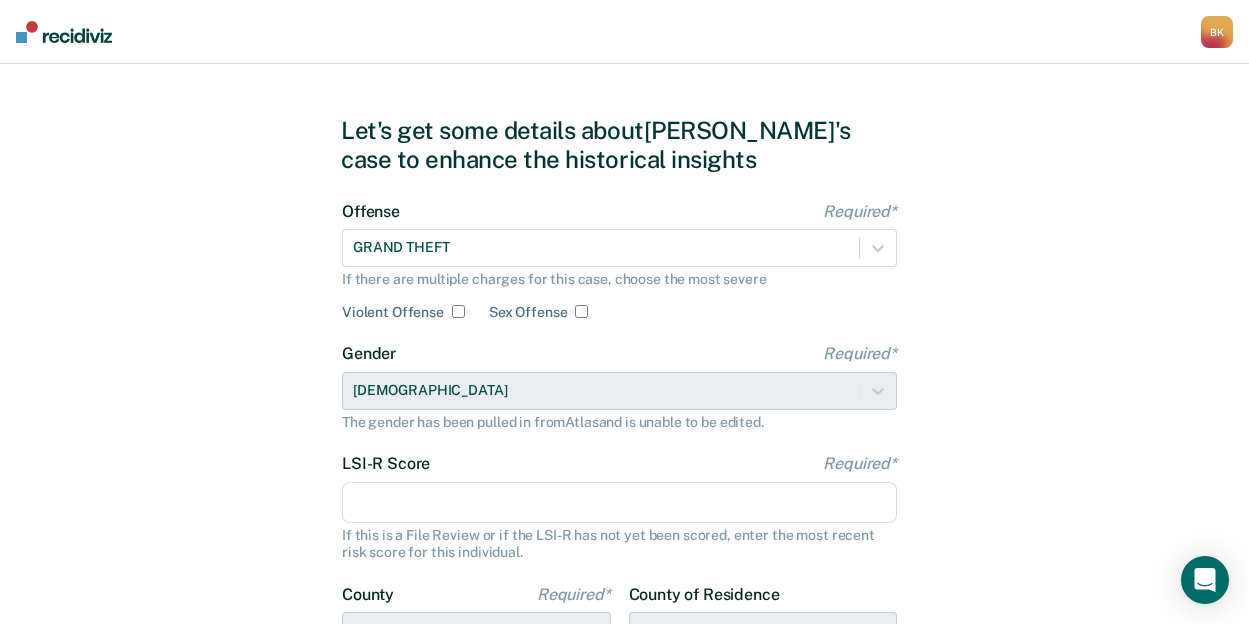 click on "LSI-R Score  Required*" at bounding box center (619, 503) 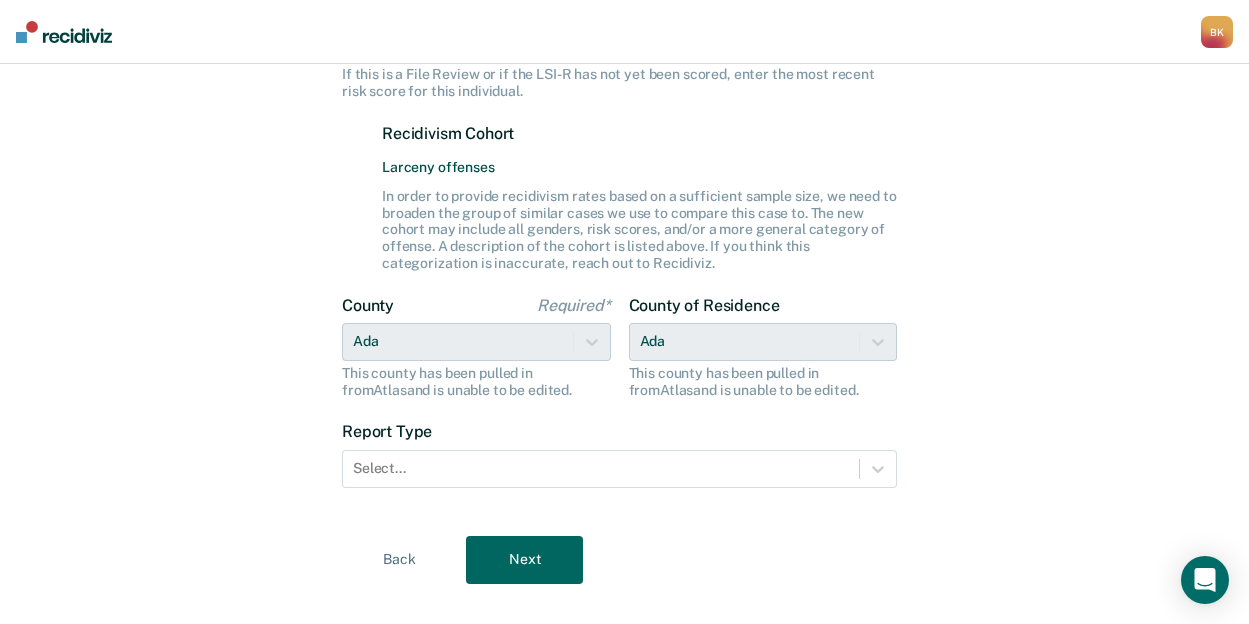 scroll, scrollTop: 513, scrollLeft: 0, axis: vertical 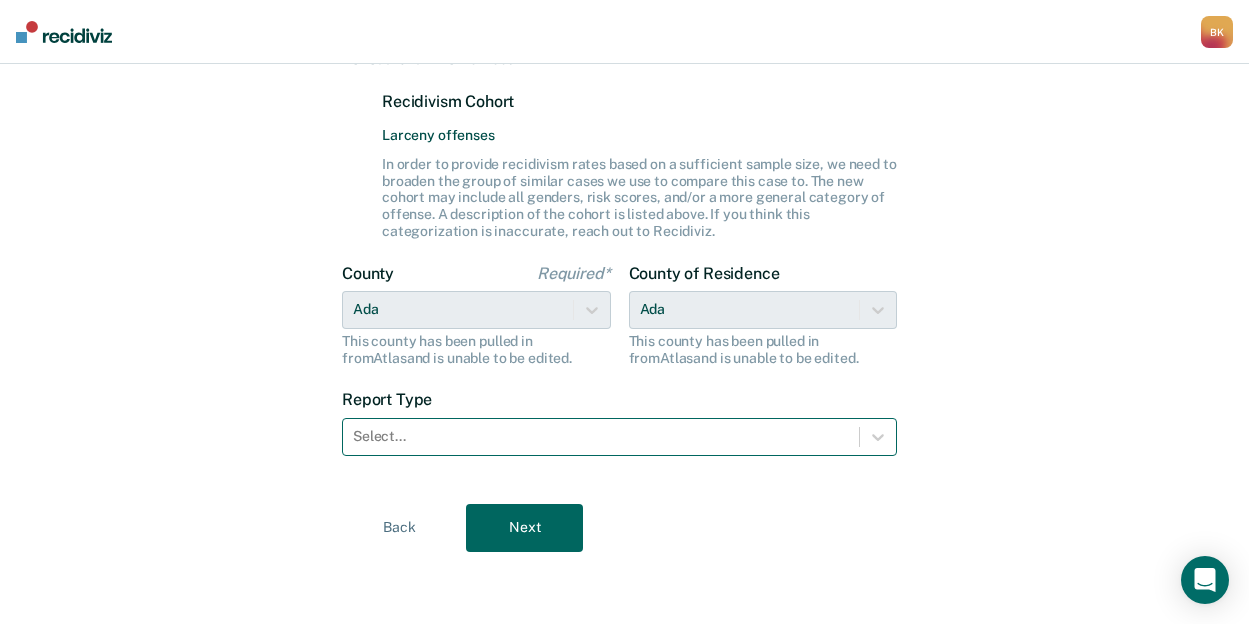 type on "33" 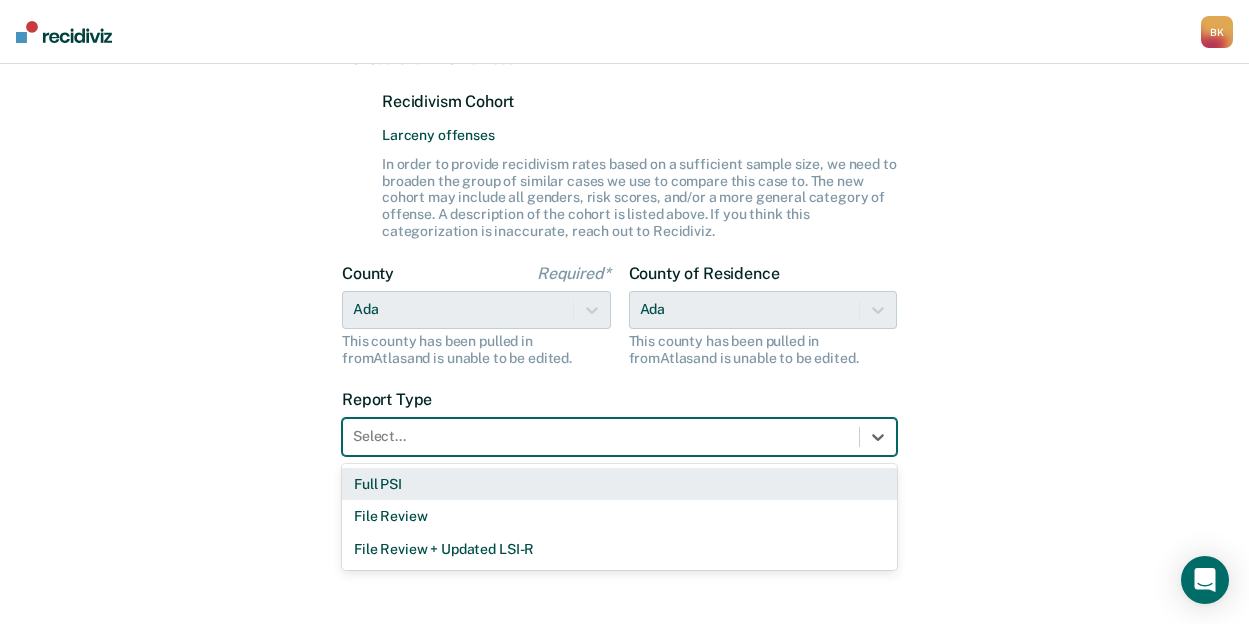click on "Full PSI" at bounding box center (619, 484) 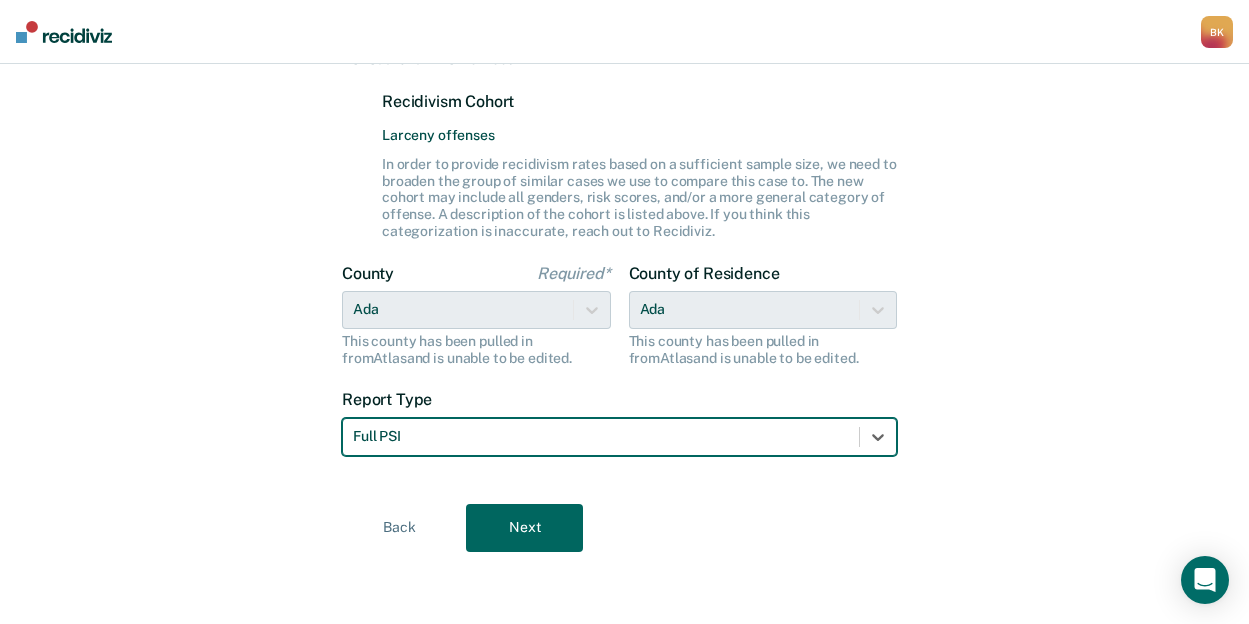 click on "Next" at bounding box center (524, 528) 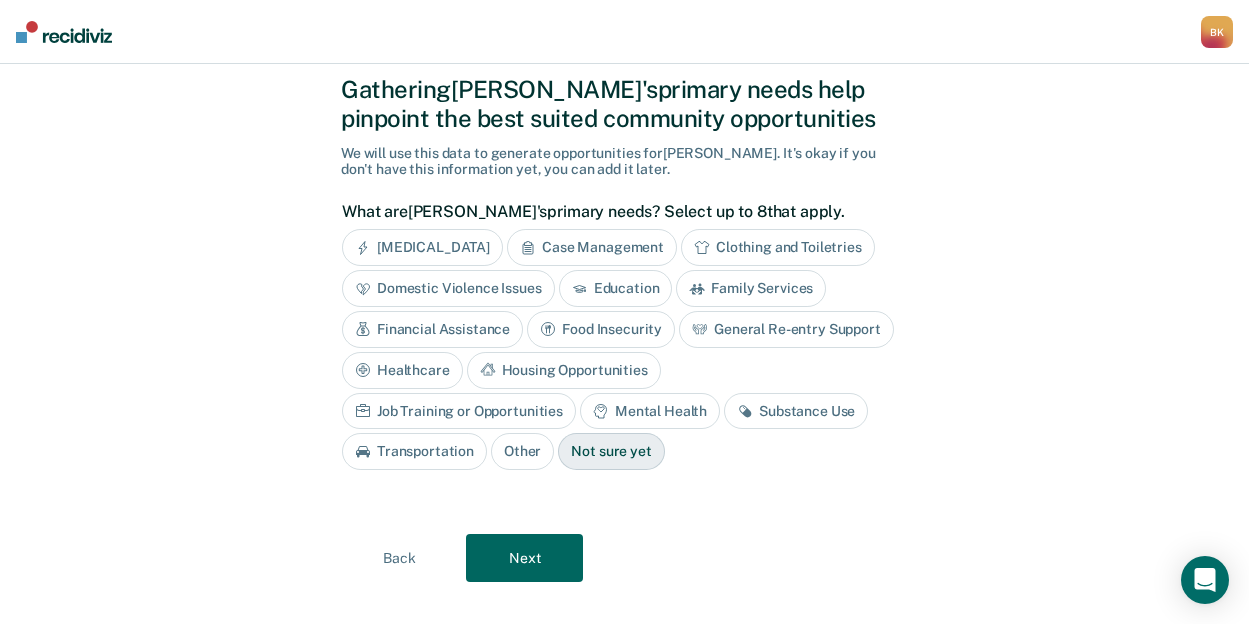 scroll, scrollTop: 91, scrollLeft: 0, axis: vertical 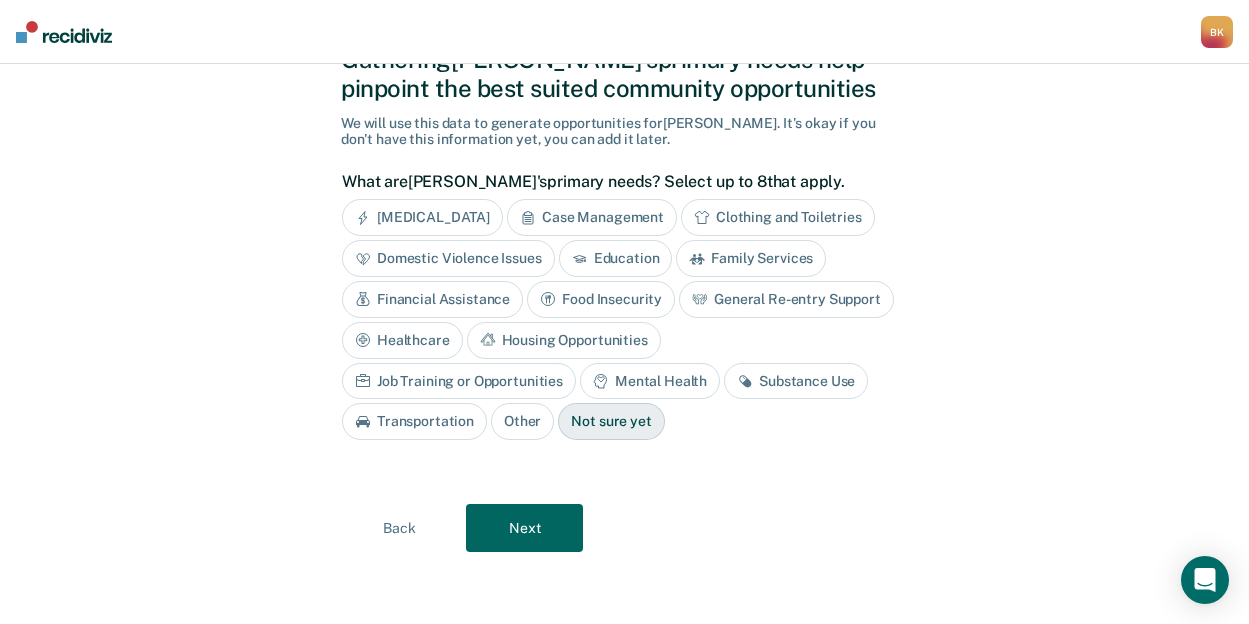 click on "Case Management" at bounding box center (592, 217) 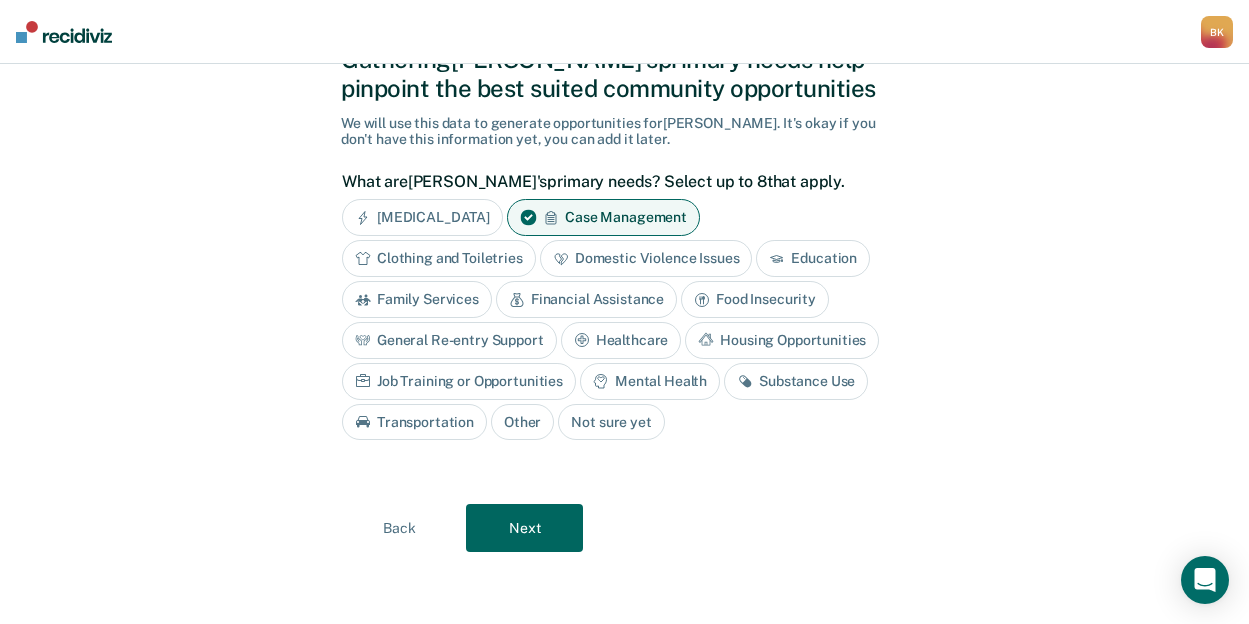click on "Education" at bounding box center [813, 258] 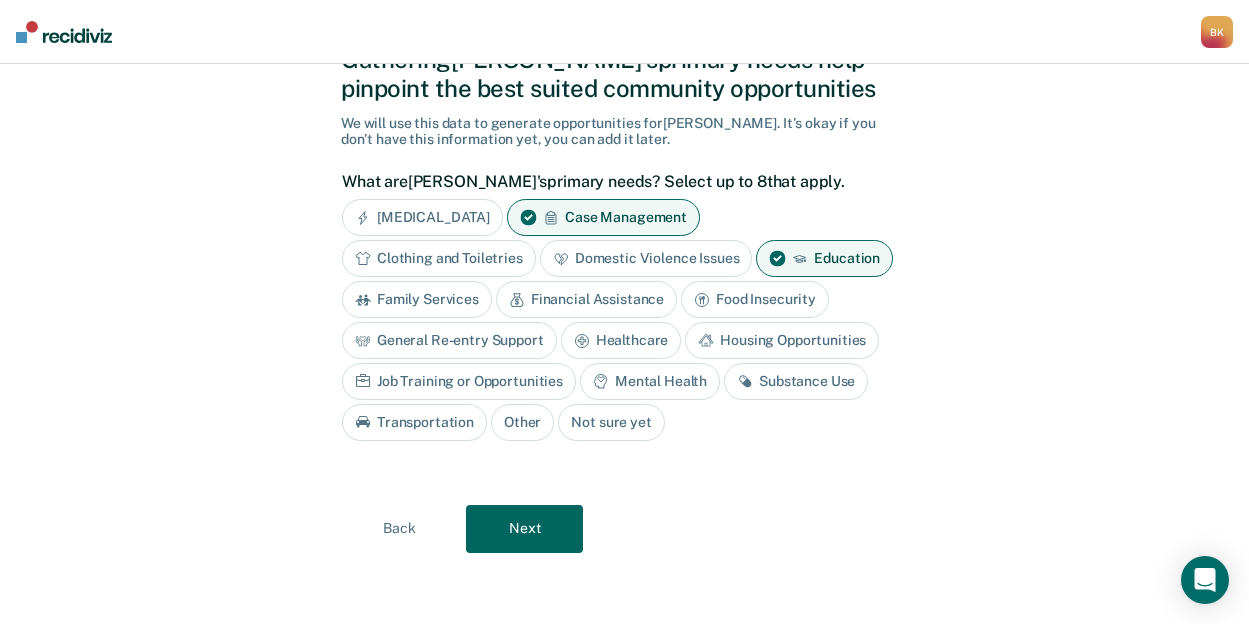 click 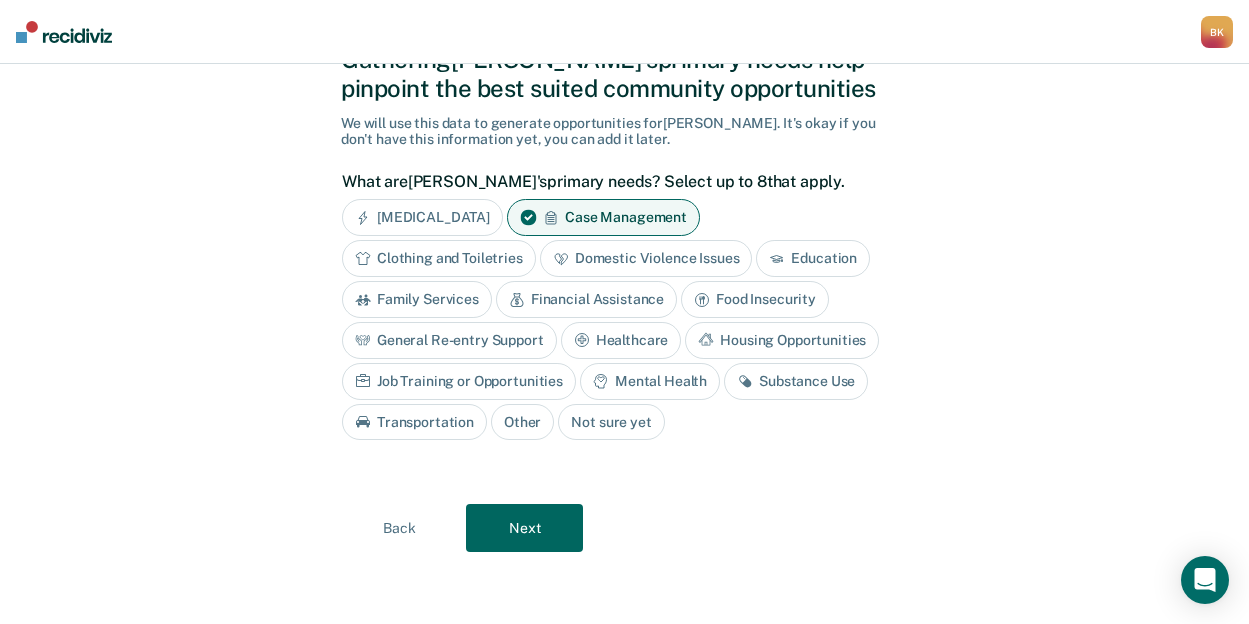 click on "Financial Assistance" at bounding box center (586, 299) 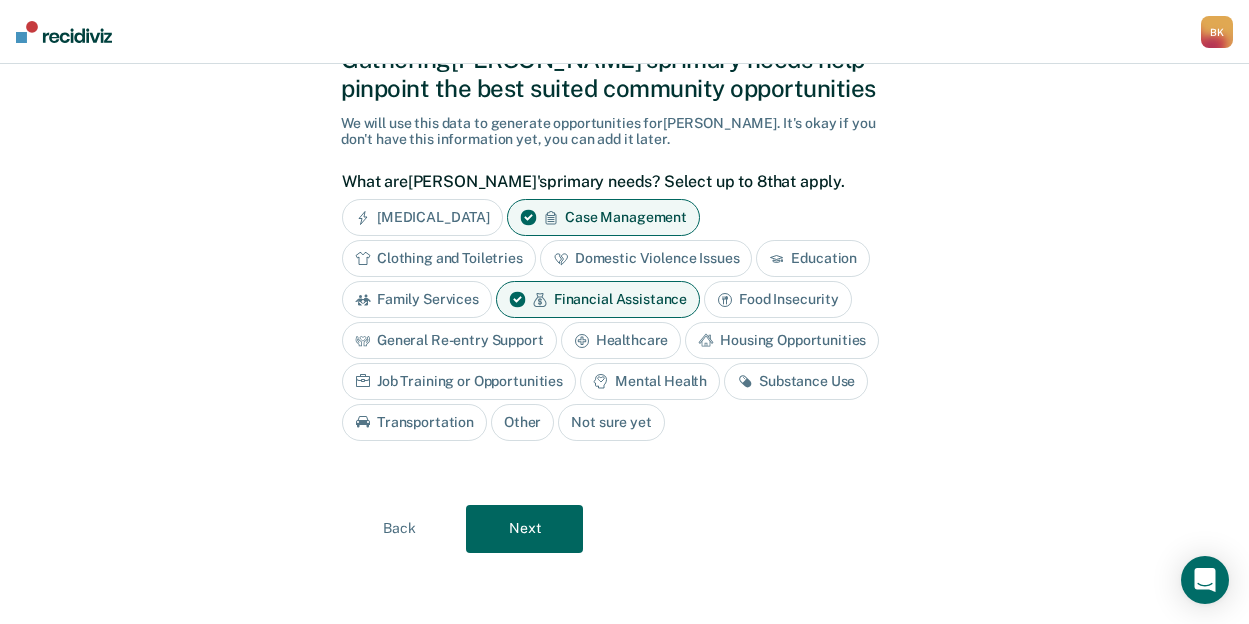 click on "Food Insecurity" at bounding box center [778, 299] 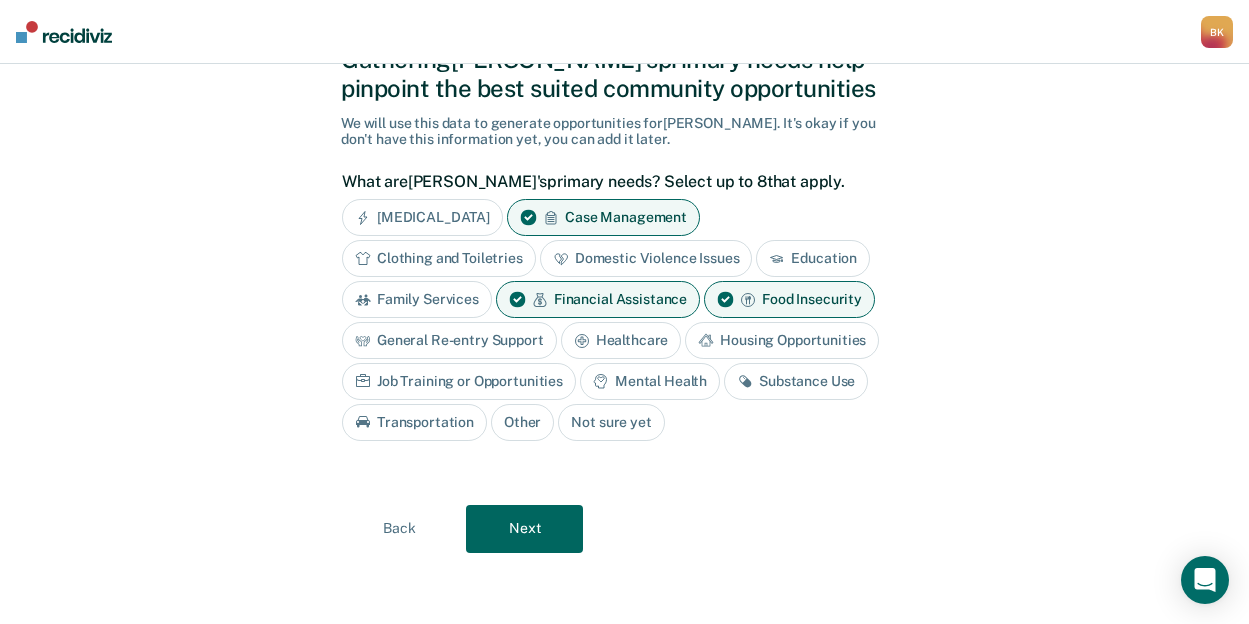click on "General Re-entry Support" at bounding box center (449, 340) 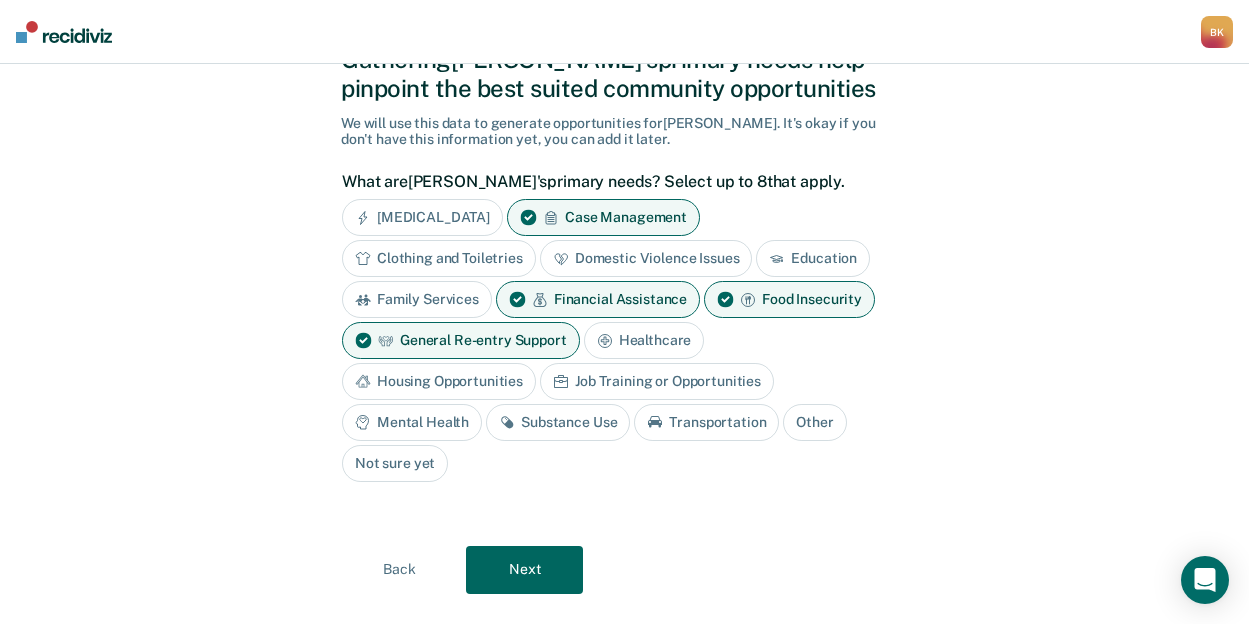 drag, startPoint x: 542, startPoint y: 431, endPoint x: 552, endPoint y: 433, distance: 10.198039 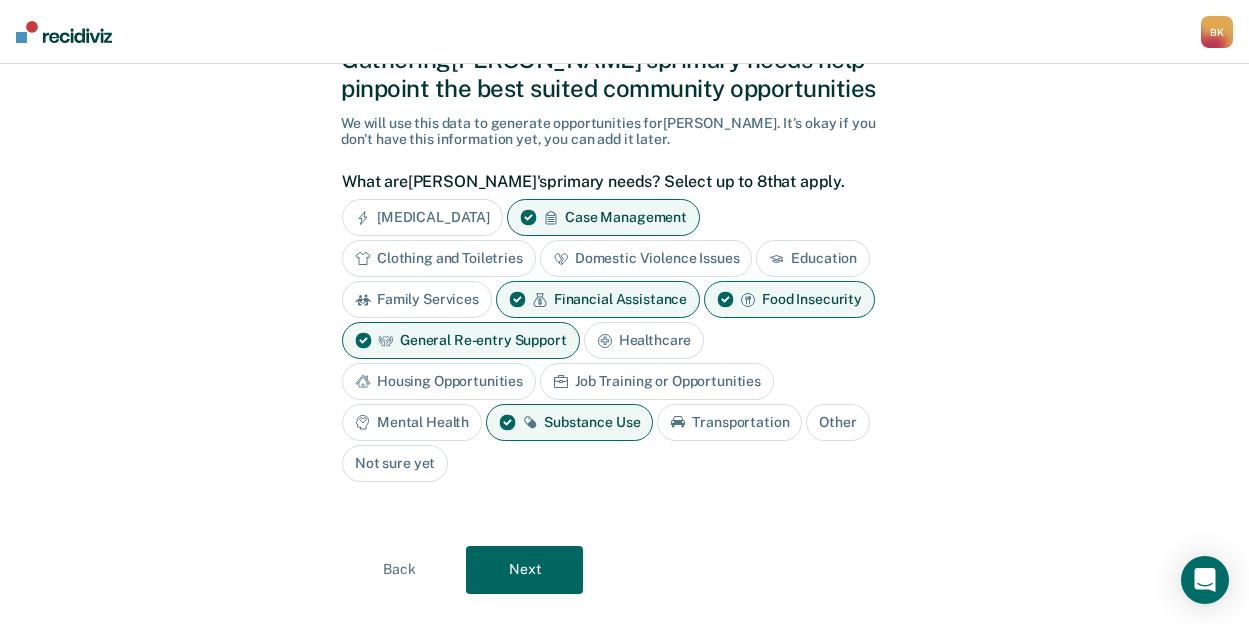 click on "Transportation" at bounding box center (729, 422) 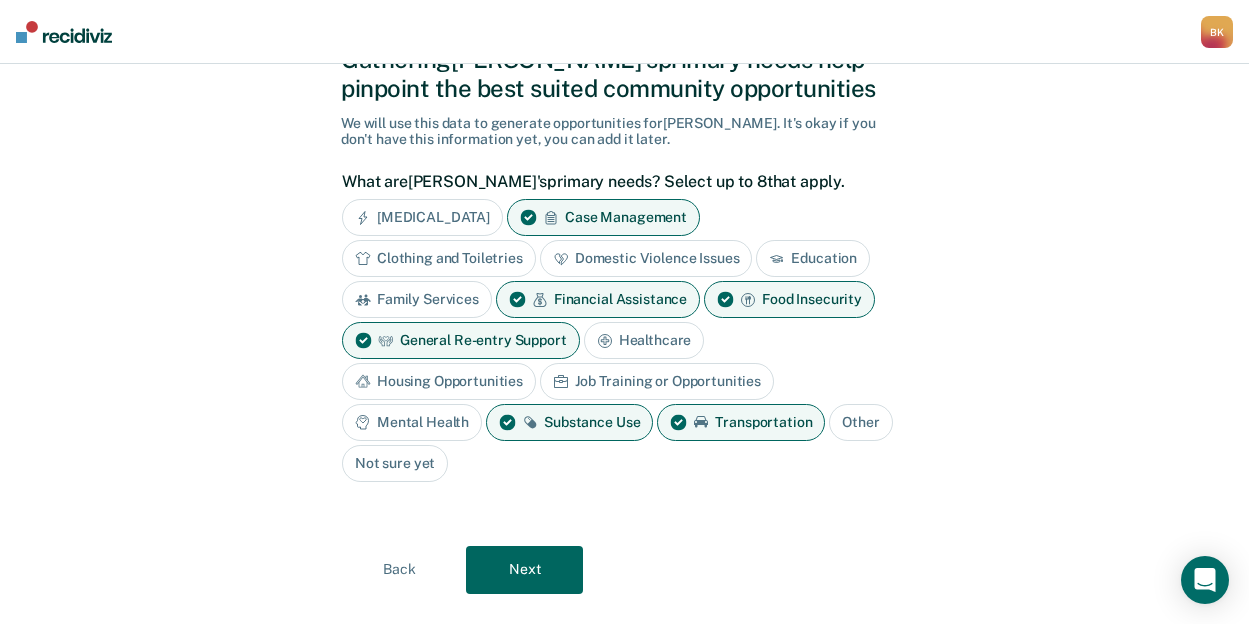 click on "Next" at bounding box center [524, 570] 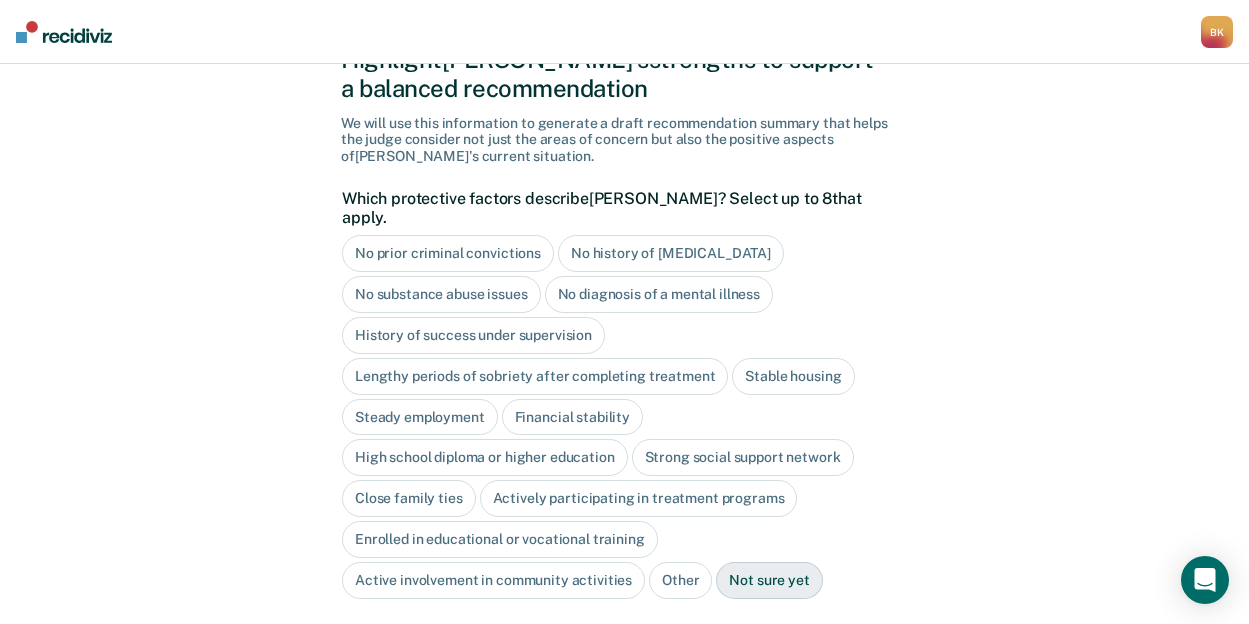 scroll, scrollTop: 188, scrollLeft: 0, axis: vertical 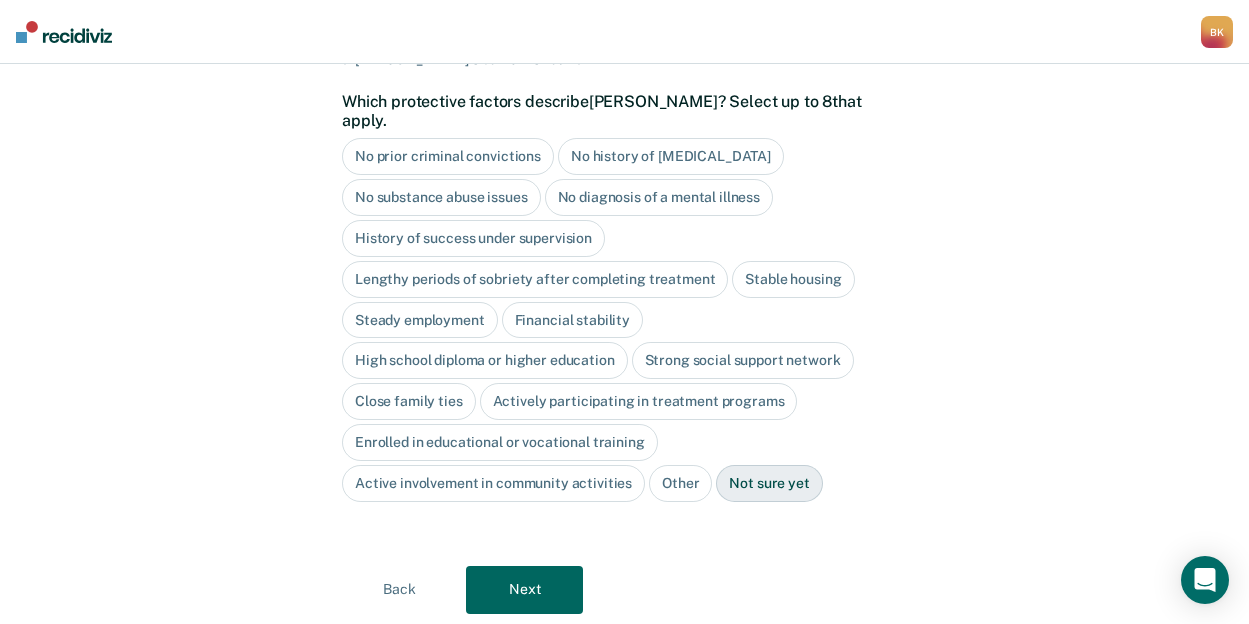 click on "Lengthy periods of sobriety after completing treatment" at bounding box center (535, 279) 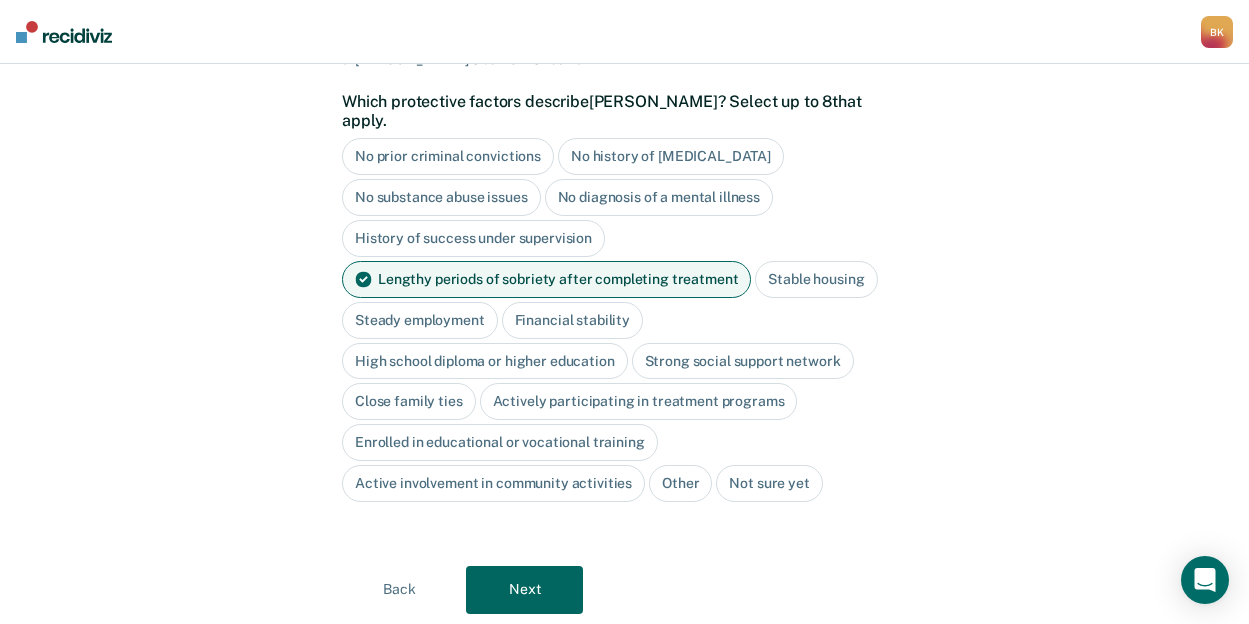 click on "Stable housing" at bounding box center (816, 279) 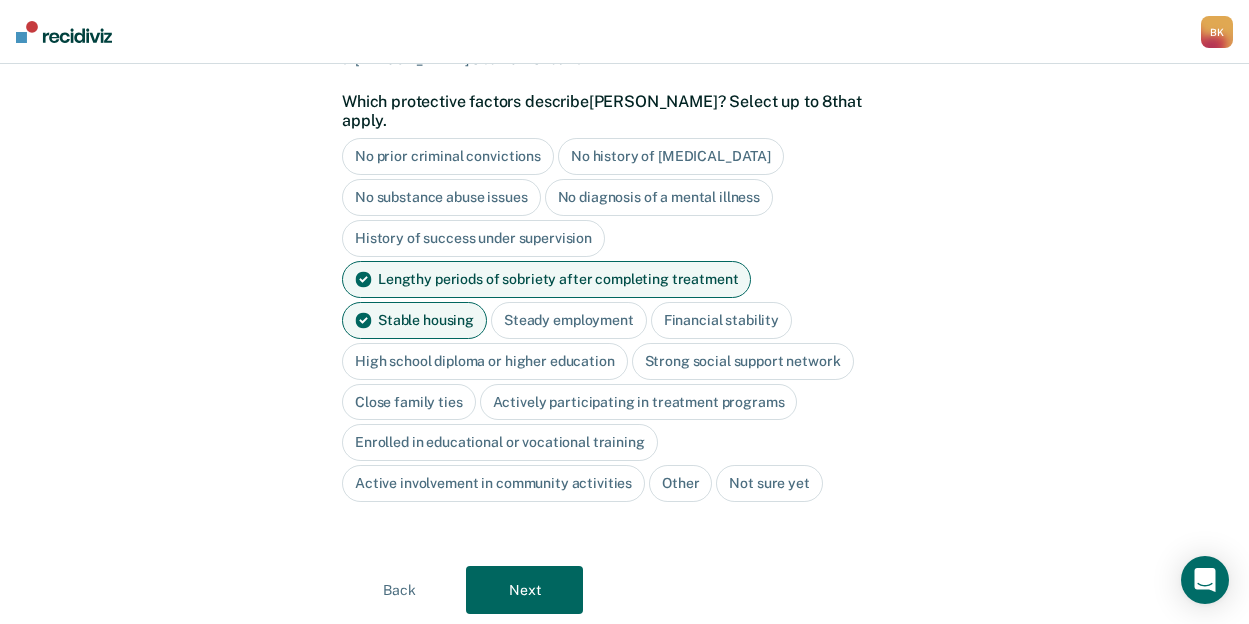 click on "High school diploma or higher education" at bounding box center [485, 361] 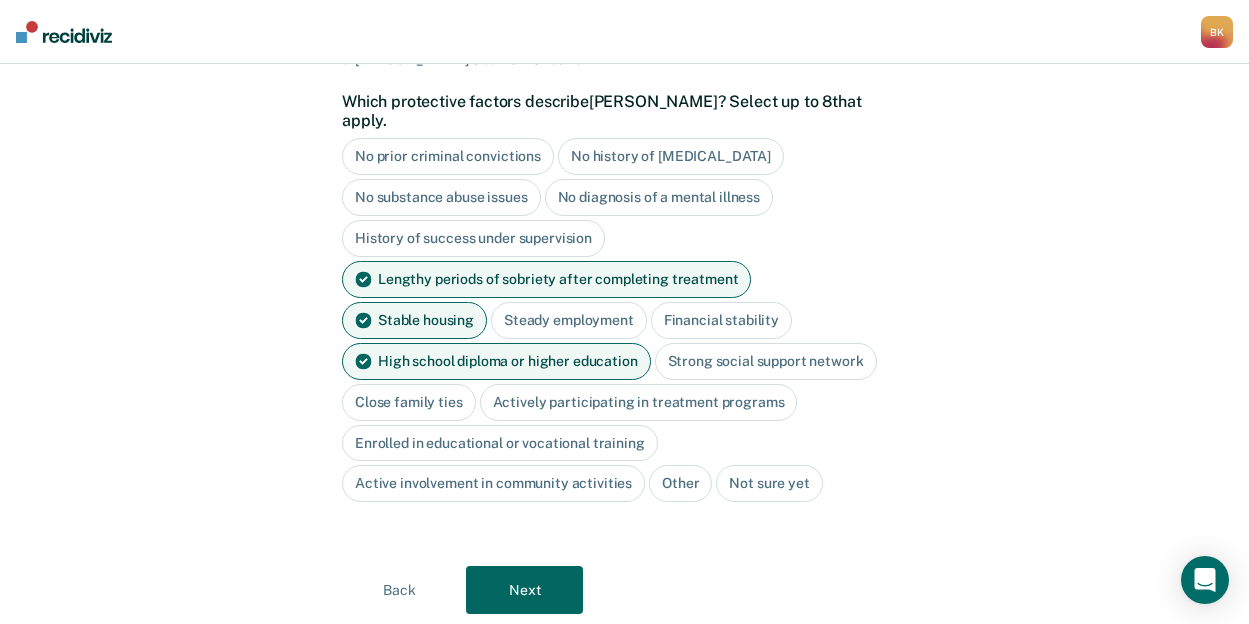 click on "Actively participating in treatment programs" at bounding box center [639, 402] 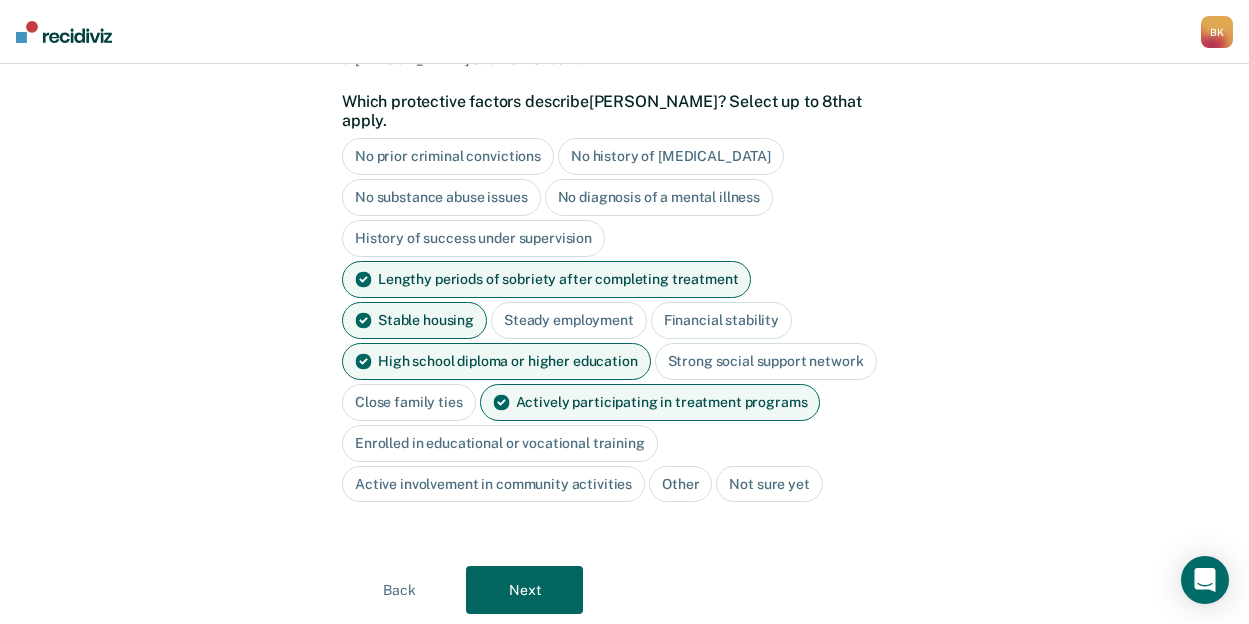 click on "Back" at bounding box center (399, 590) 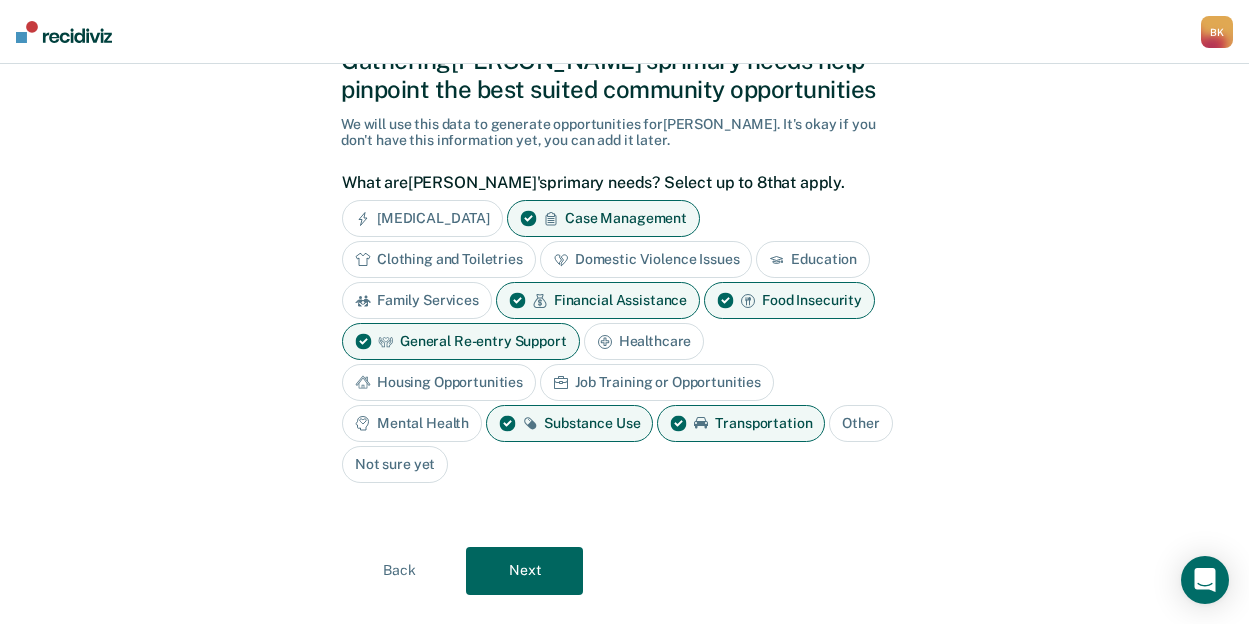 click on "Job Training or Opportunities" at bounding box center (657, 382) 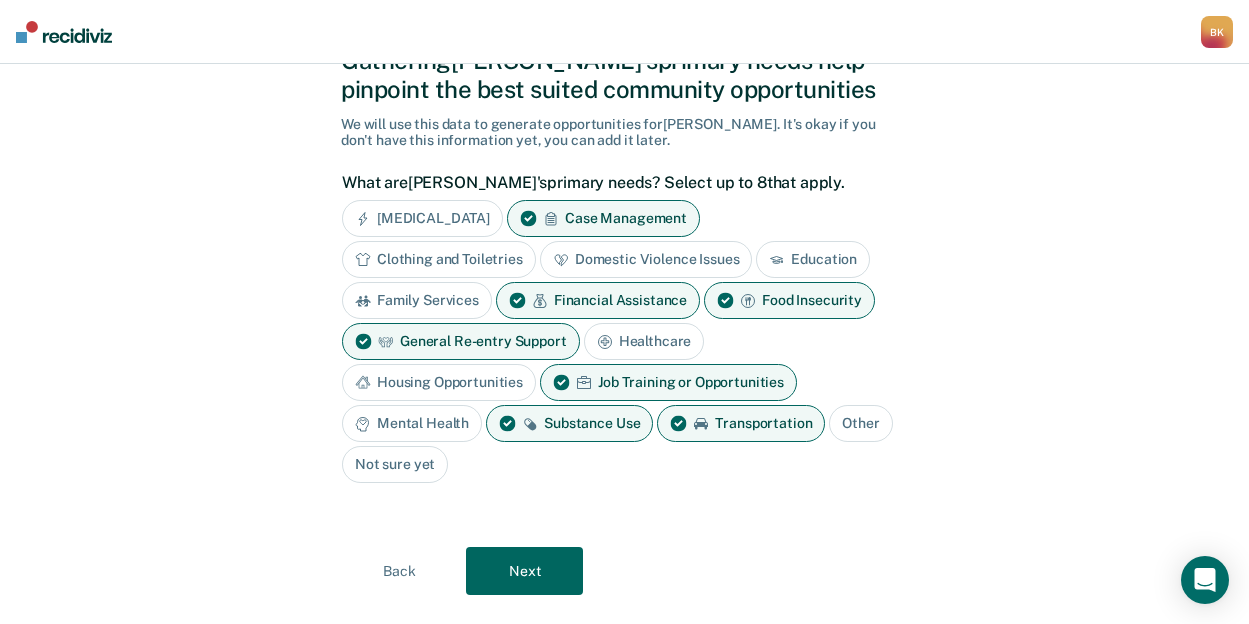 click on "Next" at bounding box center [524, 571] 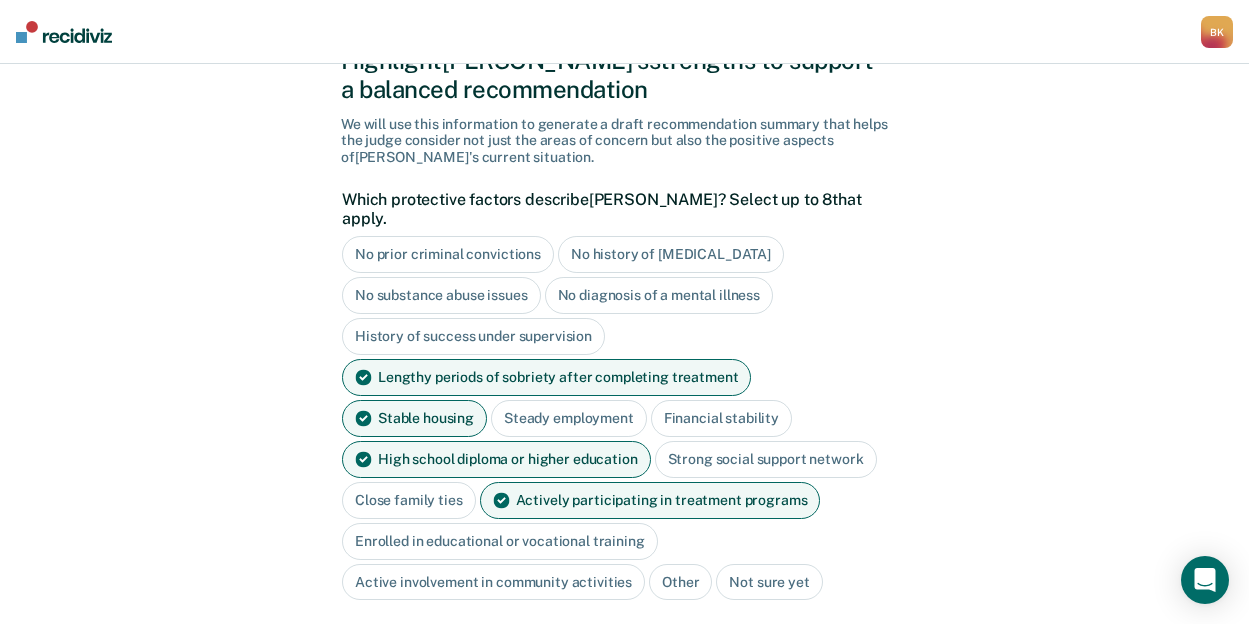 scroll, scrollTop: 188, scrollLeft: 0, axis: vertical 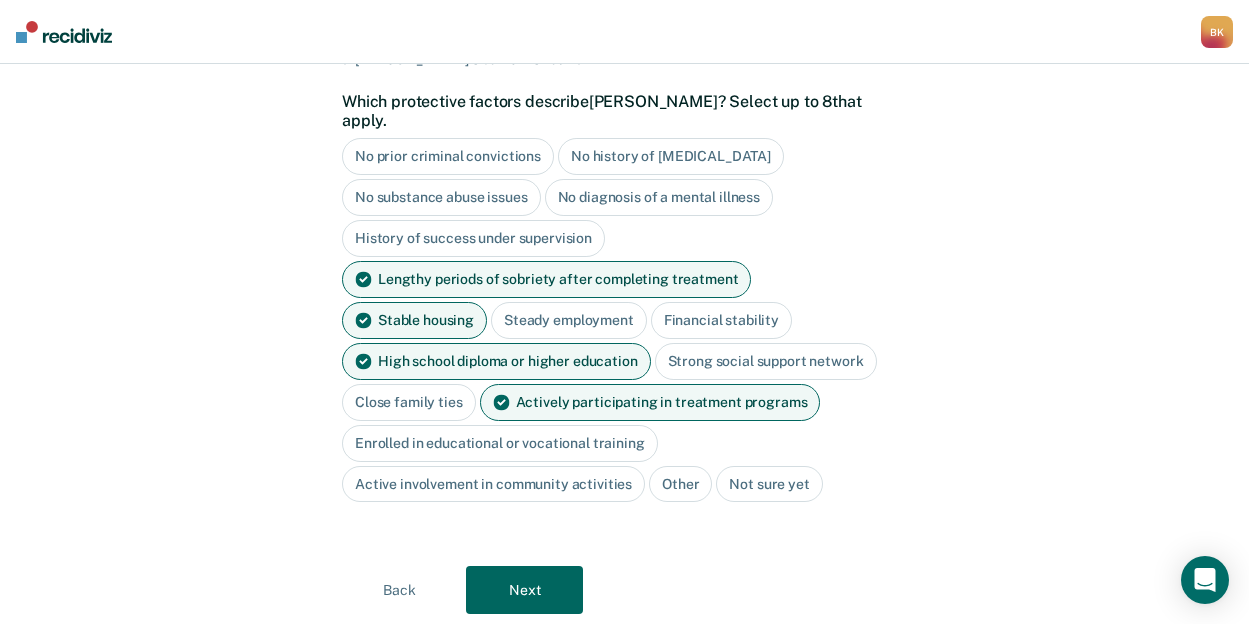 click on "Next" at bounding box center (524, 590) 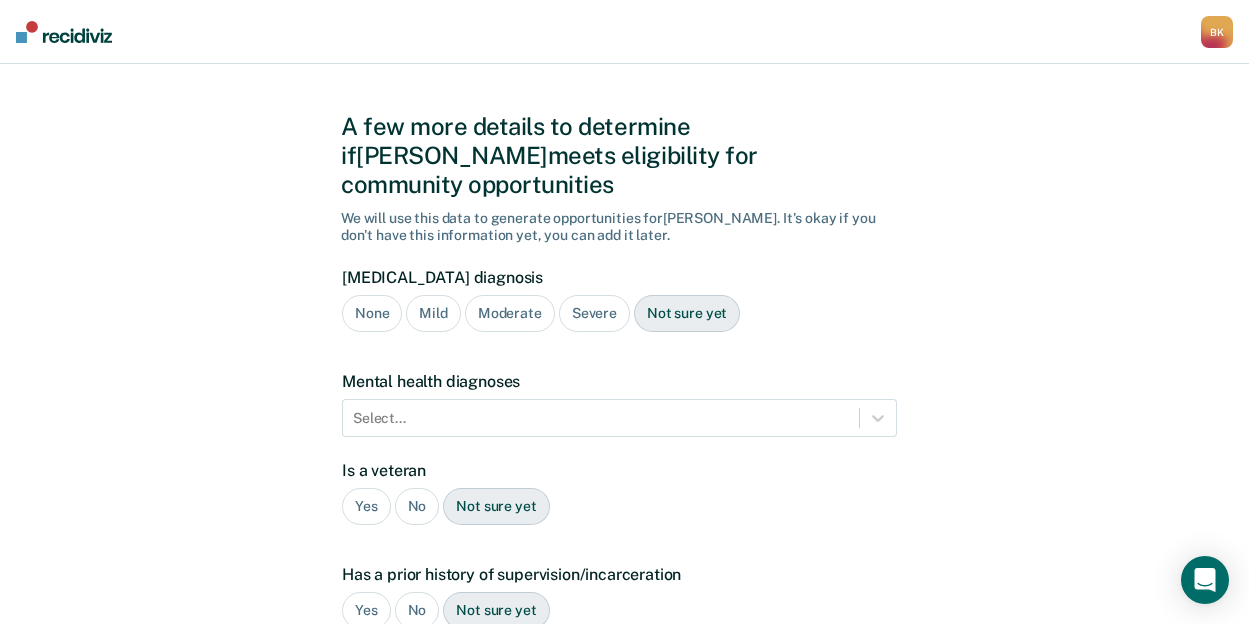 scroll, scrollTop: 0, scrollLeft: 0, axis: both 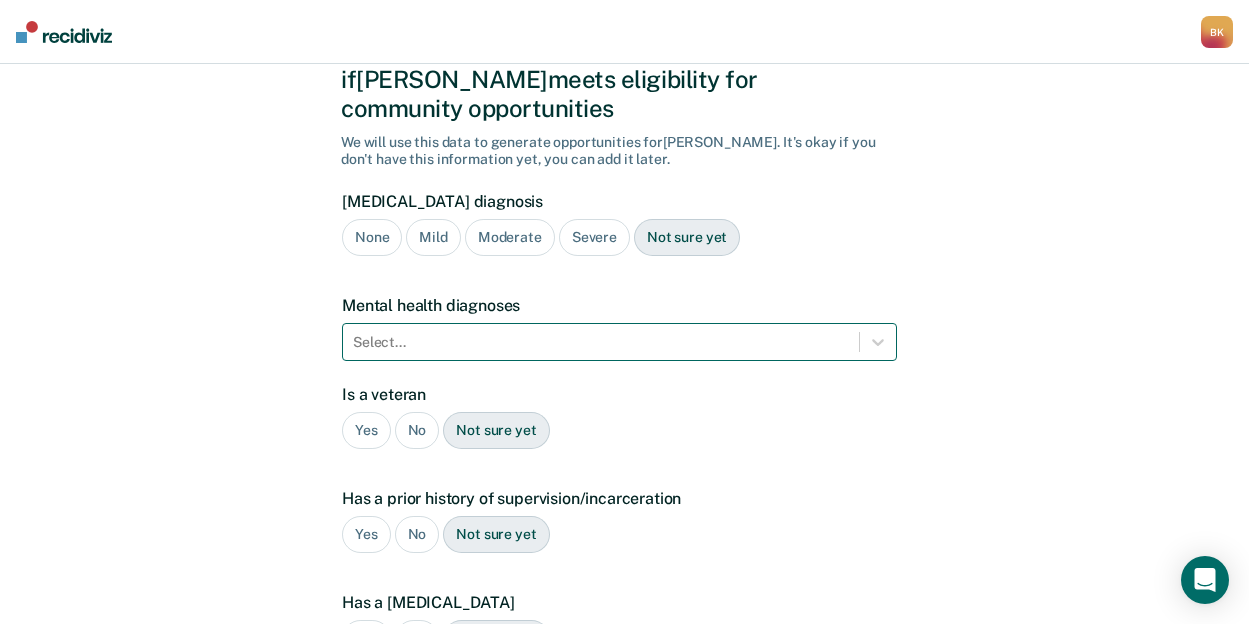 click on "[MEDICAL_DATA] diagnosis  None Mild Moderate Severe Not sure yet Mental health diagnoses  Select... Is a veteran  Yes No Not sure yet Has a prior history of supervision/incarceration   Yes No Not sure yet Has a [MEDICAL_DATA]  Yes No Not sure yet Has an open child protective services case   Yes No Not sure yet Plea  Guilty Not Guilty [PERSON_NAME] Plea Not sure yet" at bounding box center (619, 548) 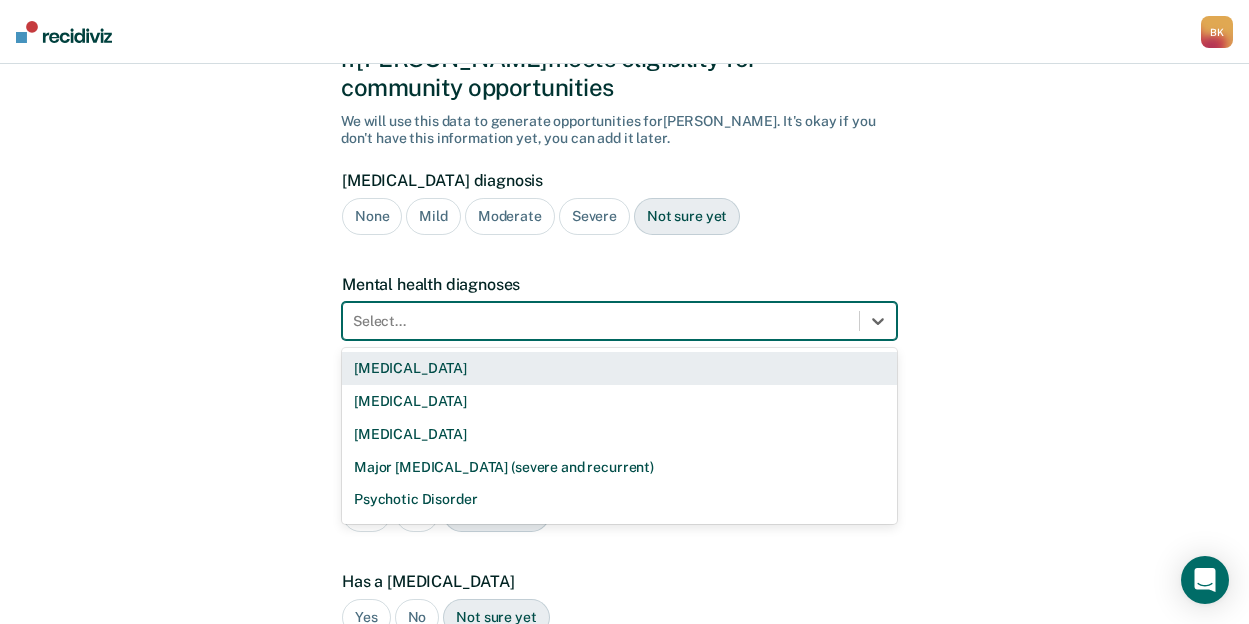 scroll, scrollTop: 124, scrollLeft: 0, axis: vertical 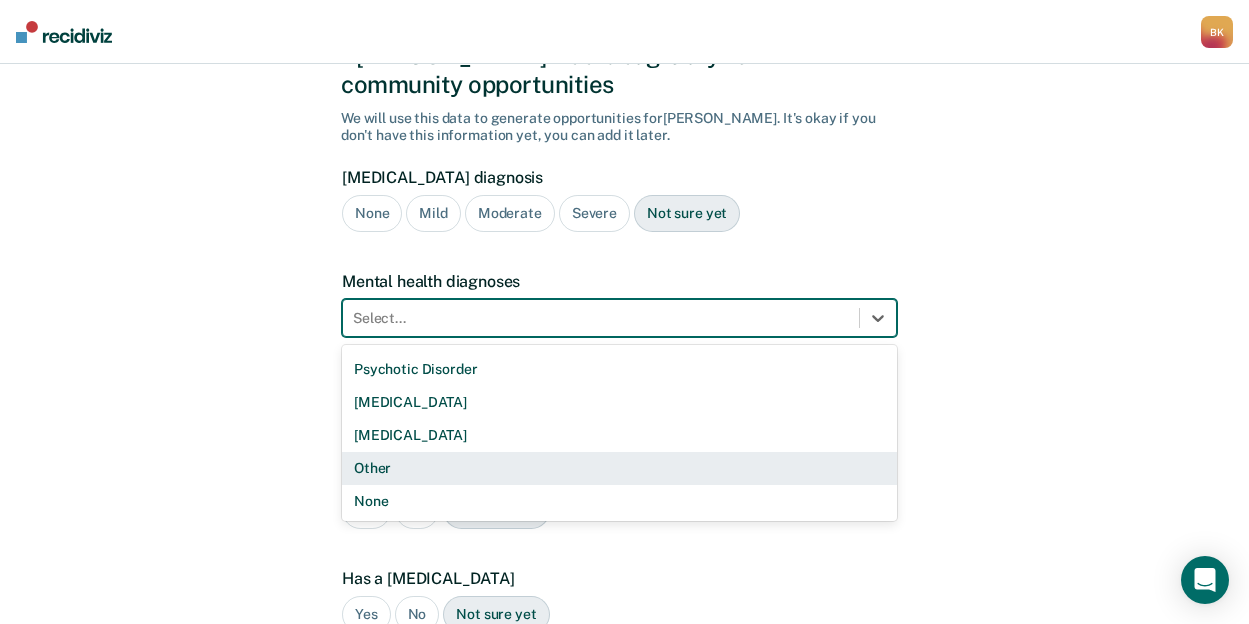 click on "Other" at bounding box center (619, 468) 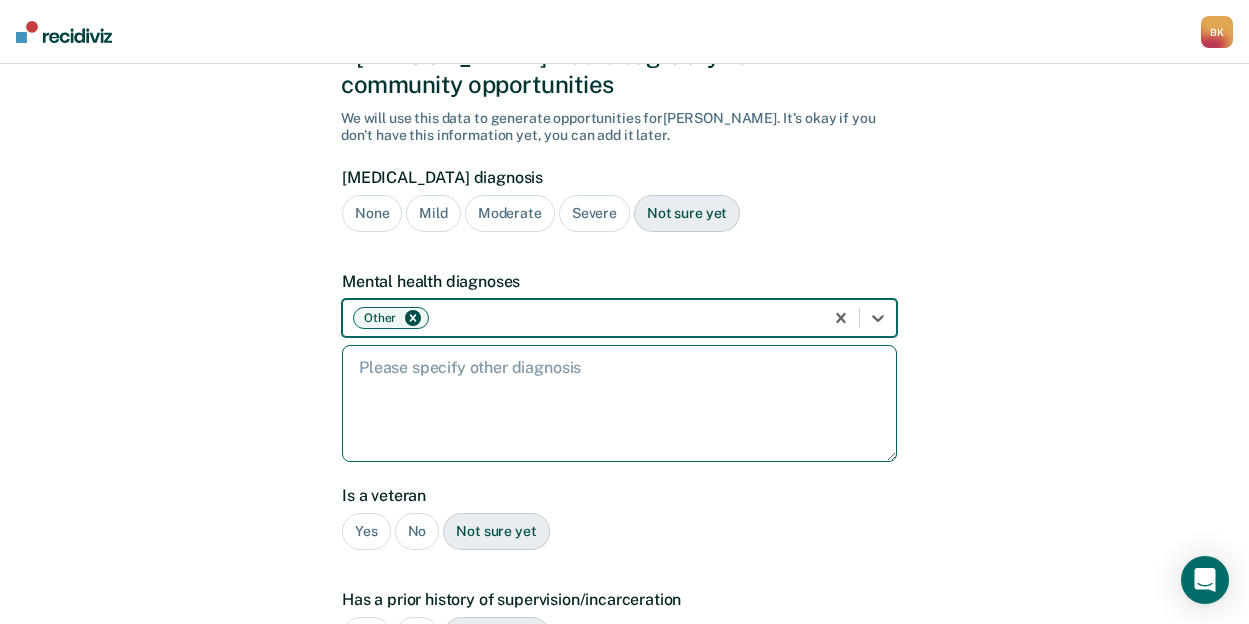 click at bounding box center (619, 403) 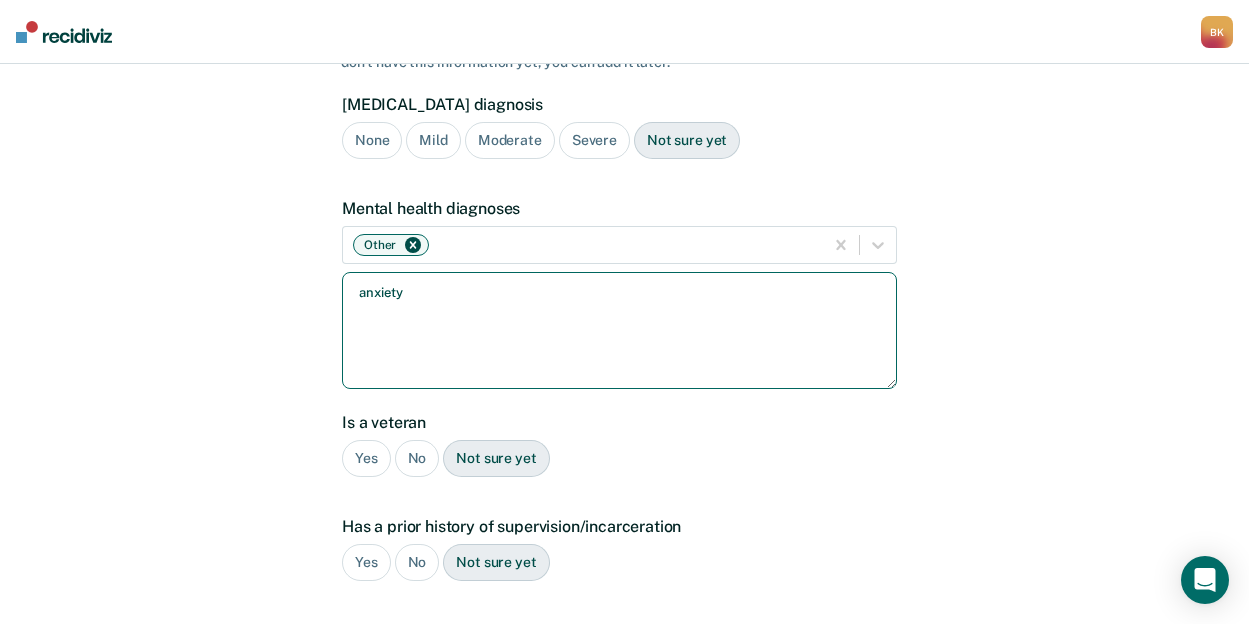 scroll, scrollTop: 224, scrollLeft: 0, axis: vertical 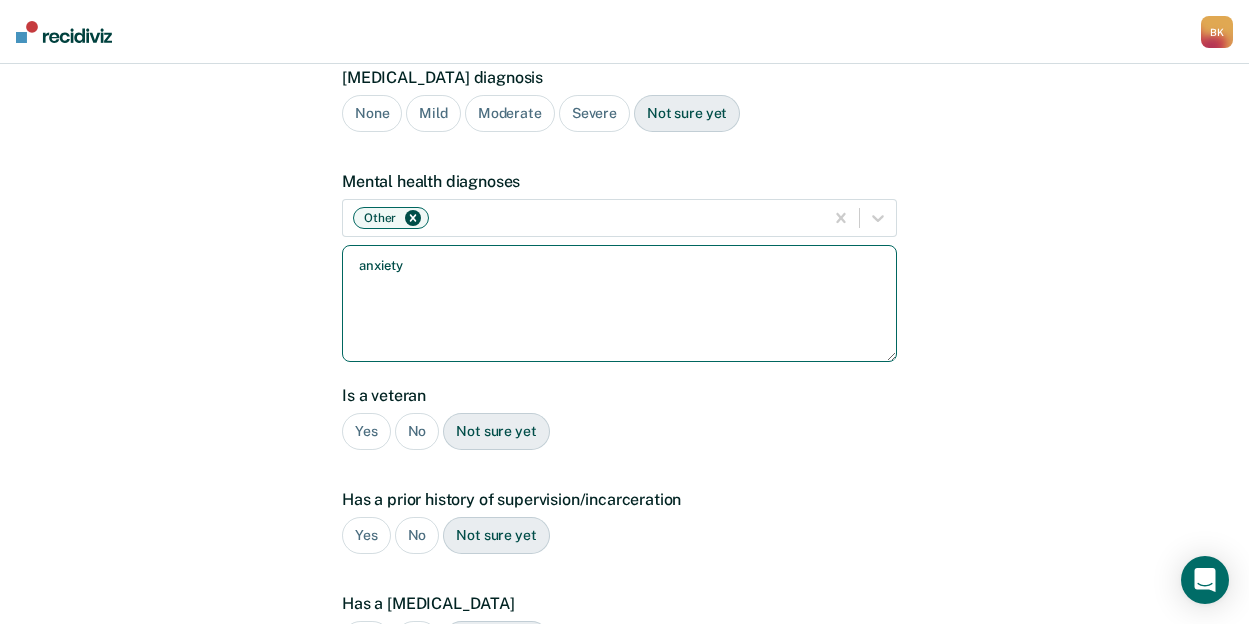 type on "anxiety" 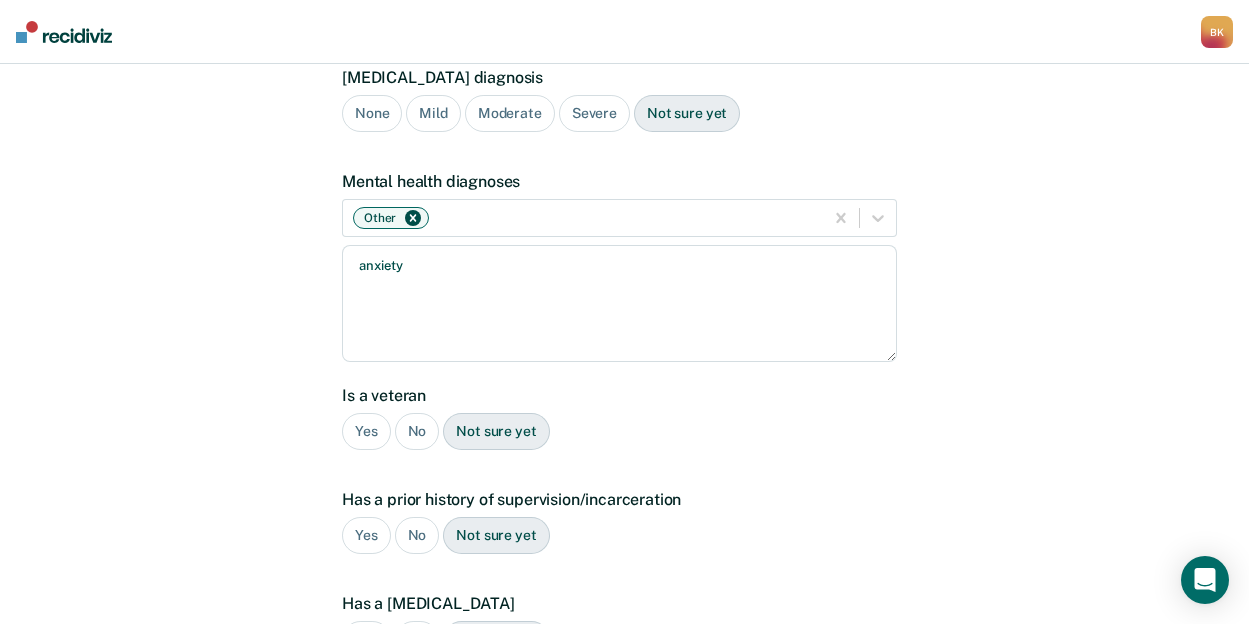 click on "No" at bounding box center [417, 431] 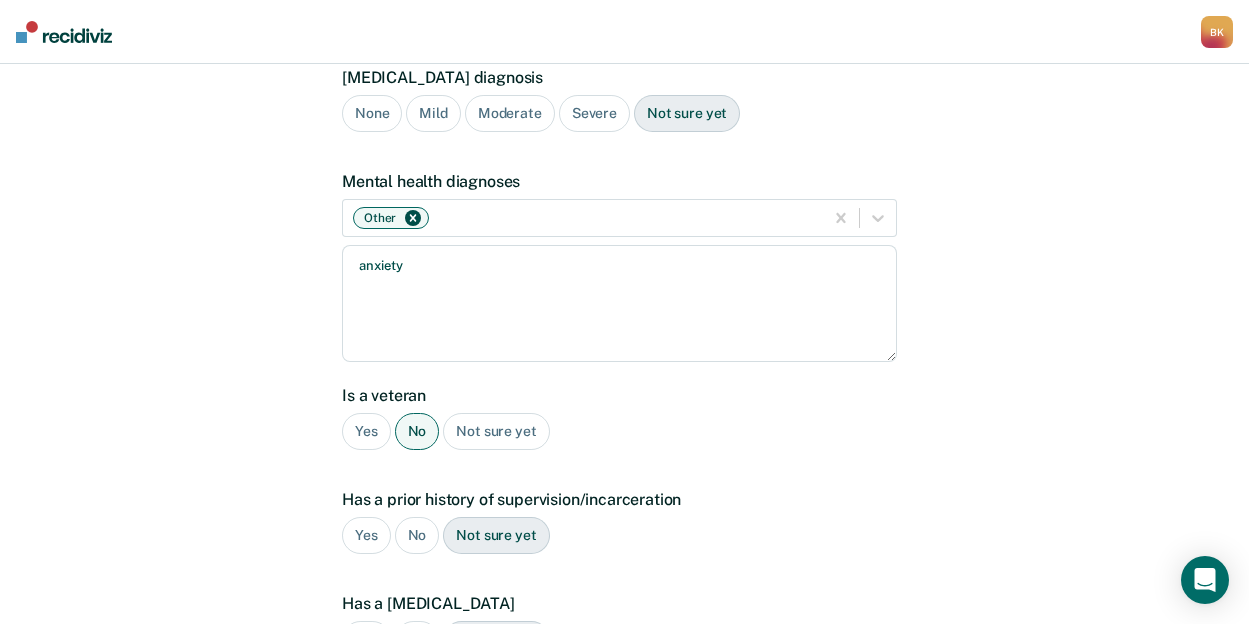 scroll, scrollTop: 324, scrollLeft: 0, axis: vertical 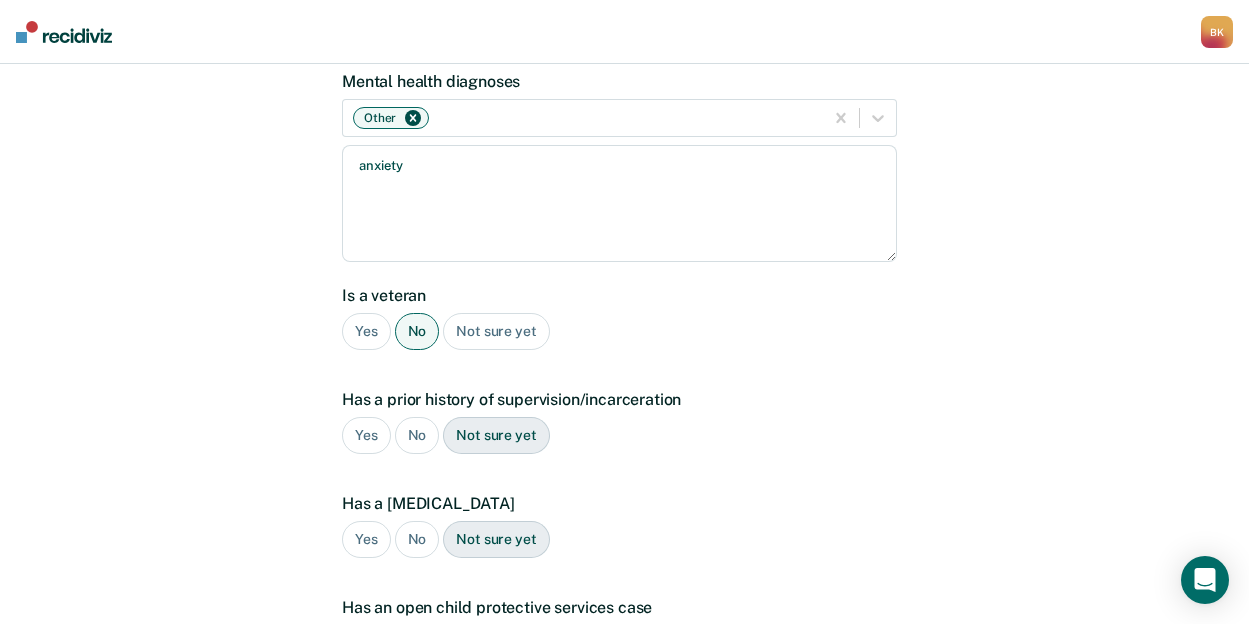click on "Yes" at bounding box center (366, 435) 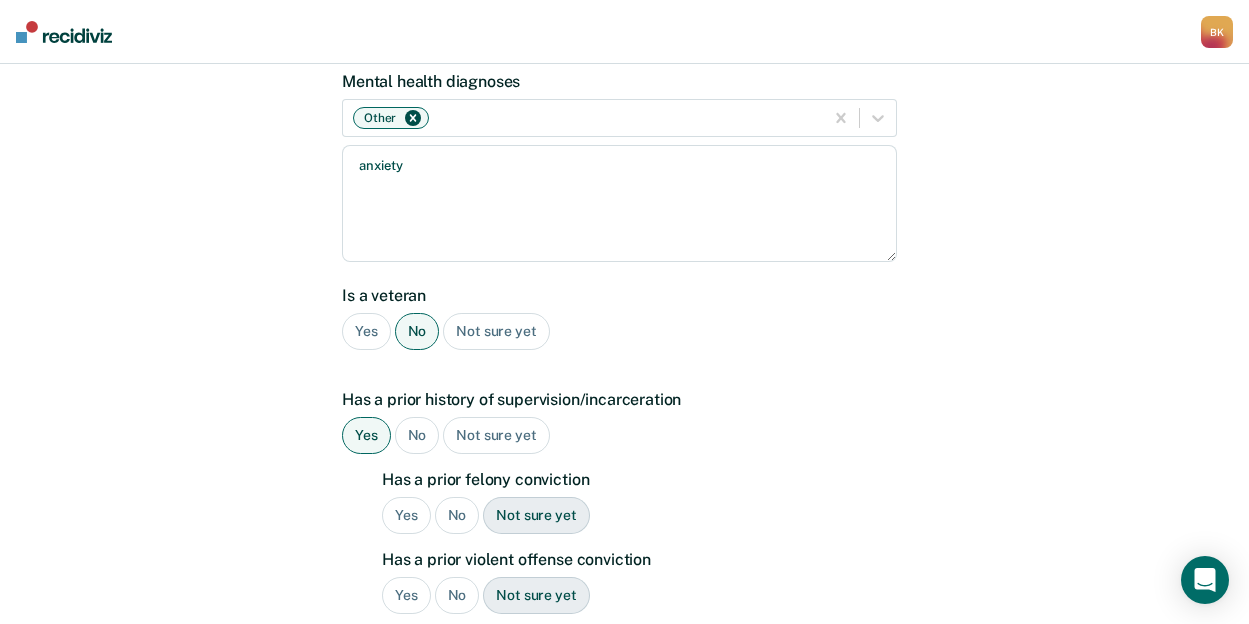 scroll, scrollTop: 424, scrollLeft: 0, axis: vertical 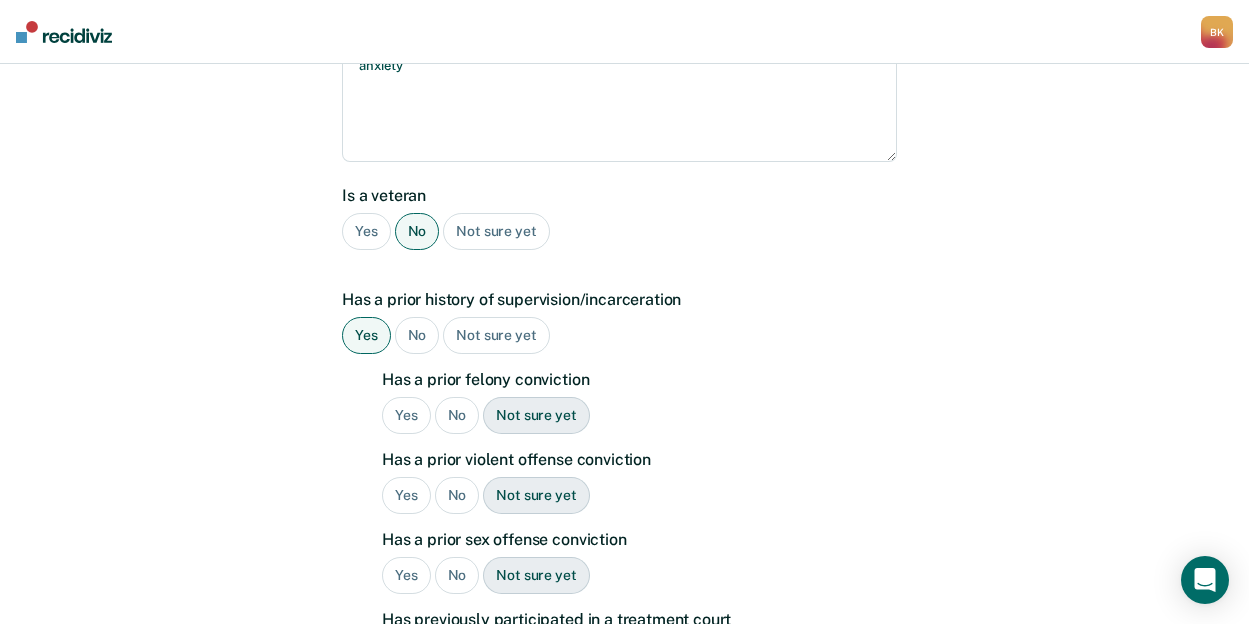 click on "Yes" at bounding box center [406, 415] 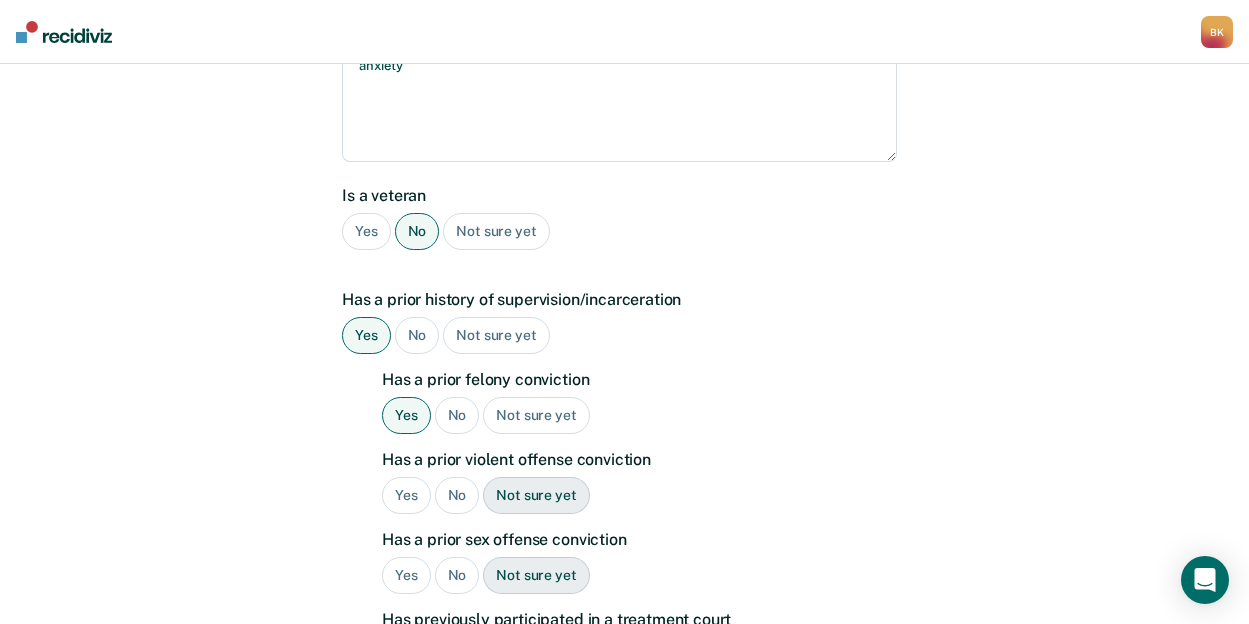 click on "No" at bounding box center [457, 495] 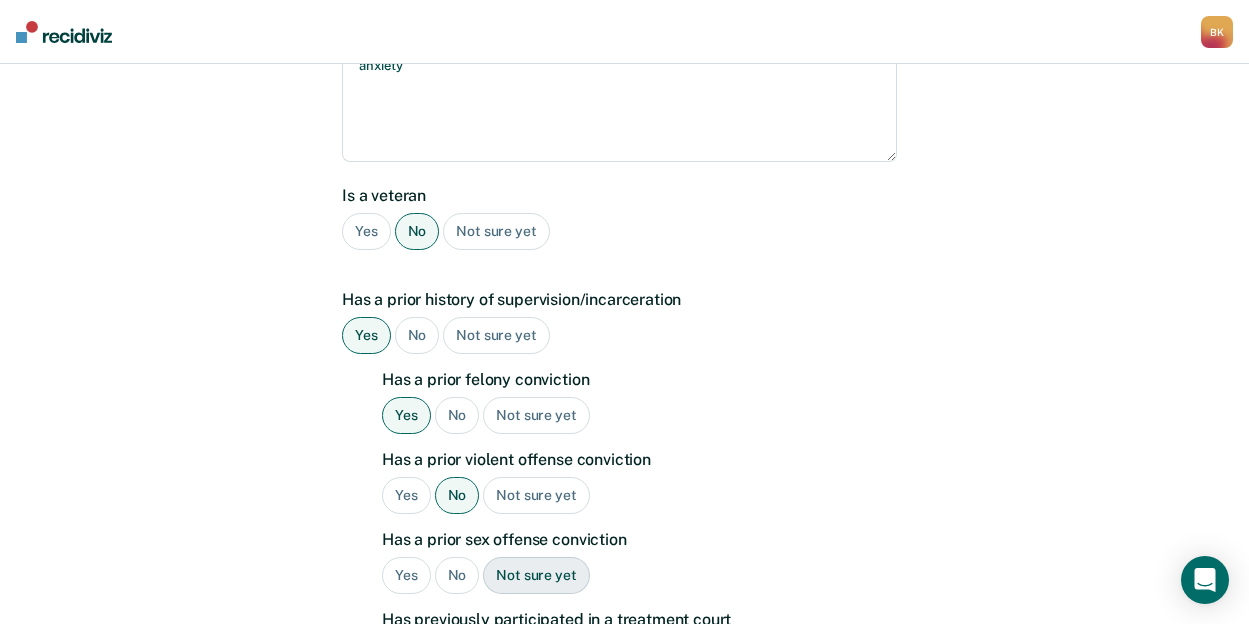 scroll, scrollTop: 524, scrollLeft: 0, axis: vertical 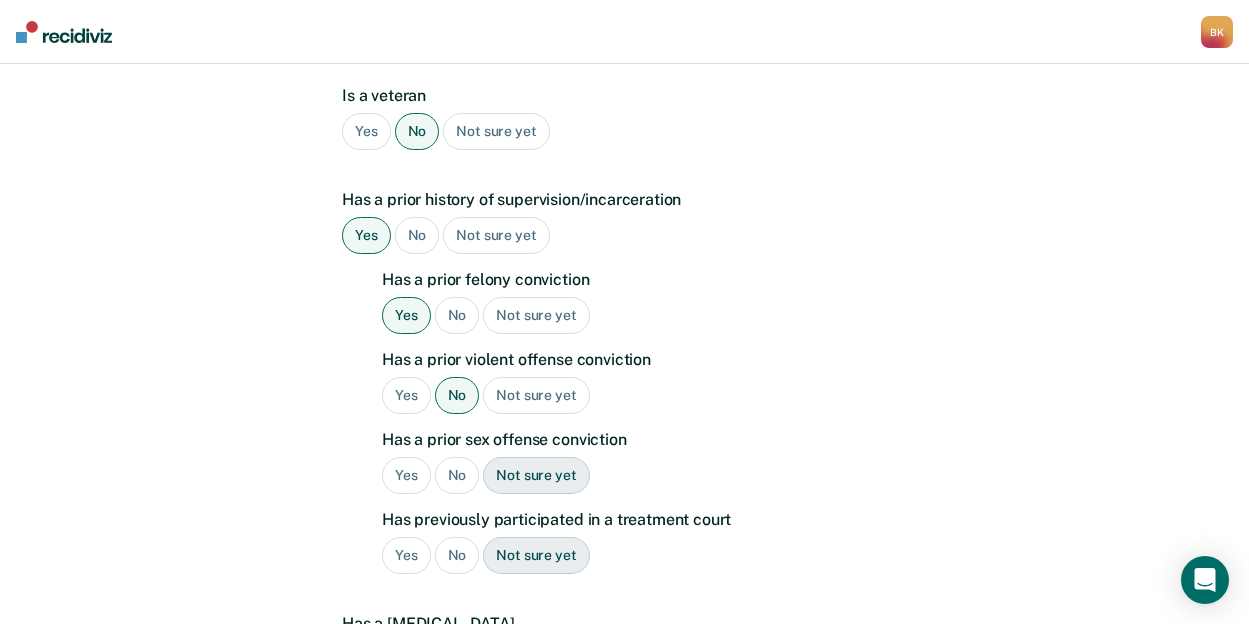 click on "No" at bounding box center [457, 475] 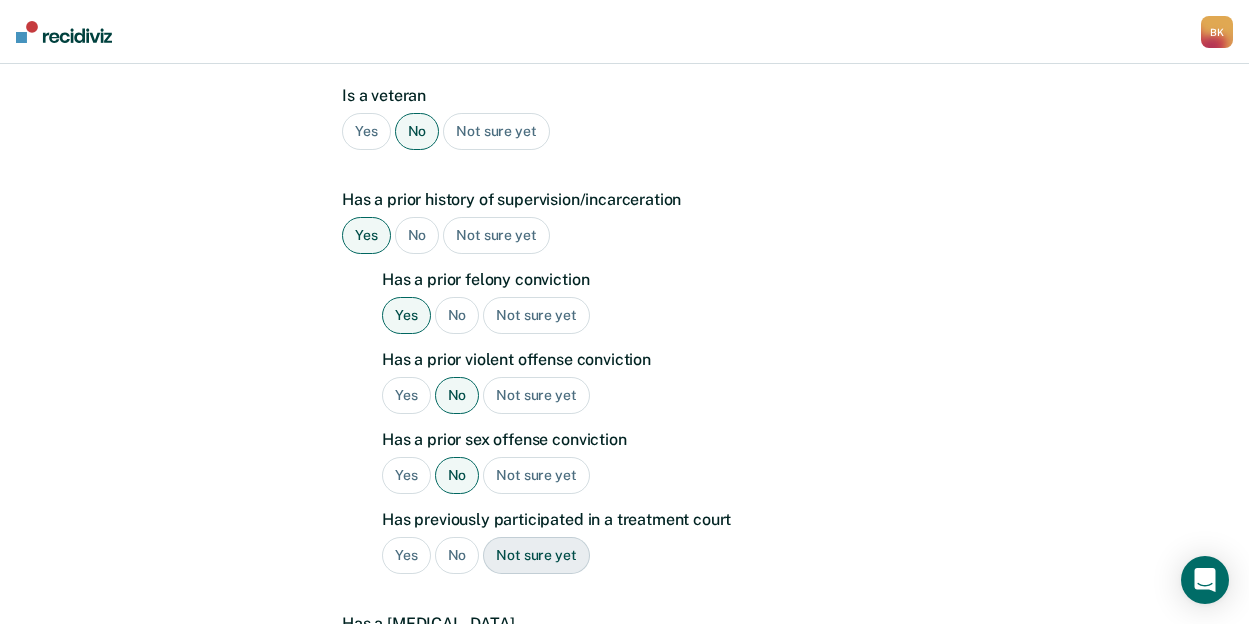 click on "Yes" at bounding box center [406, 555] 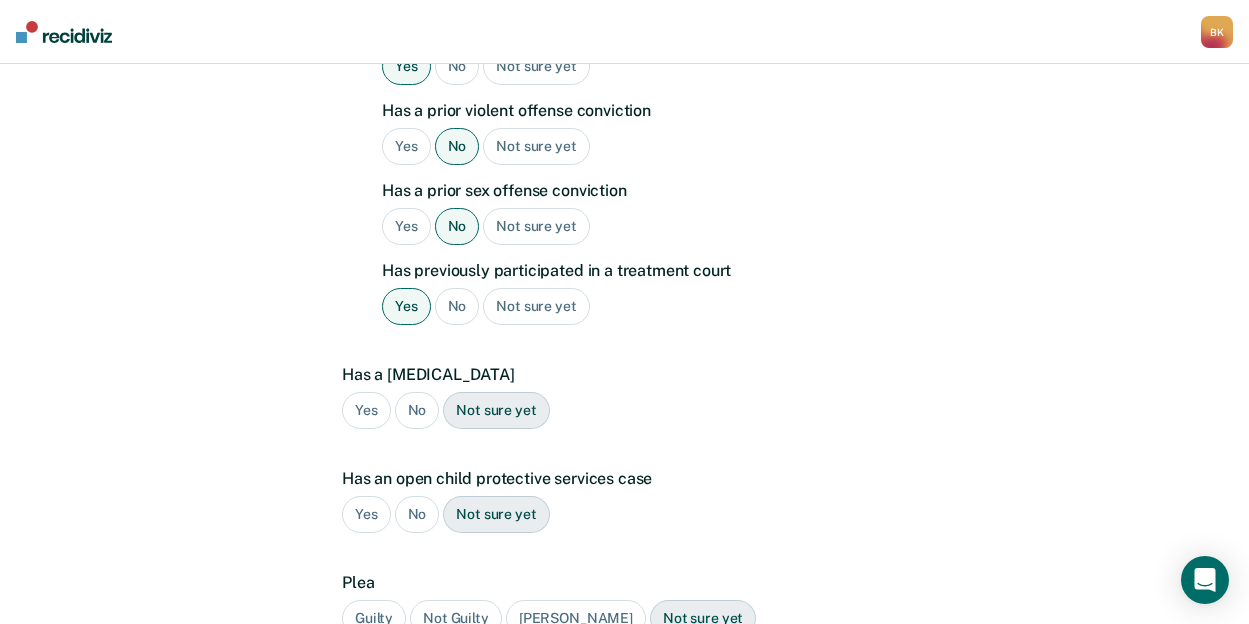 scroll, scrollTop: 824, scrollLeft: 0, axis: vertical 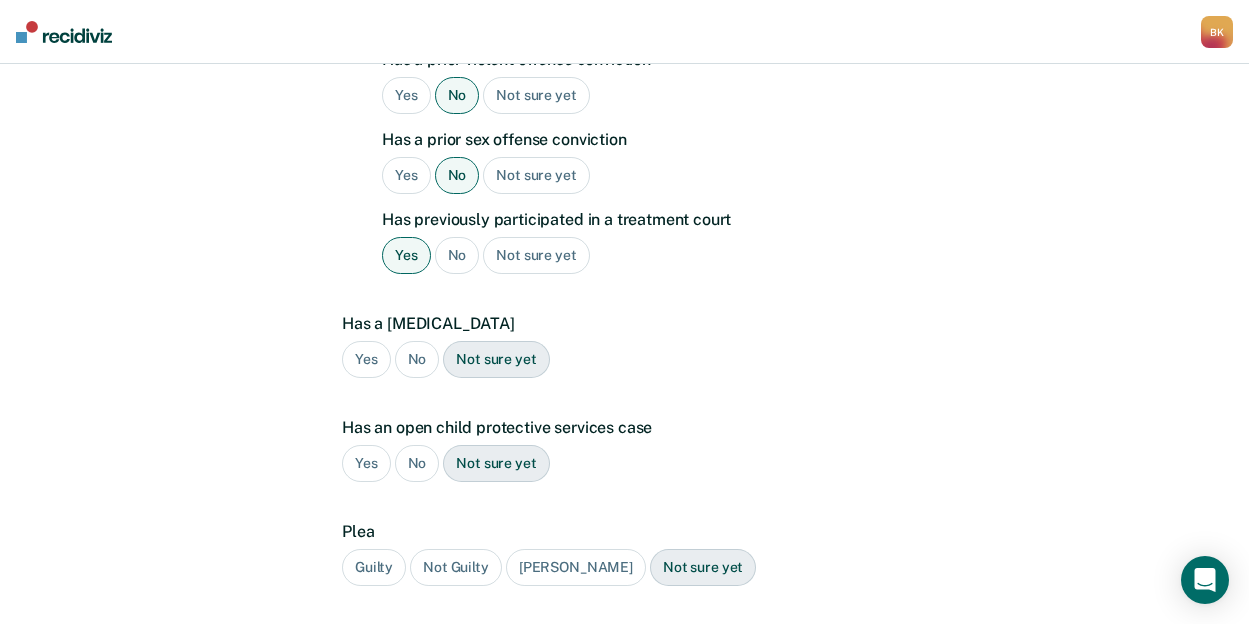 click on "No" at bounding box center [417, 359] 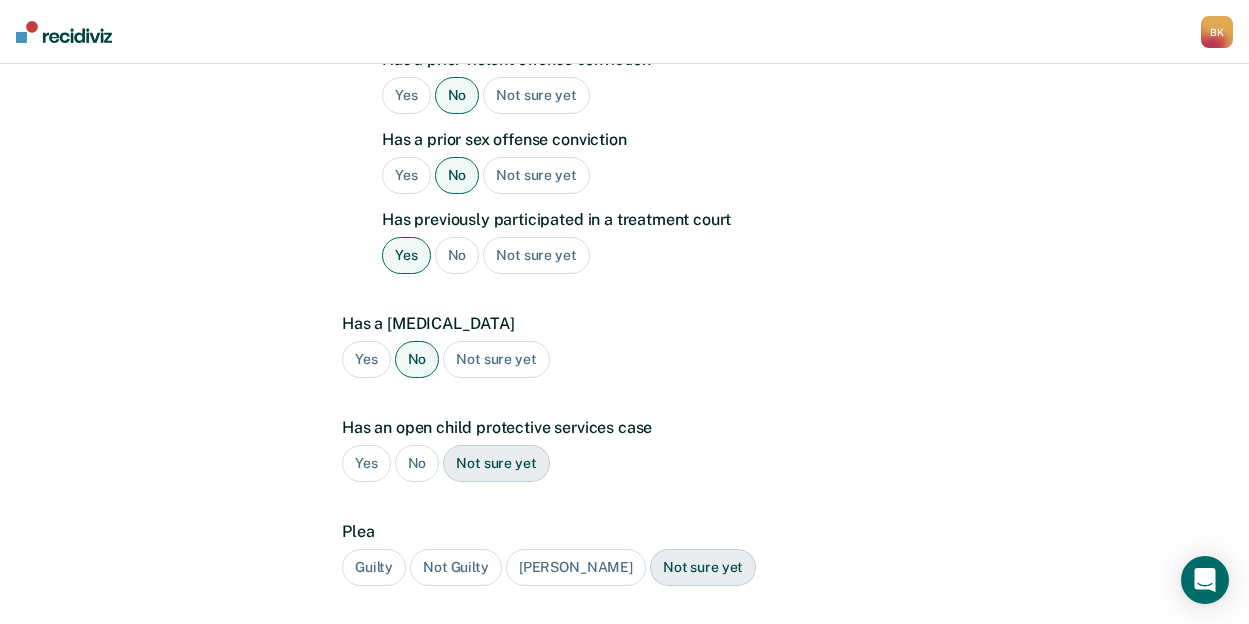 click on "No" at bounding box center [417, 463] 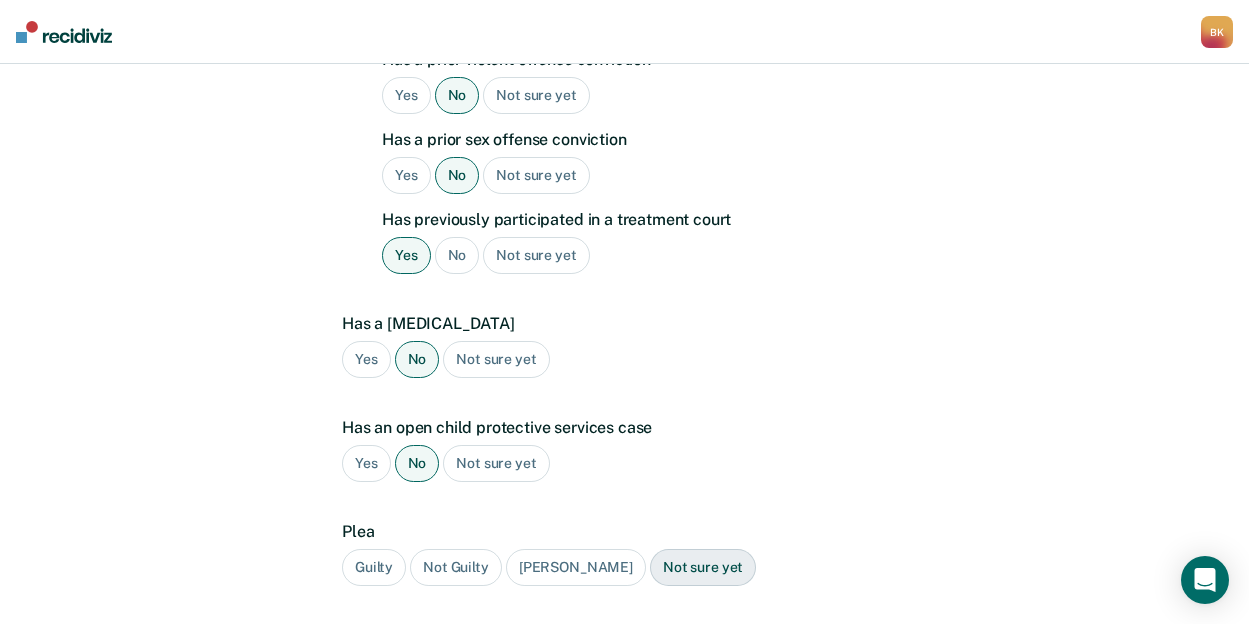 click on "Guilty" at bounding box center (374, 567) 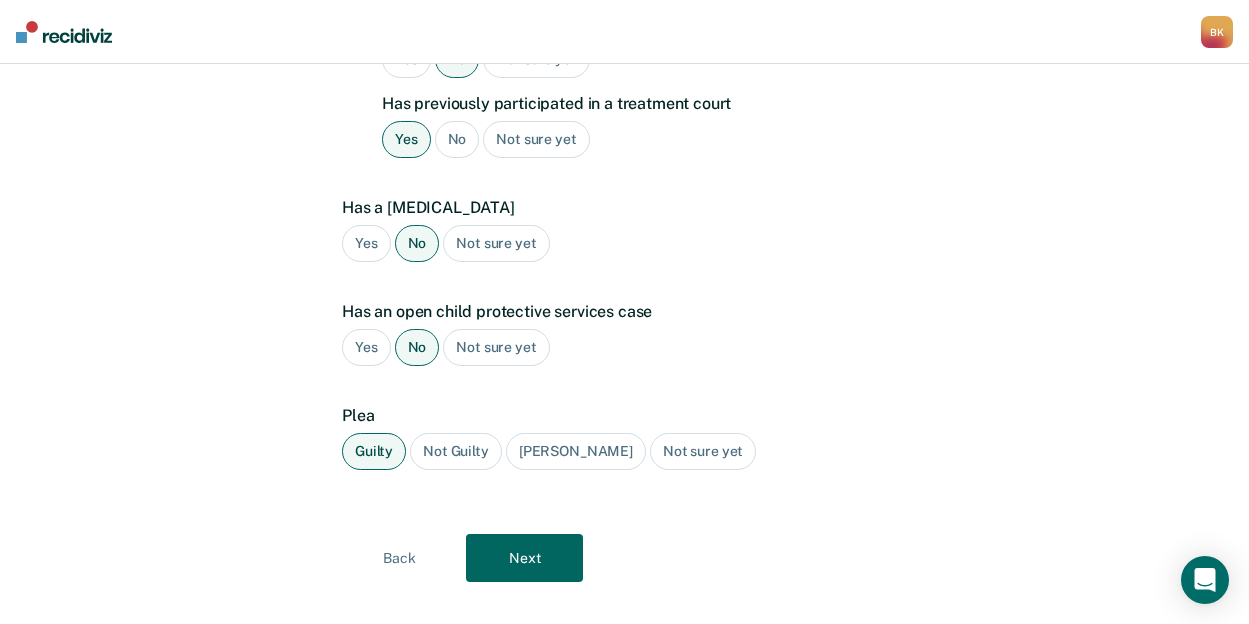 scroll, scrollTop: 941, scrollLeft: 0, axis: vertical 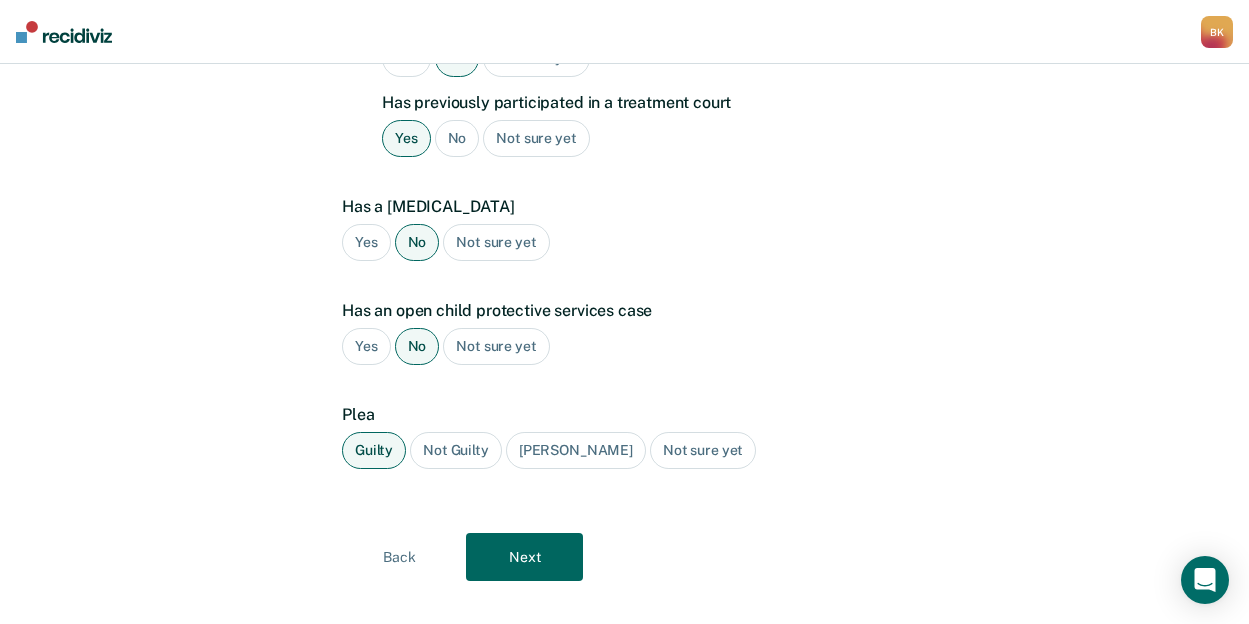click on "Next" at bounding box center [524, 557] 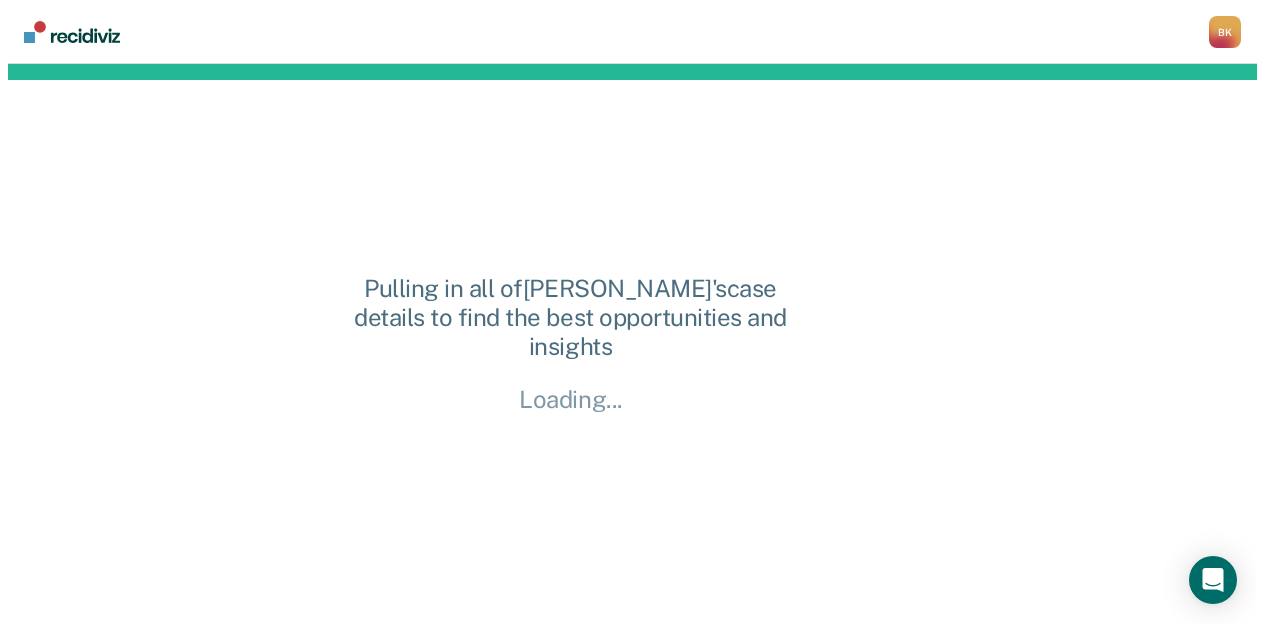 scroll, scrollTop: 0, scrollLeft: 0, axis: both 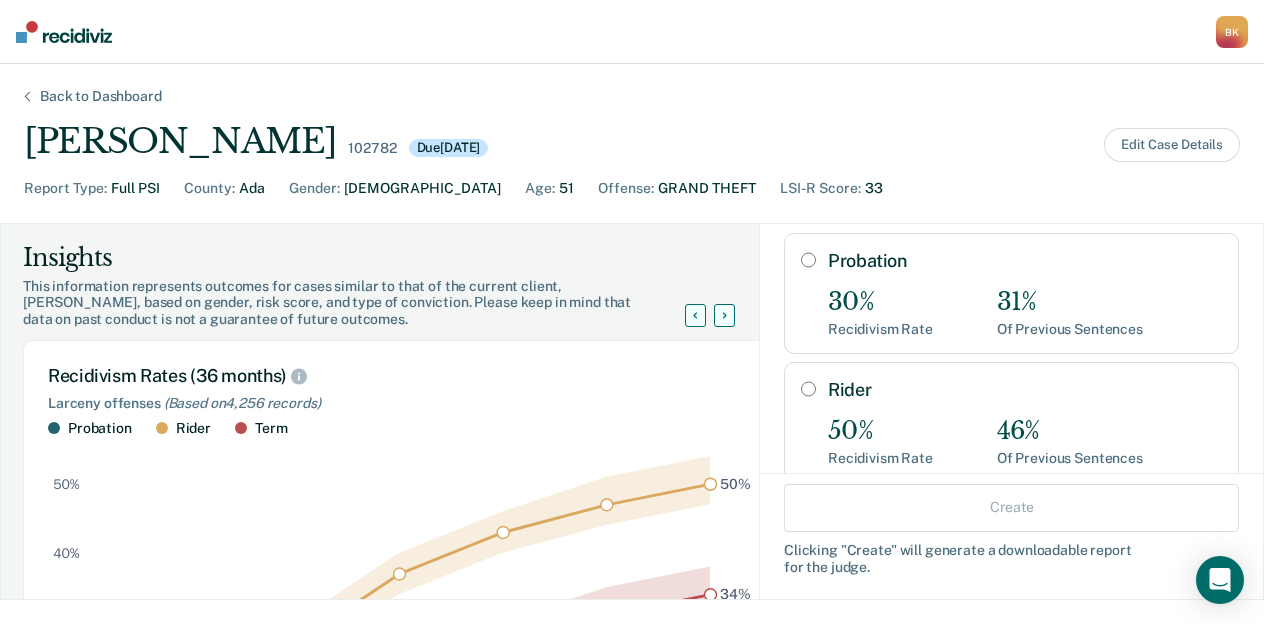 click on "Rider" at bounding box center (808, 389) 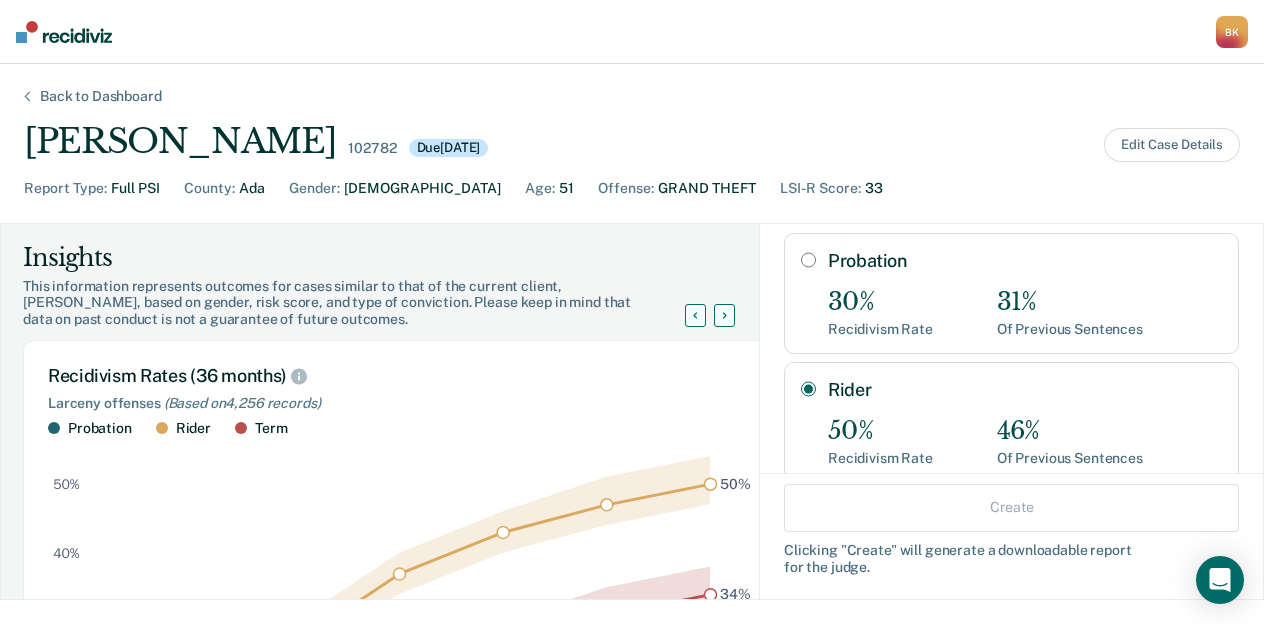 radio on "true" 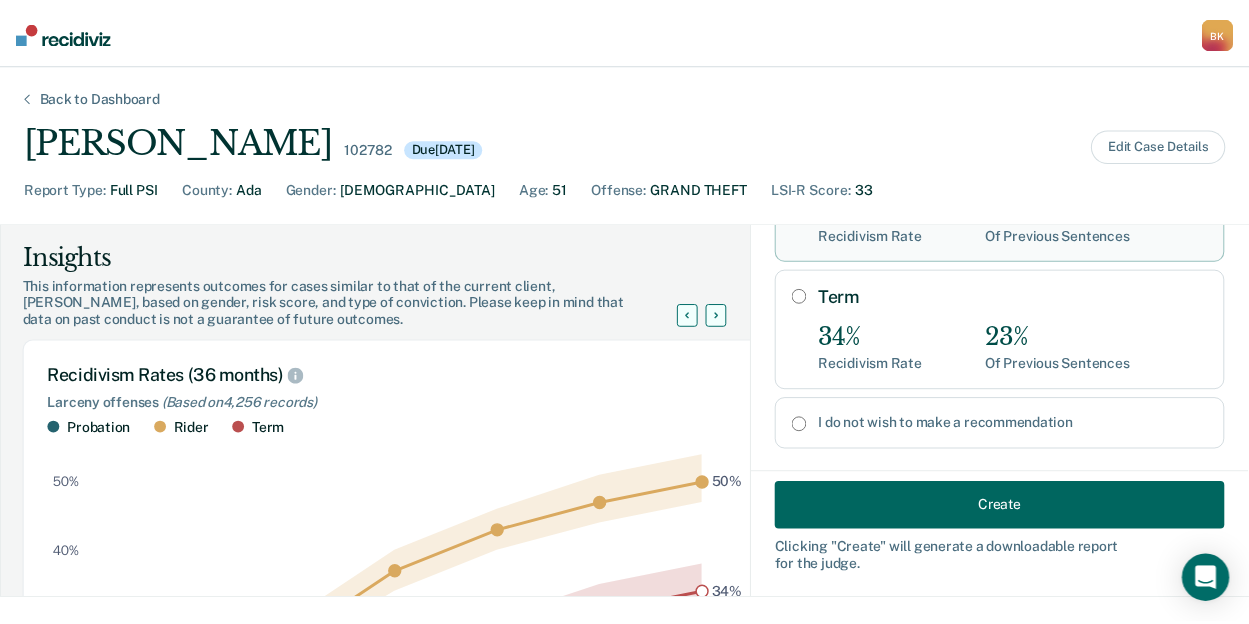 scroll, scrollTop: 334, scrollLeft: 0, axis: vertical 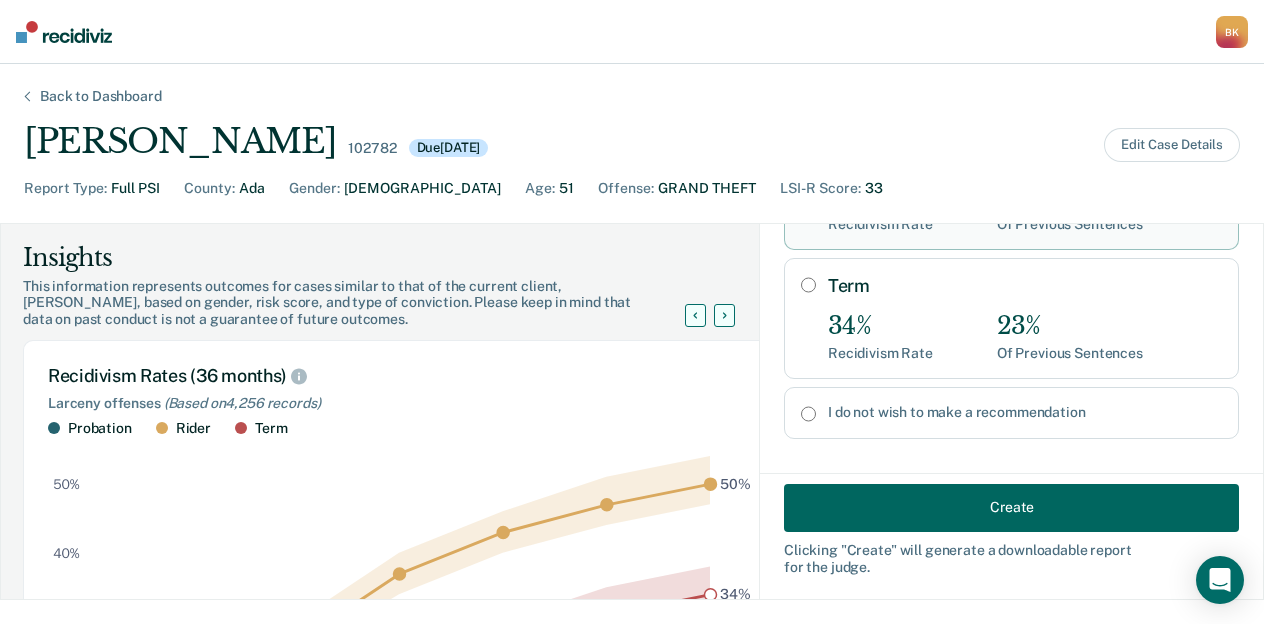 click on "Create" at bounding box center [1011, 507] 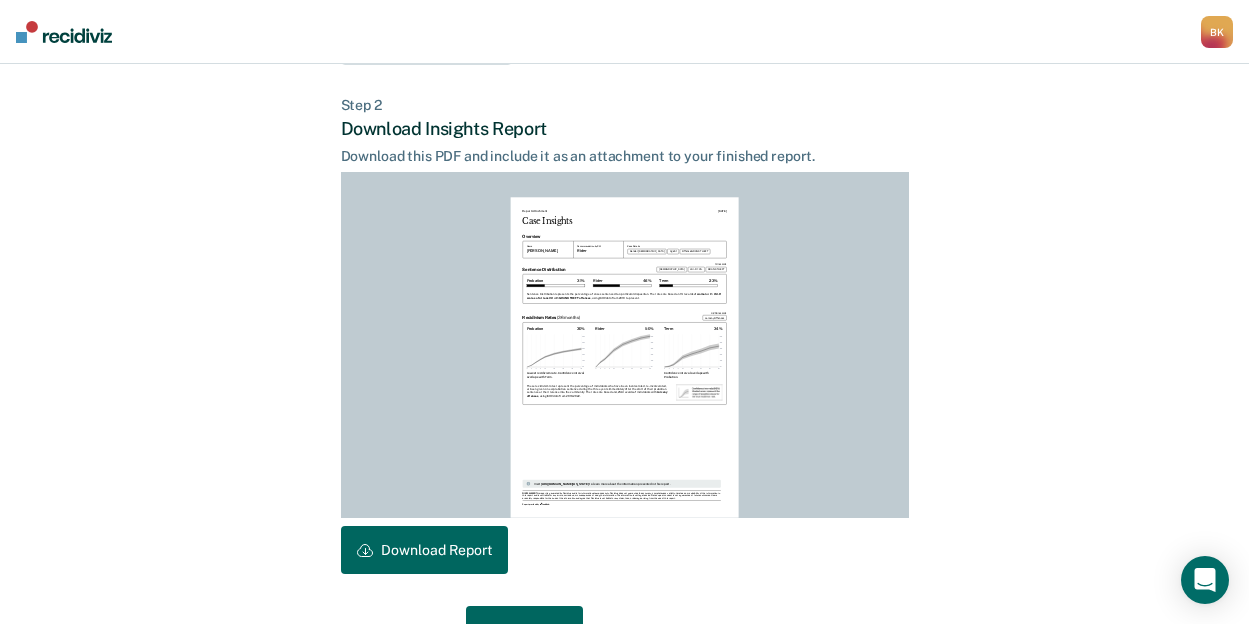 scroll, scrollTop: 516, scrollLeft: 0, axis: vertical 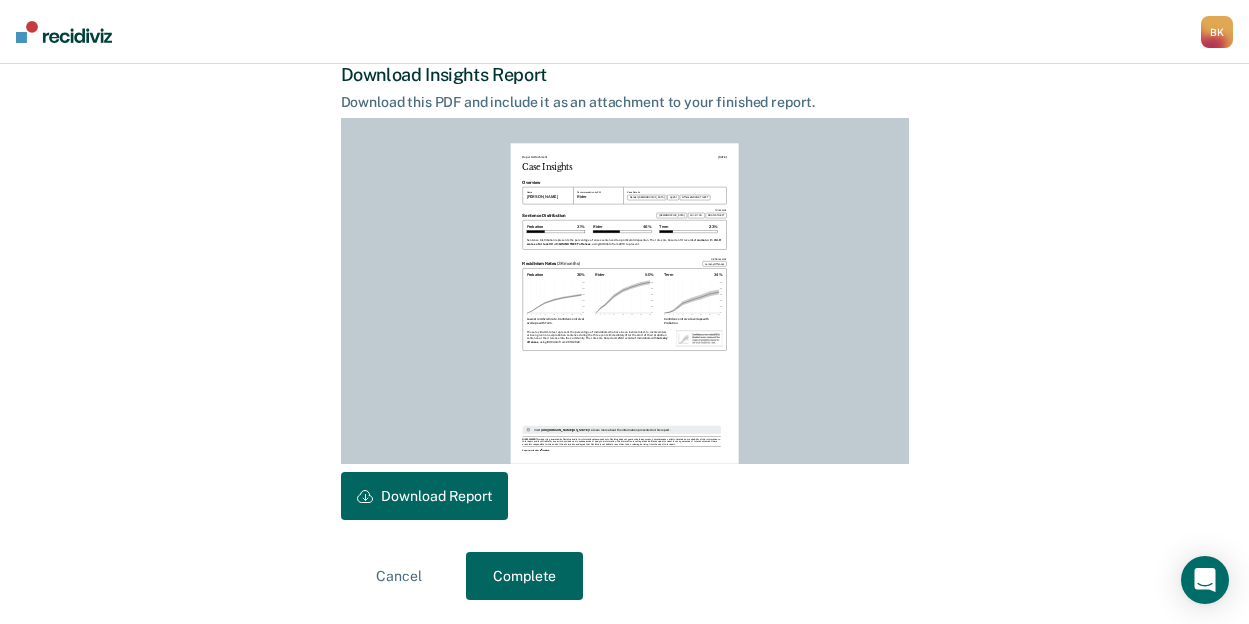 click on "Download Report" at bounding box center [424, 496] 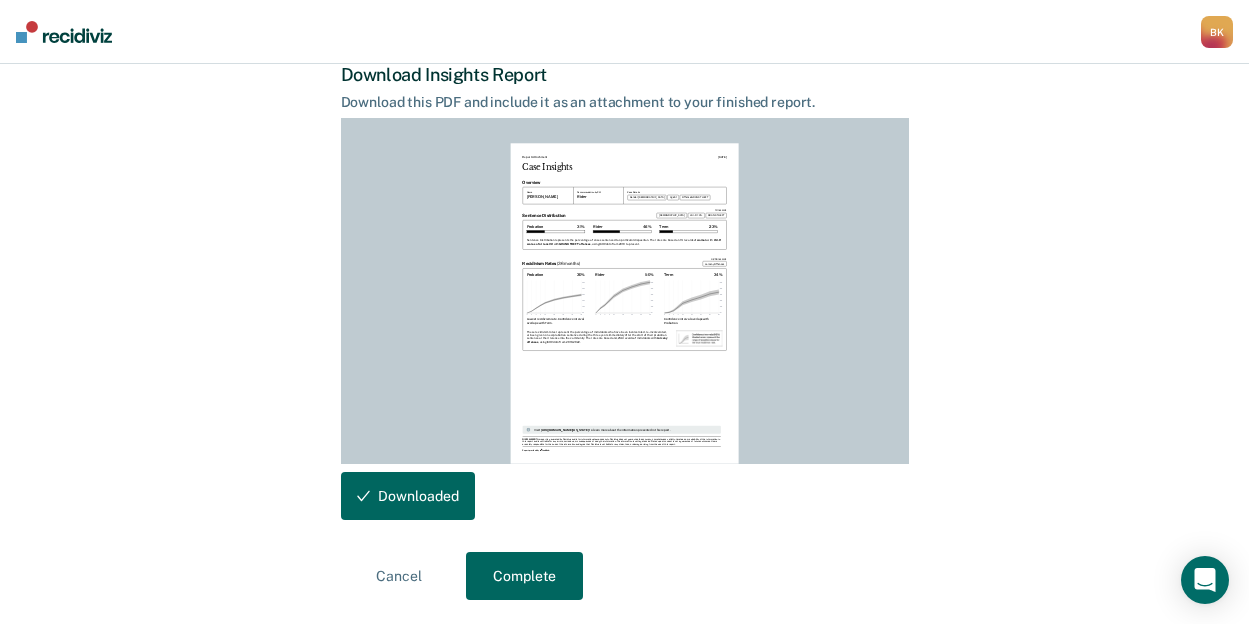scroll, scrollTop: 0, scrollLeft: 0, axis: both 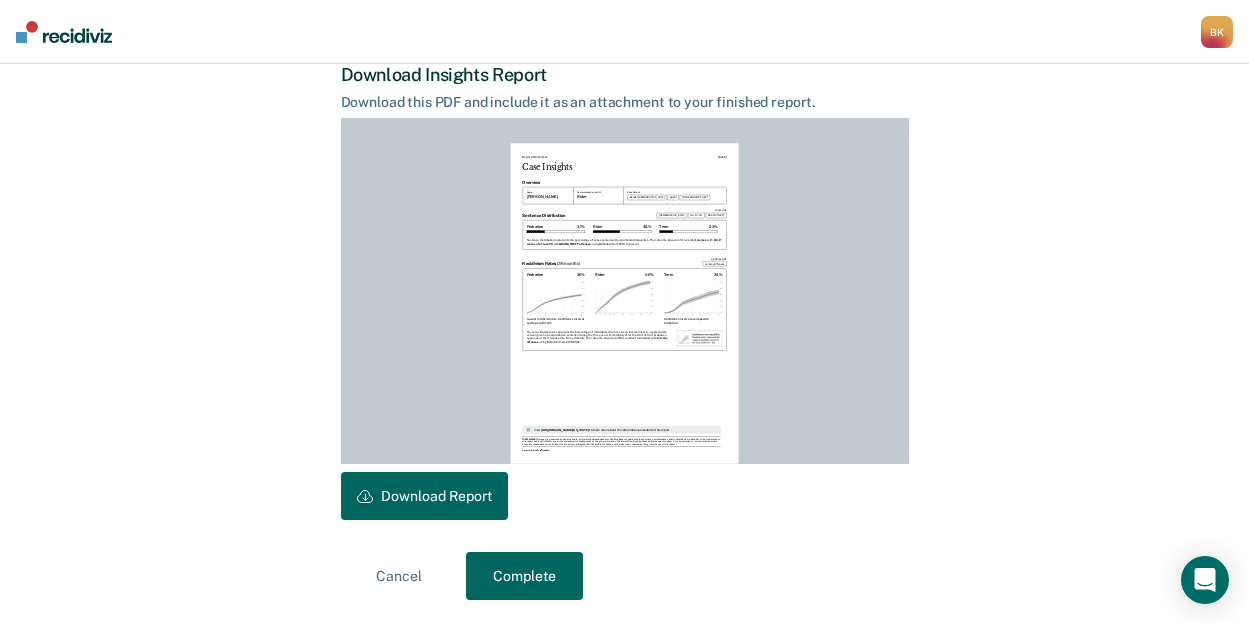 click on "Complete" at bounding box center [524, 576] 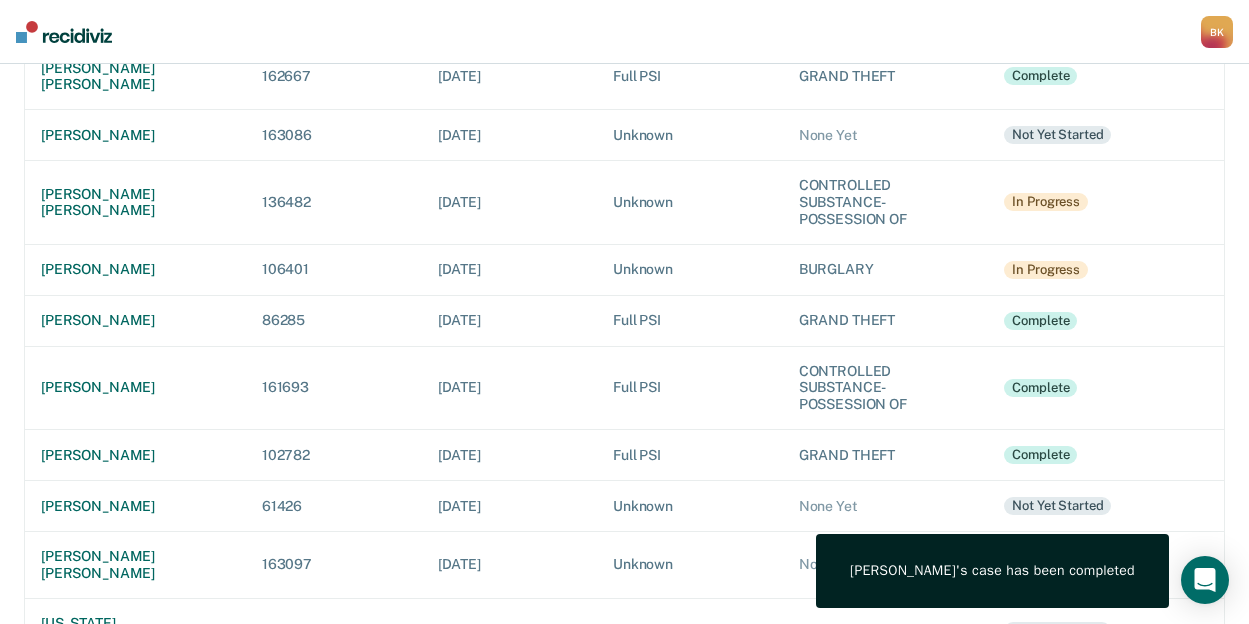 scroll, scrollTop: 453, scrollLeft: 0, axis: vertical 